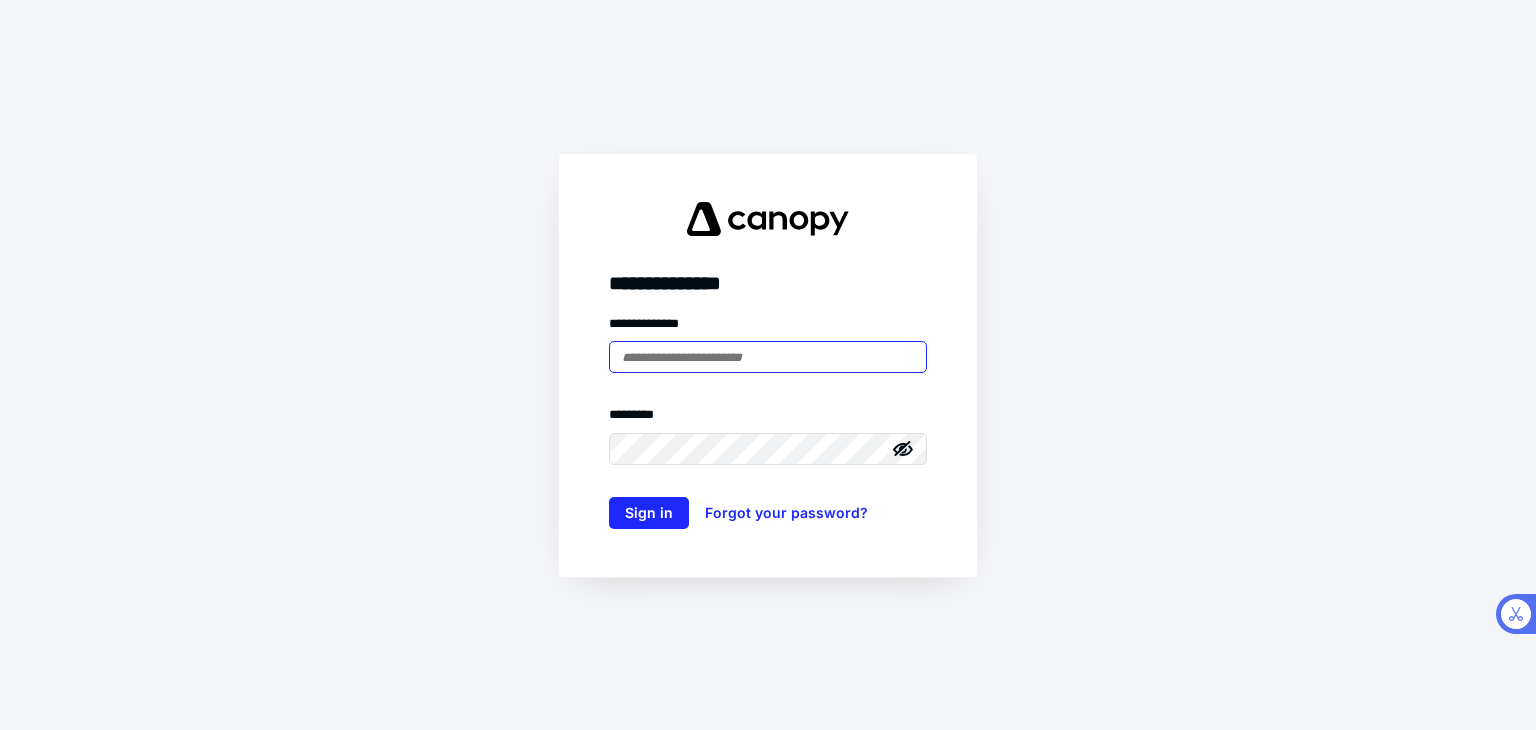 scroll, scrollTop: 0, scrollLeft: 0, axis: both 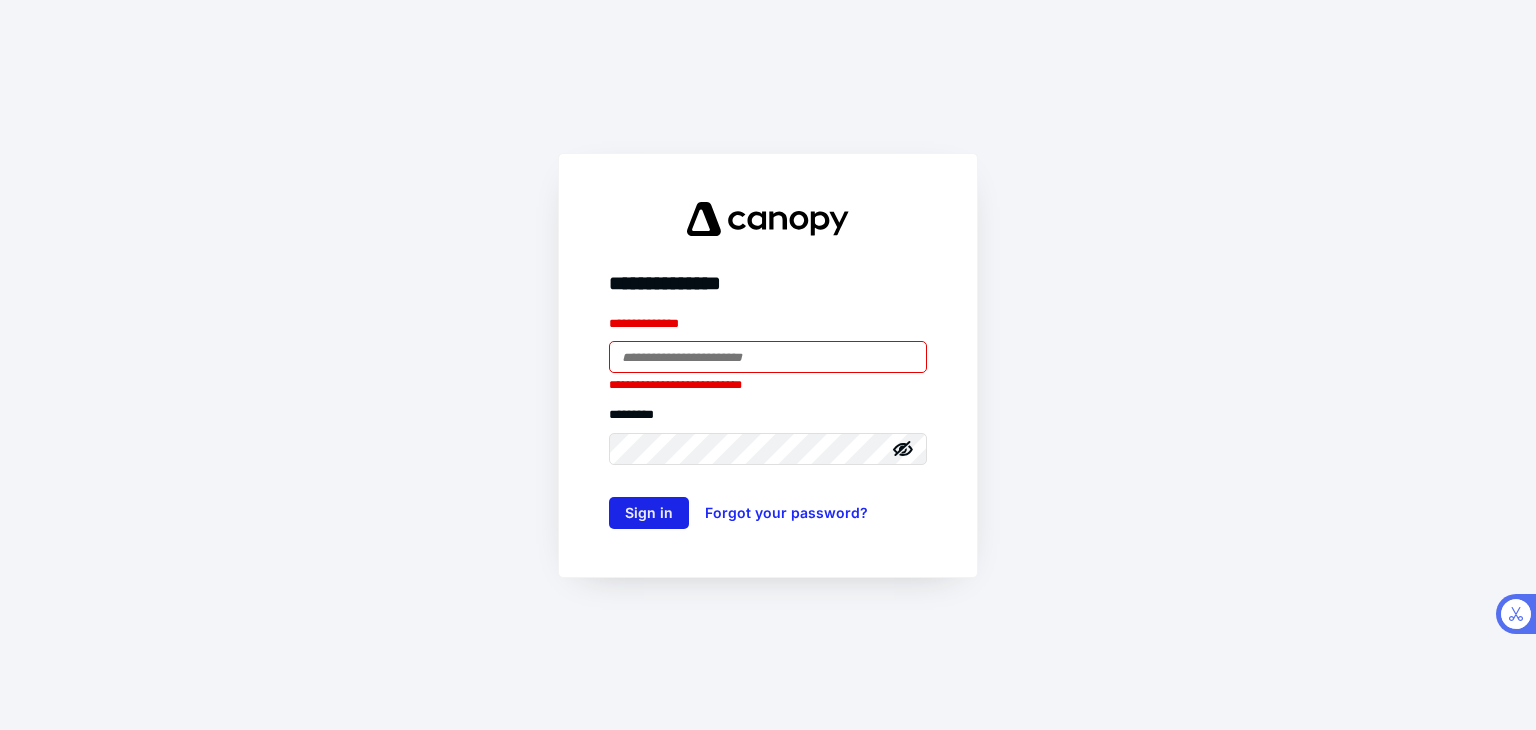 type on "**********" 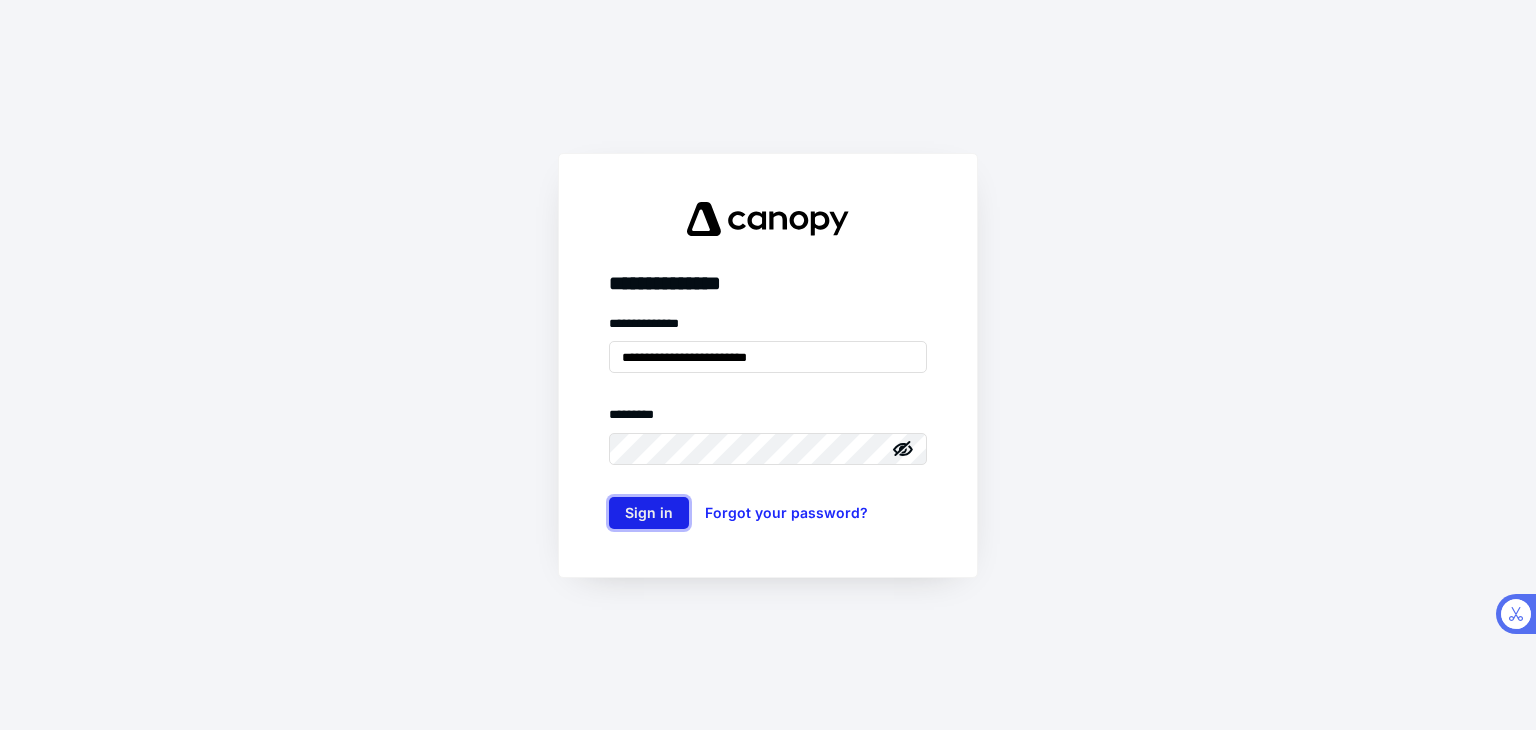 click on "Sign in" at bounding box center [649, 513] 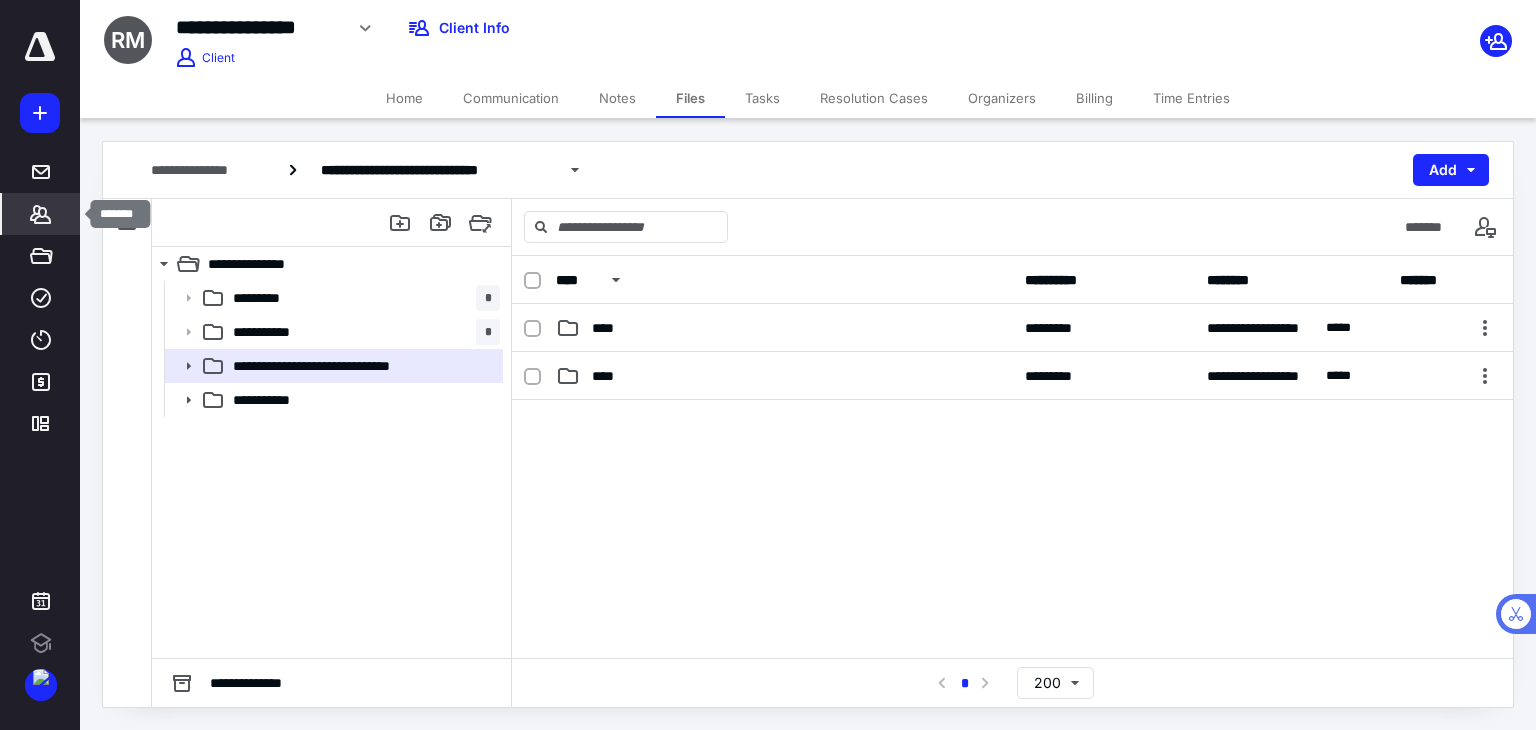 click 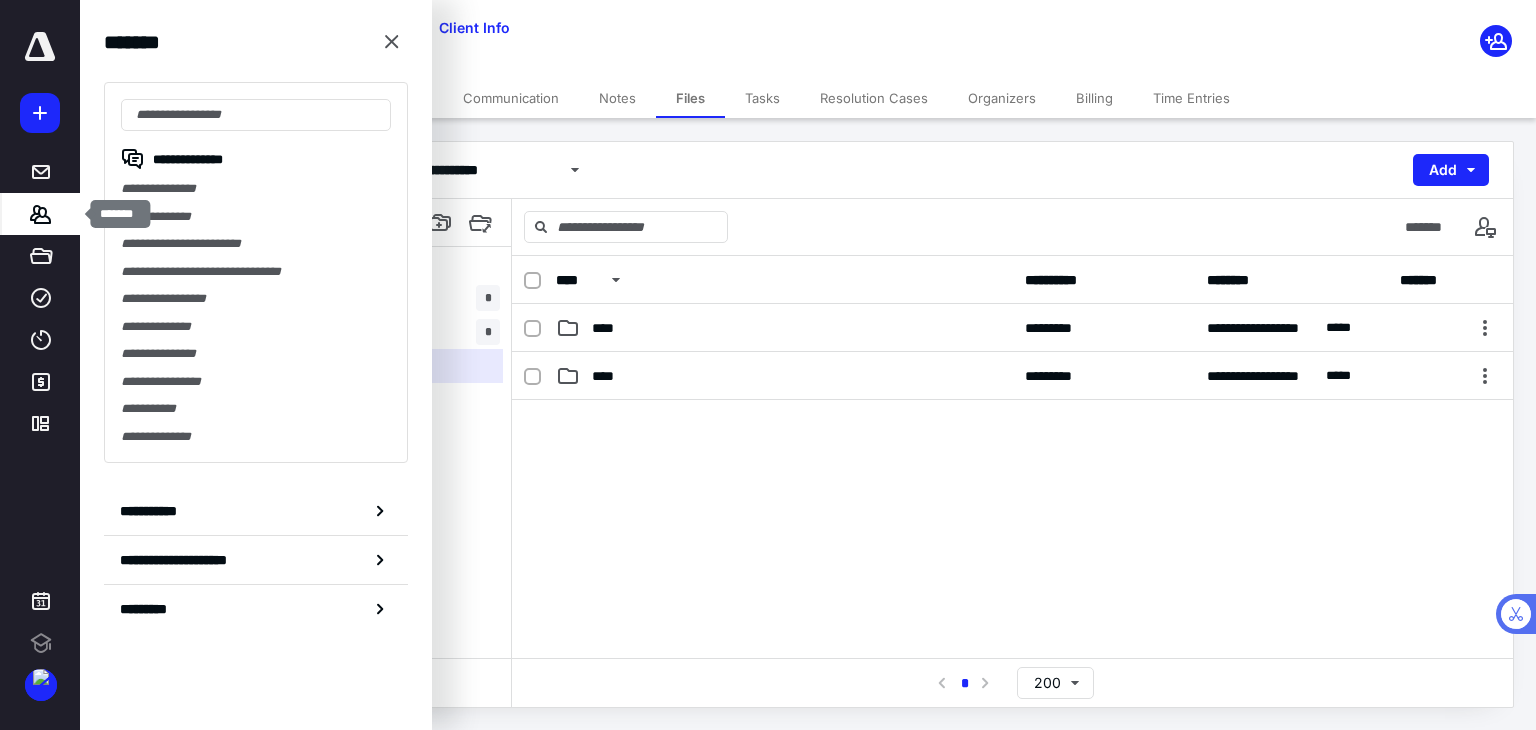 scroll, scrollTop: 0, scrollLeft: 0, axis: both 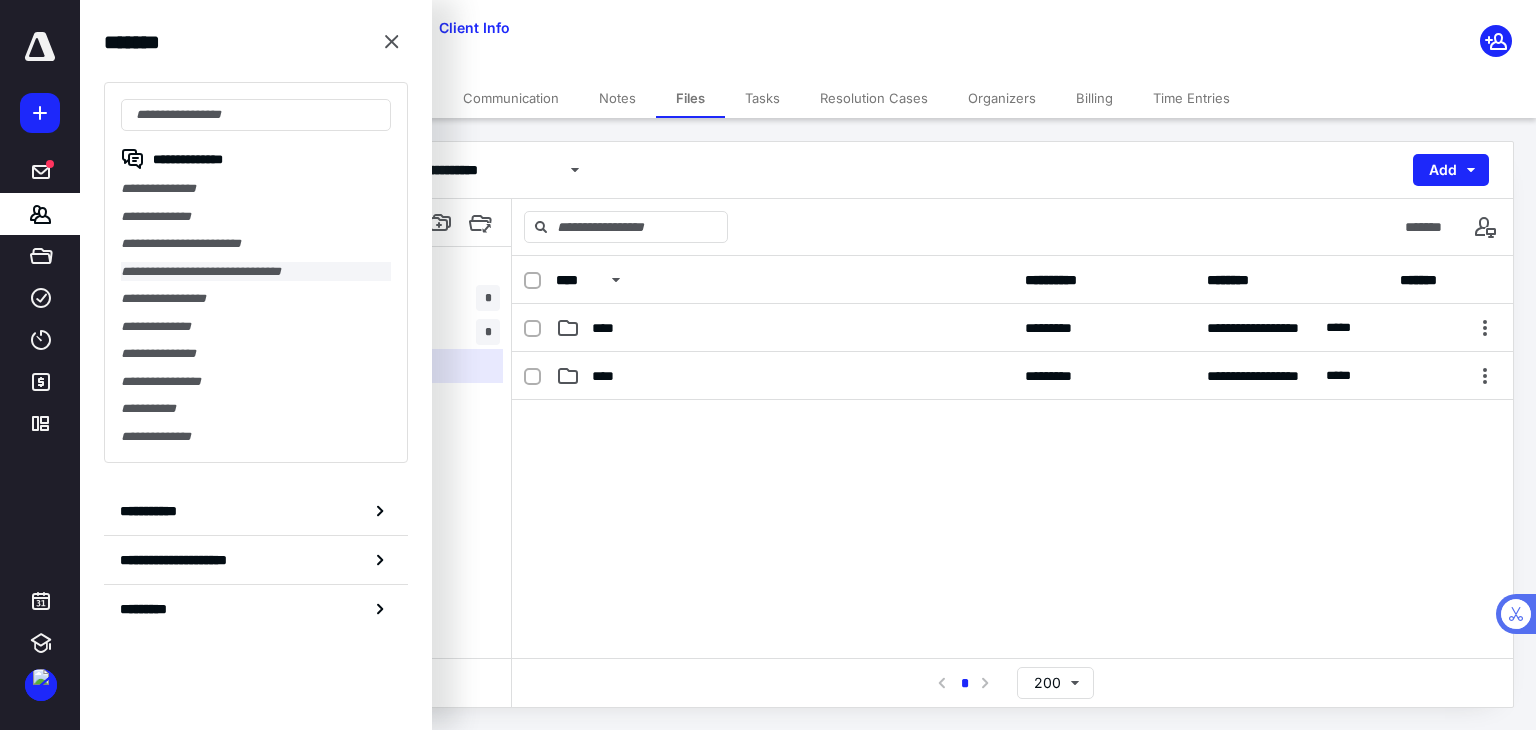 click on "**********" at bounding box center (256, 272) 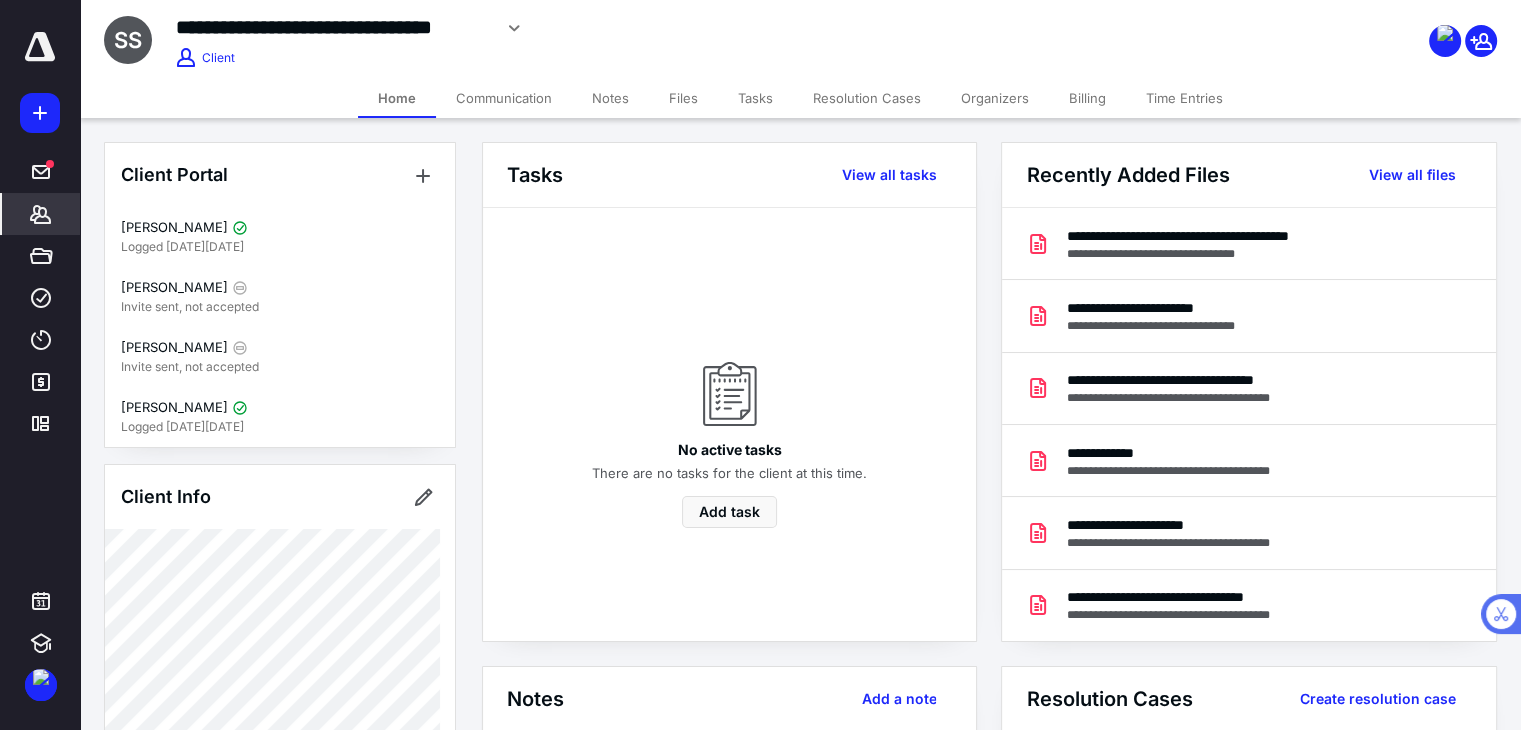 click on "Files" at bounding box center (683, 98) 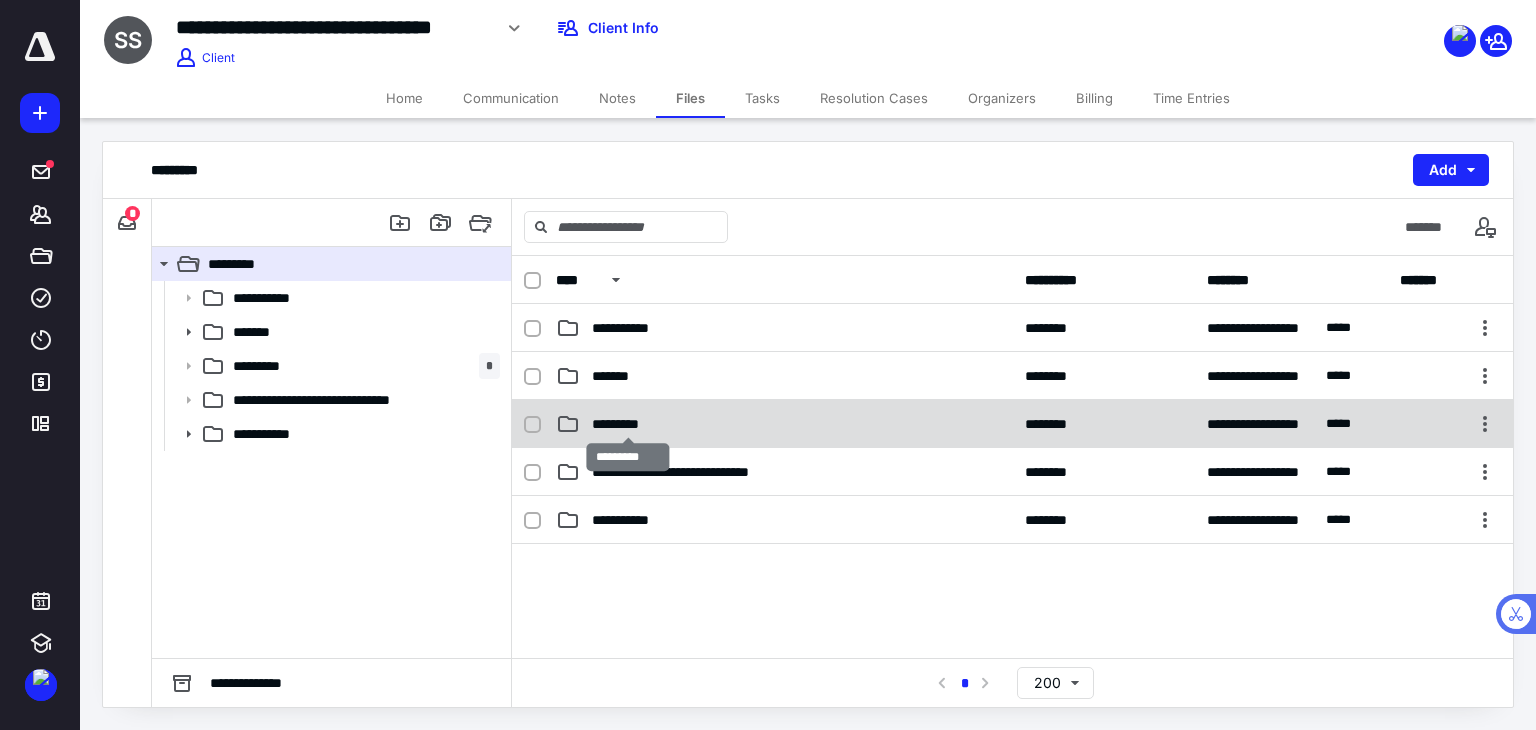 click on "*********" at bounding box center (628, 424) 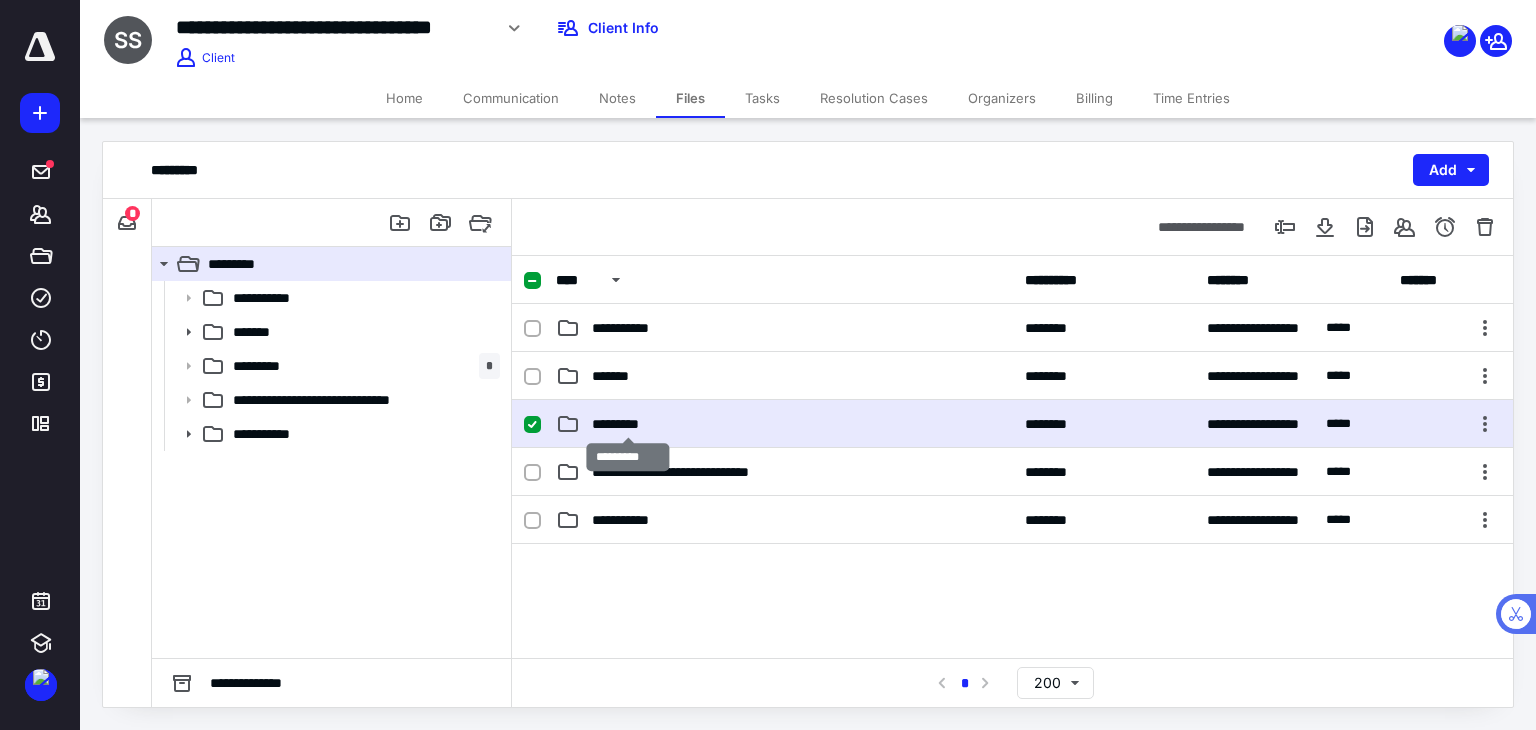 checkbox on "true" 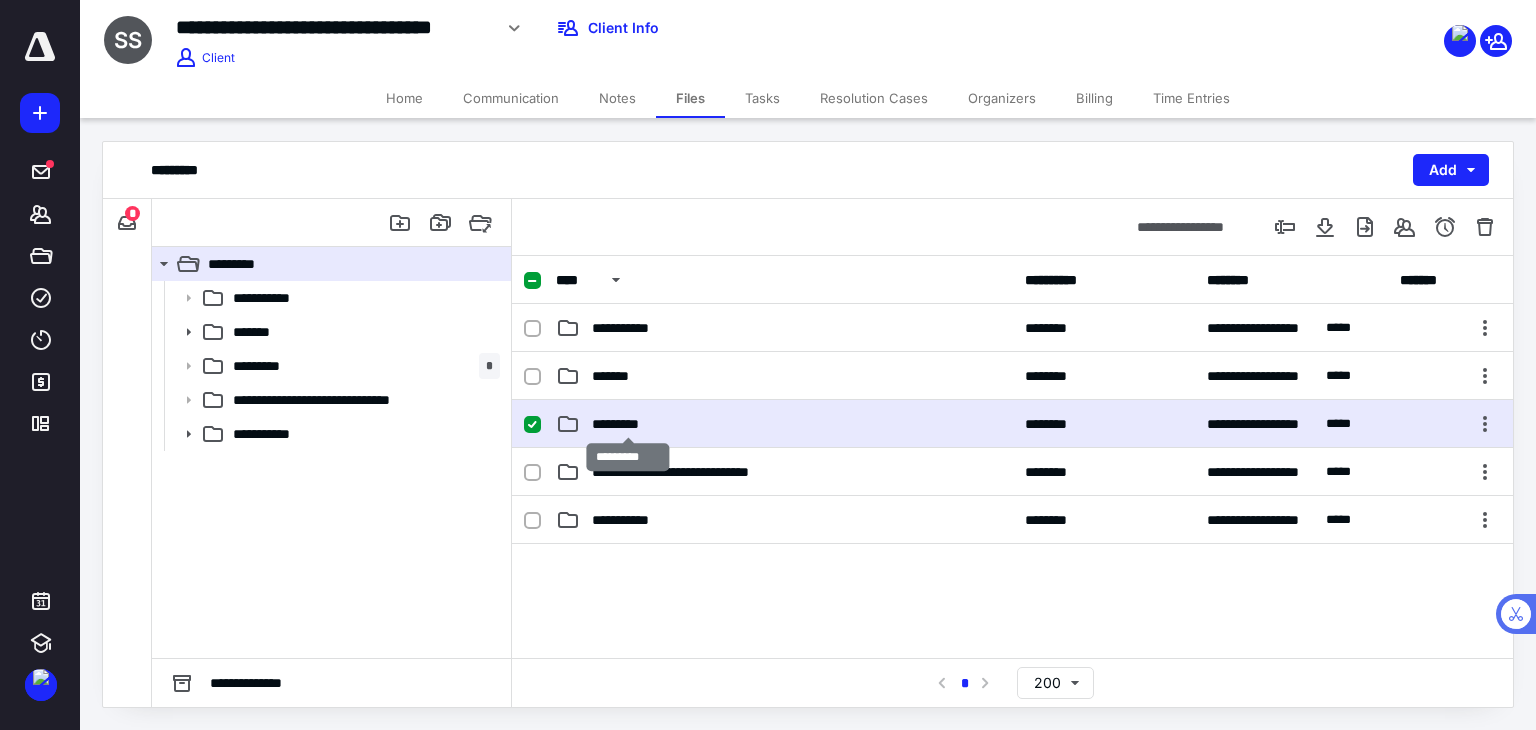 click on "*********" at bounding box center [628, 424] 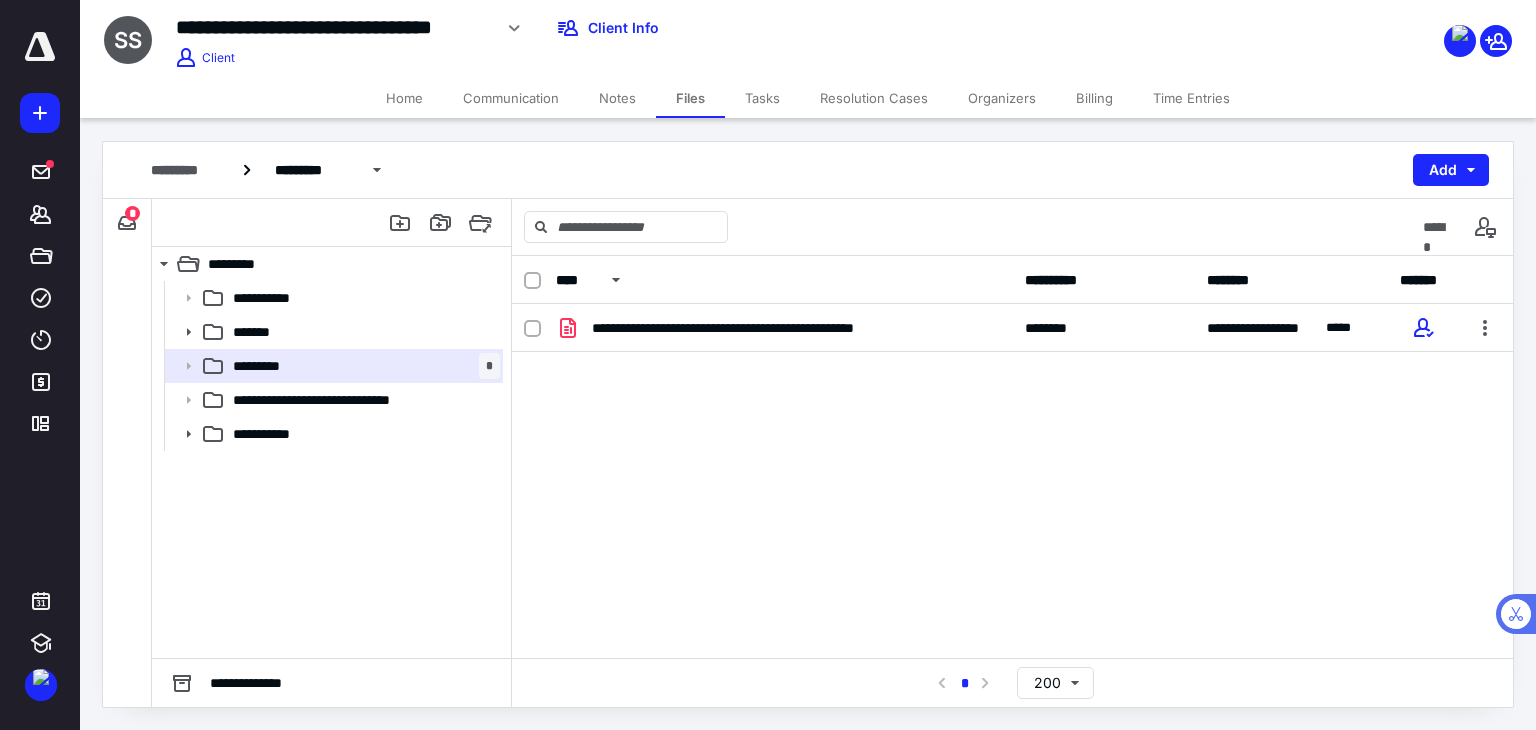 click on "*******" at bounding box center (255, 332) 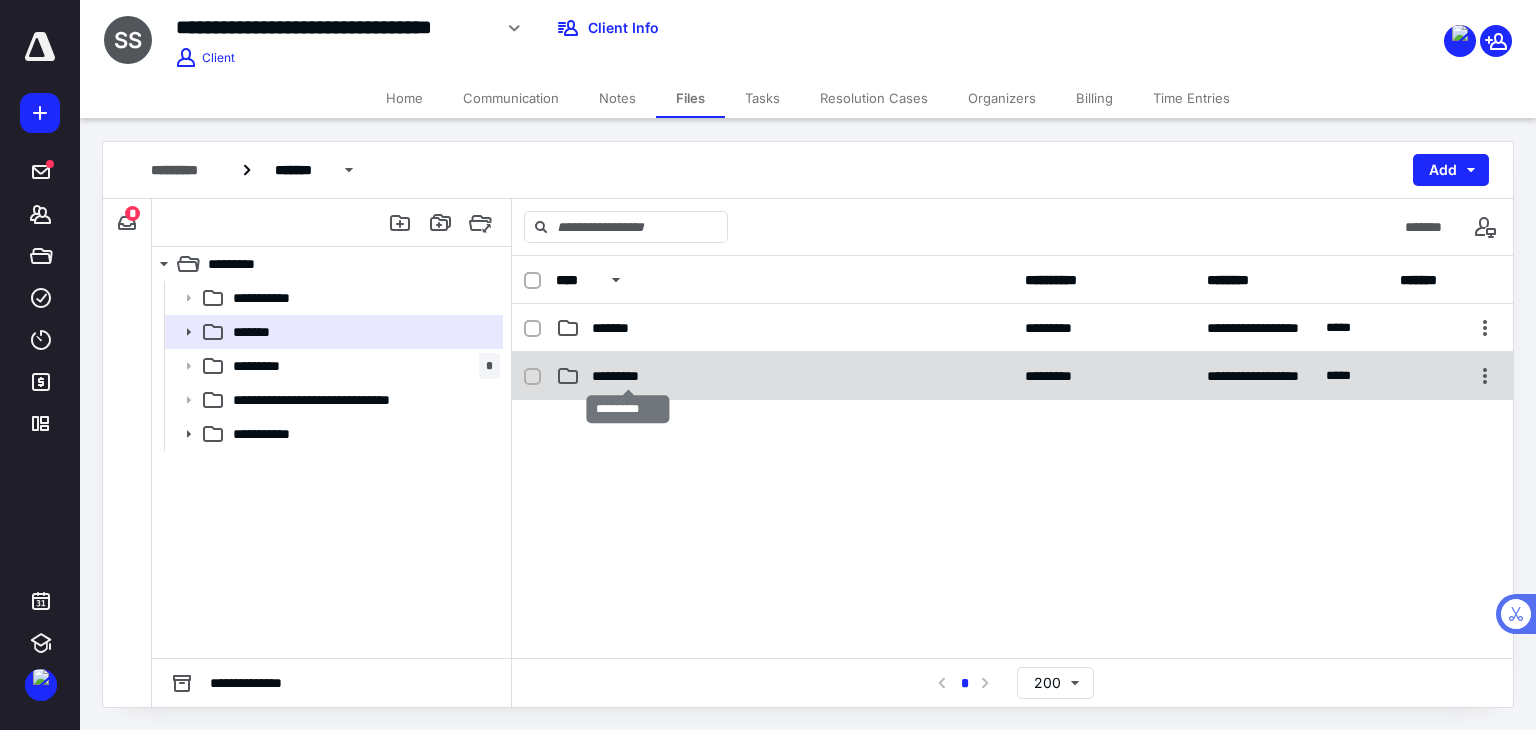 click on "*********" at bounding box center (628, 376) 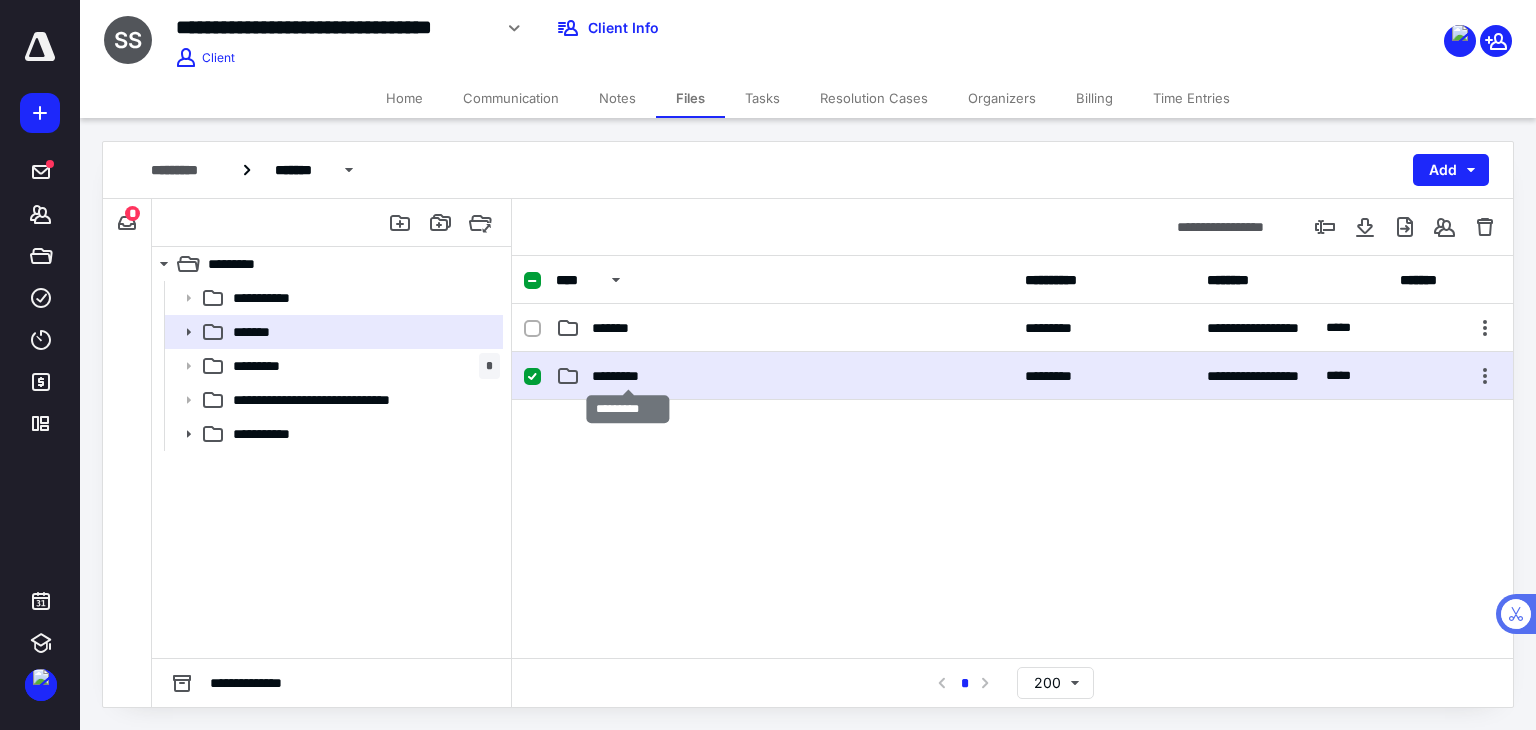 click on "*********" at bounding box center (628, 376) 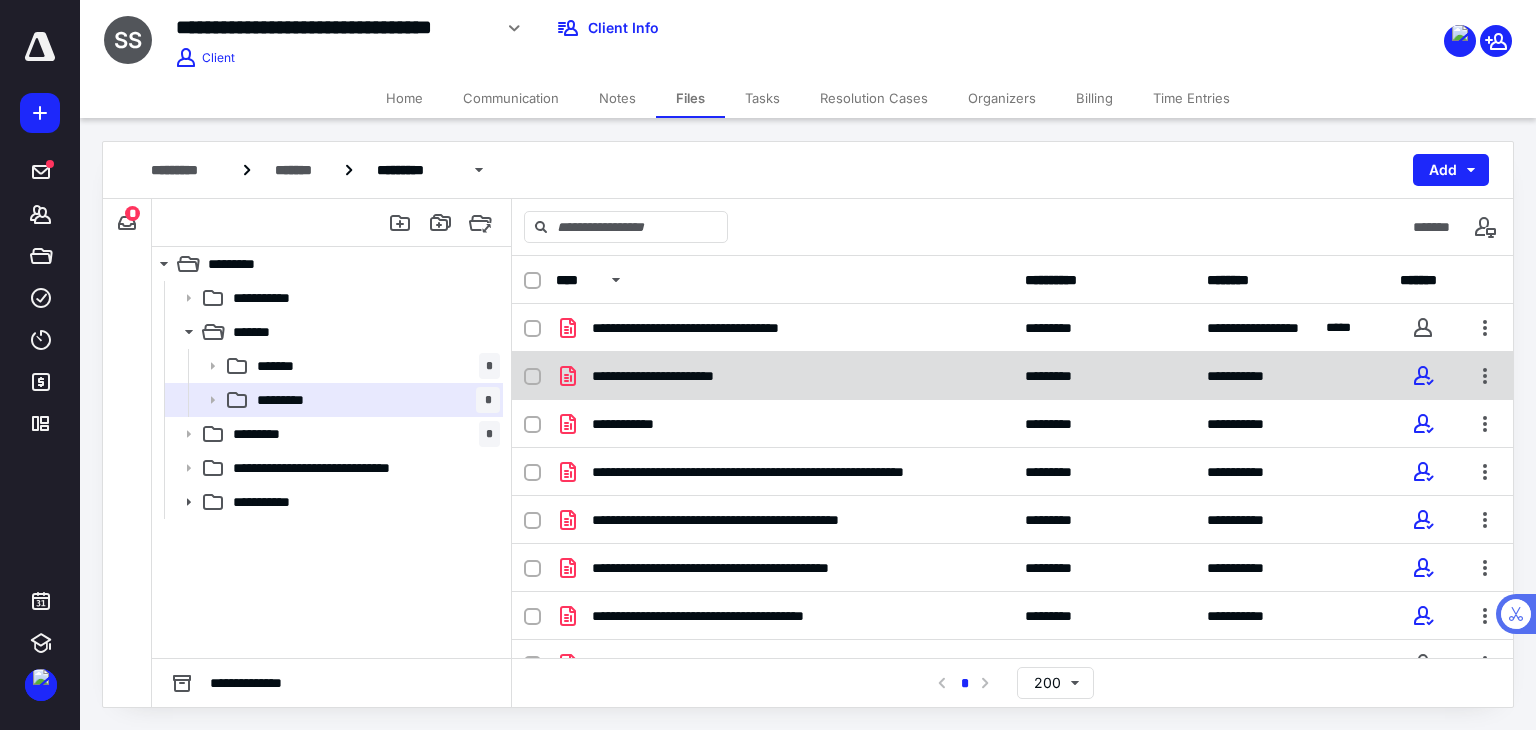 click on "**********" at bounding box center (1012, 376) 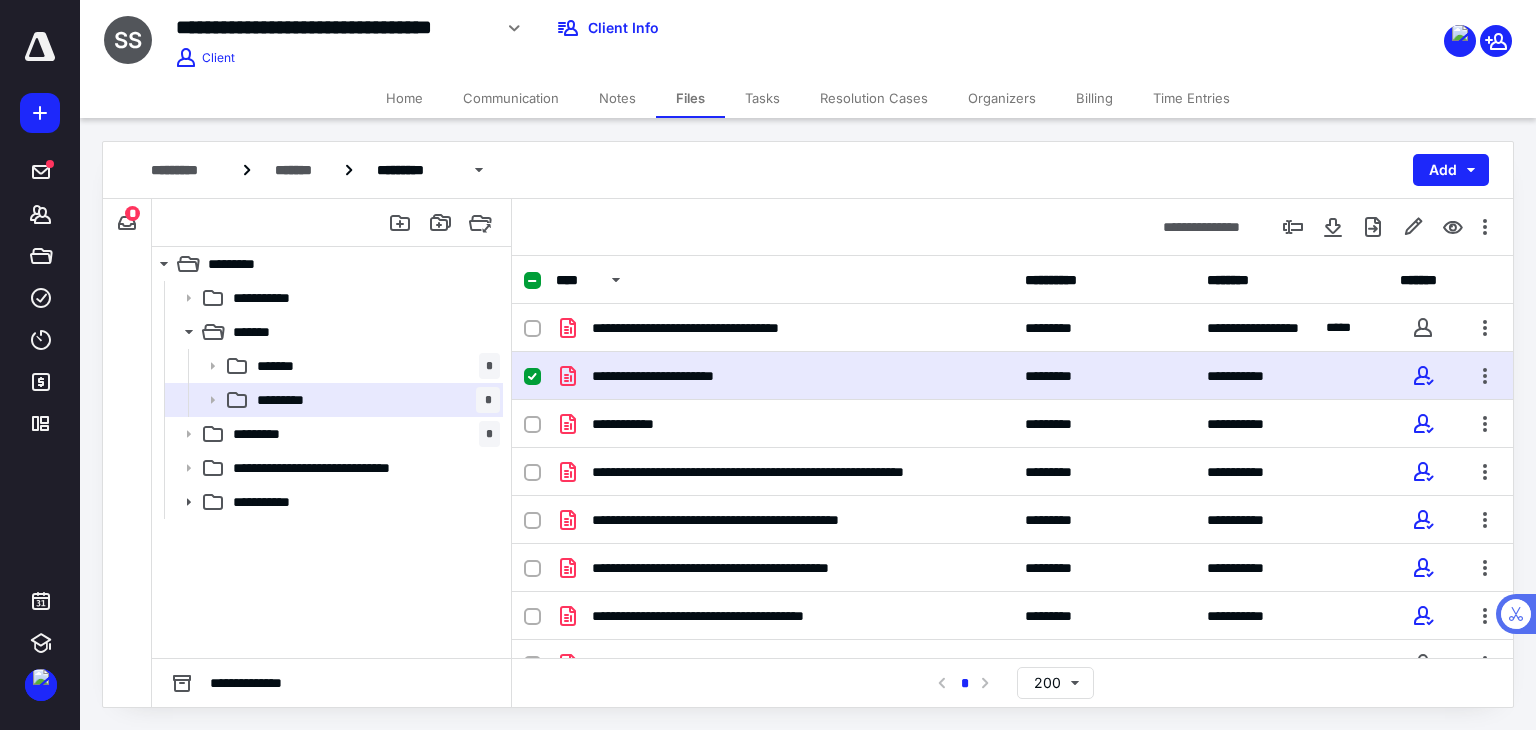 click on "**********" at bounding box center (1012, 376) 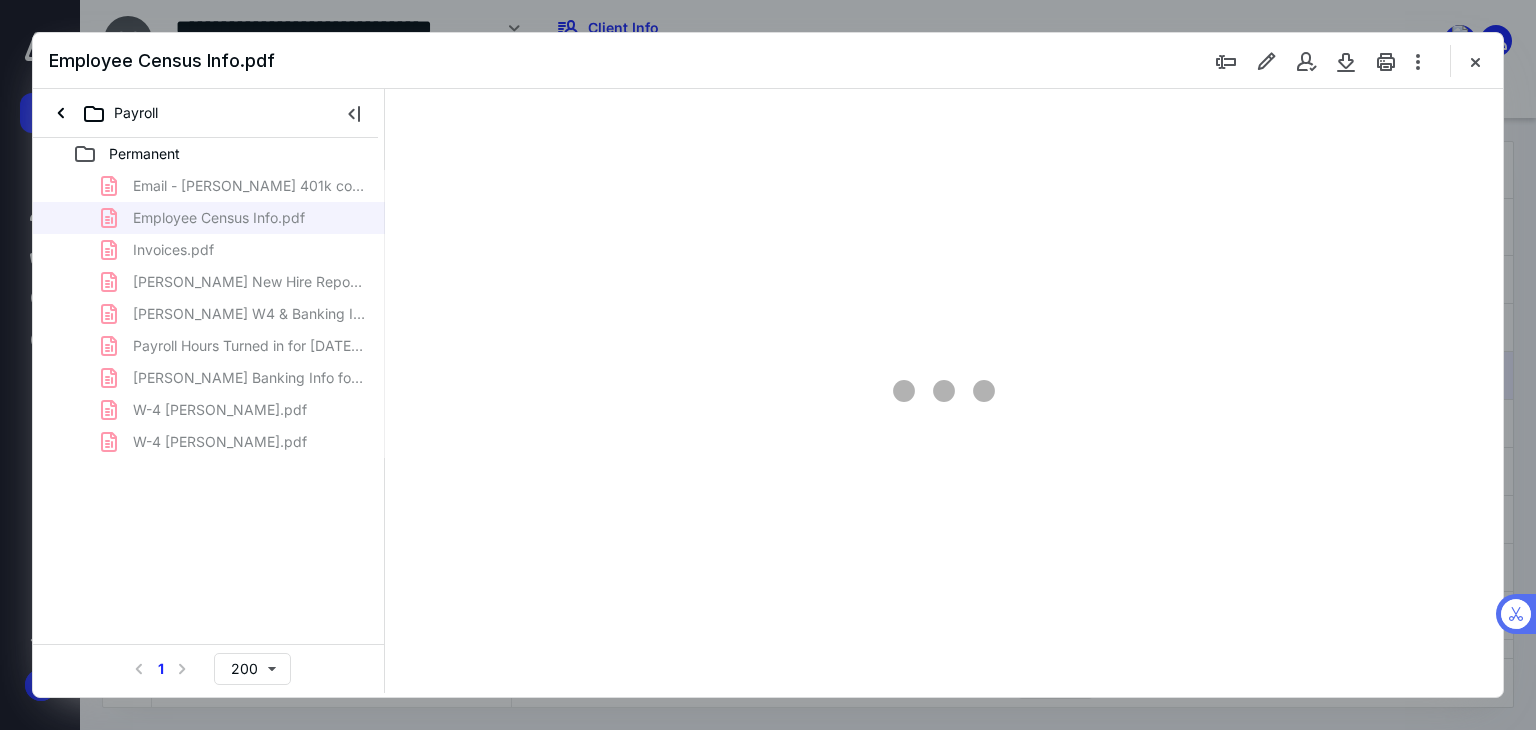 scroll, scrollTop: 0, scrollLeft: 0, axis: both 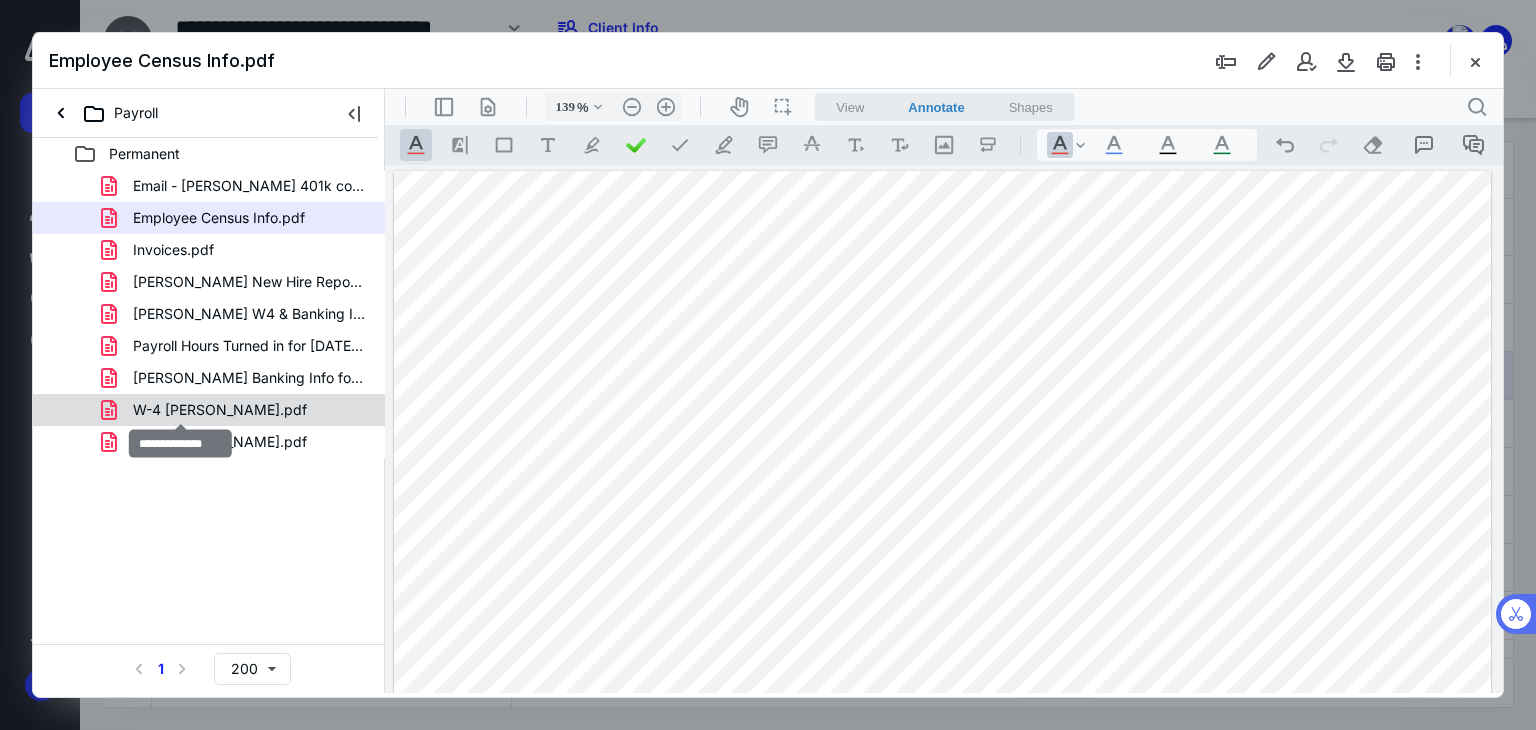 click on "W-4 [PERSON_NAME].pdf" at bounding box center [220, 410] 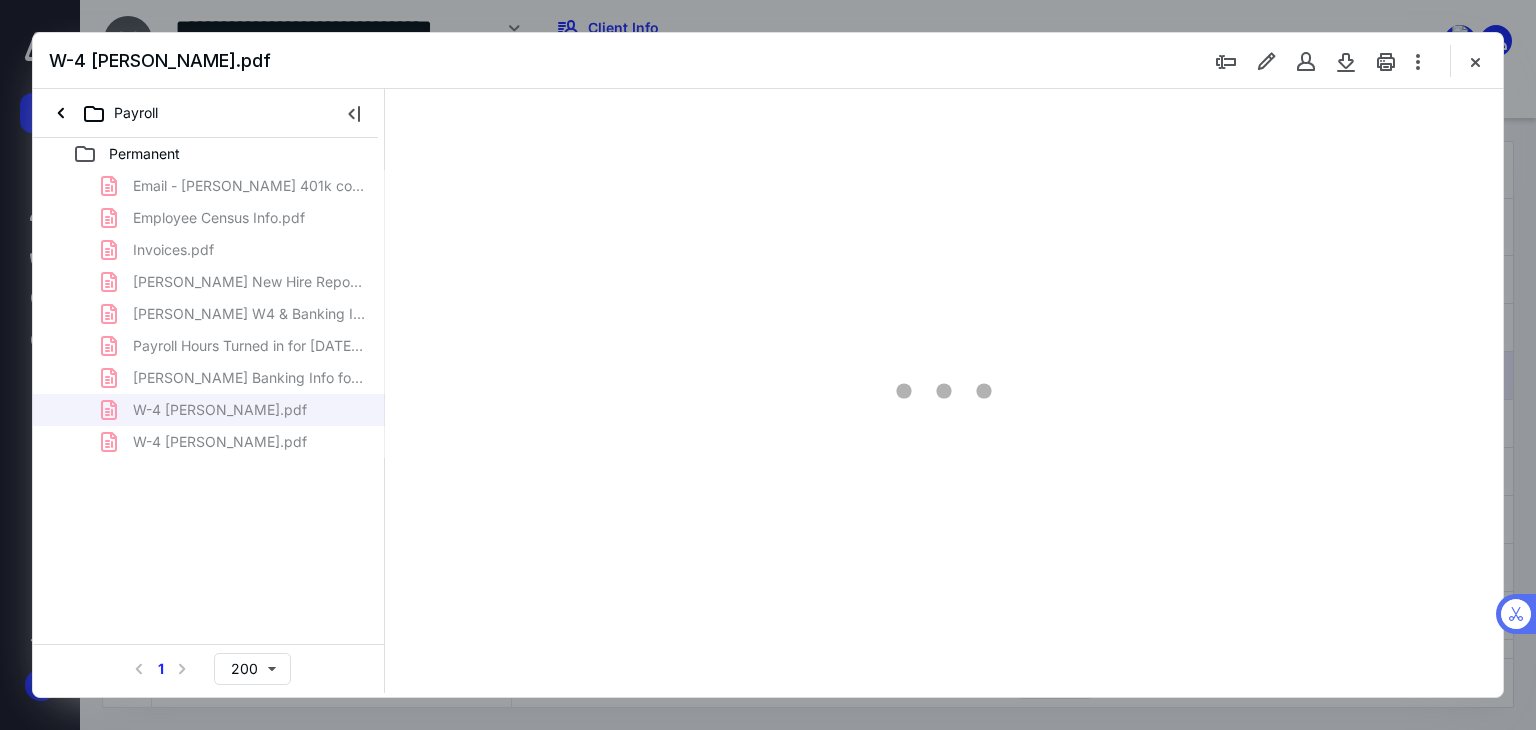 type on "179" 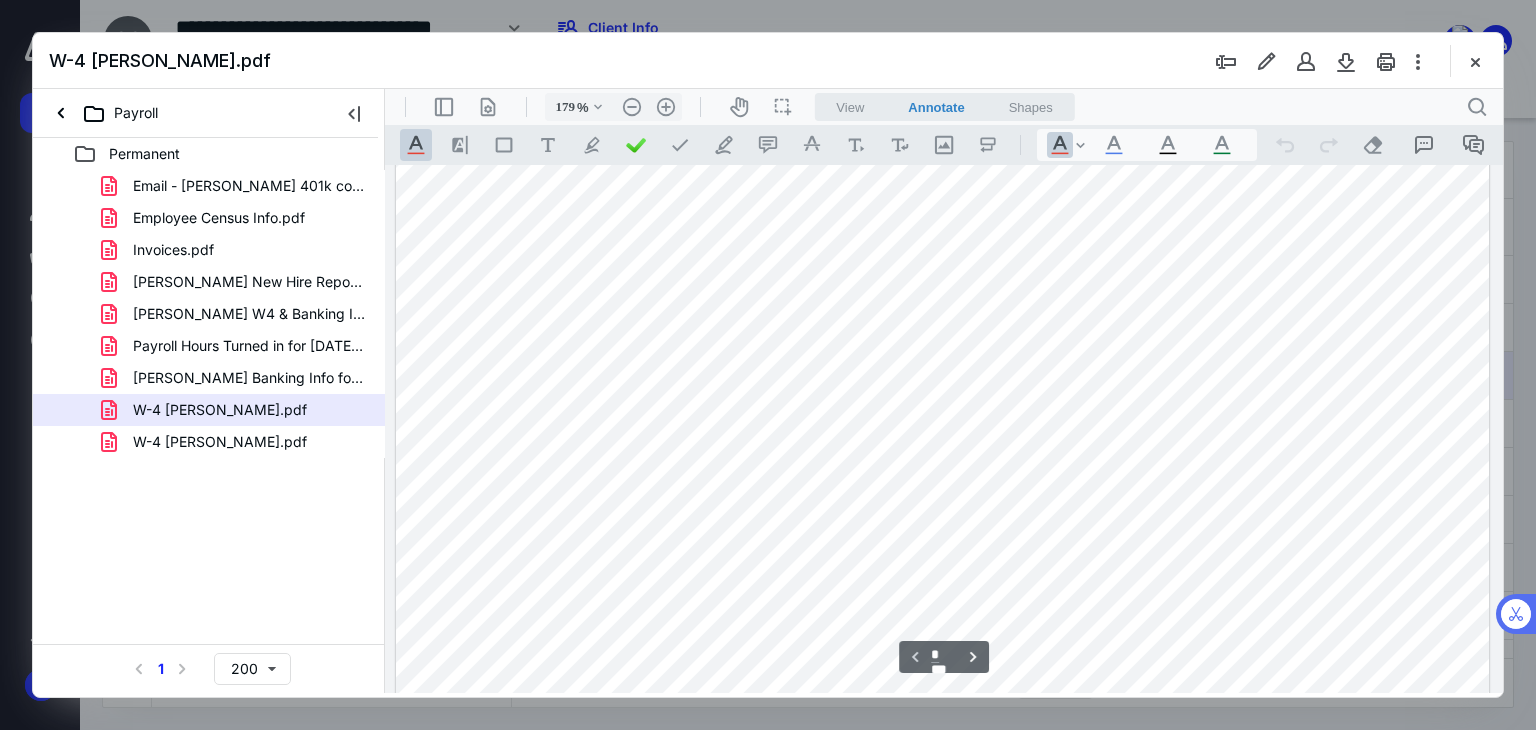 scroll, scrollTop: 902, scrollLeft: 0, axis: vertical 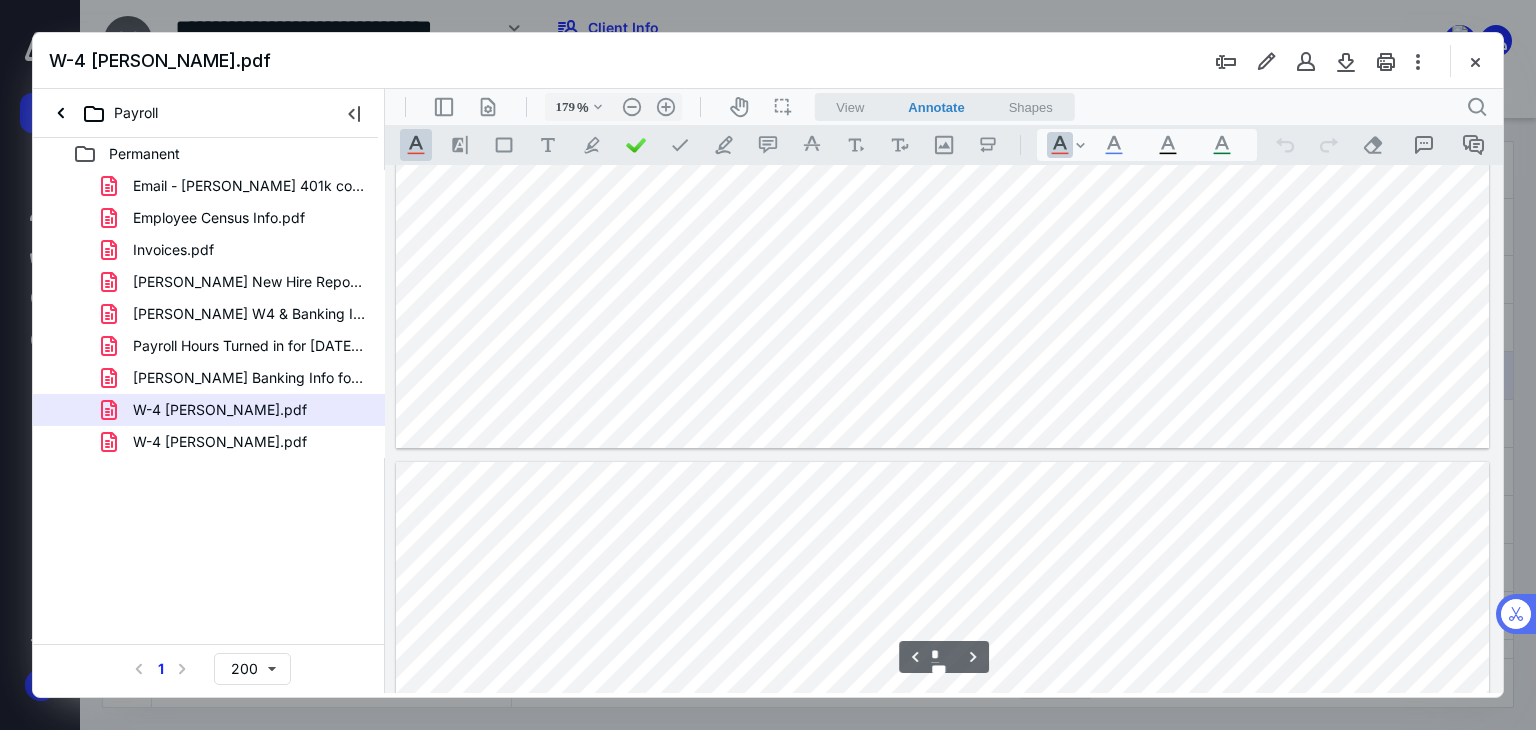 type on "*" 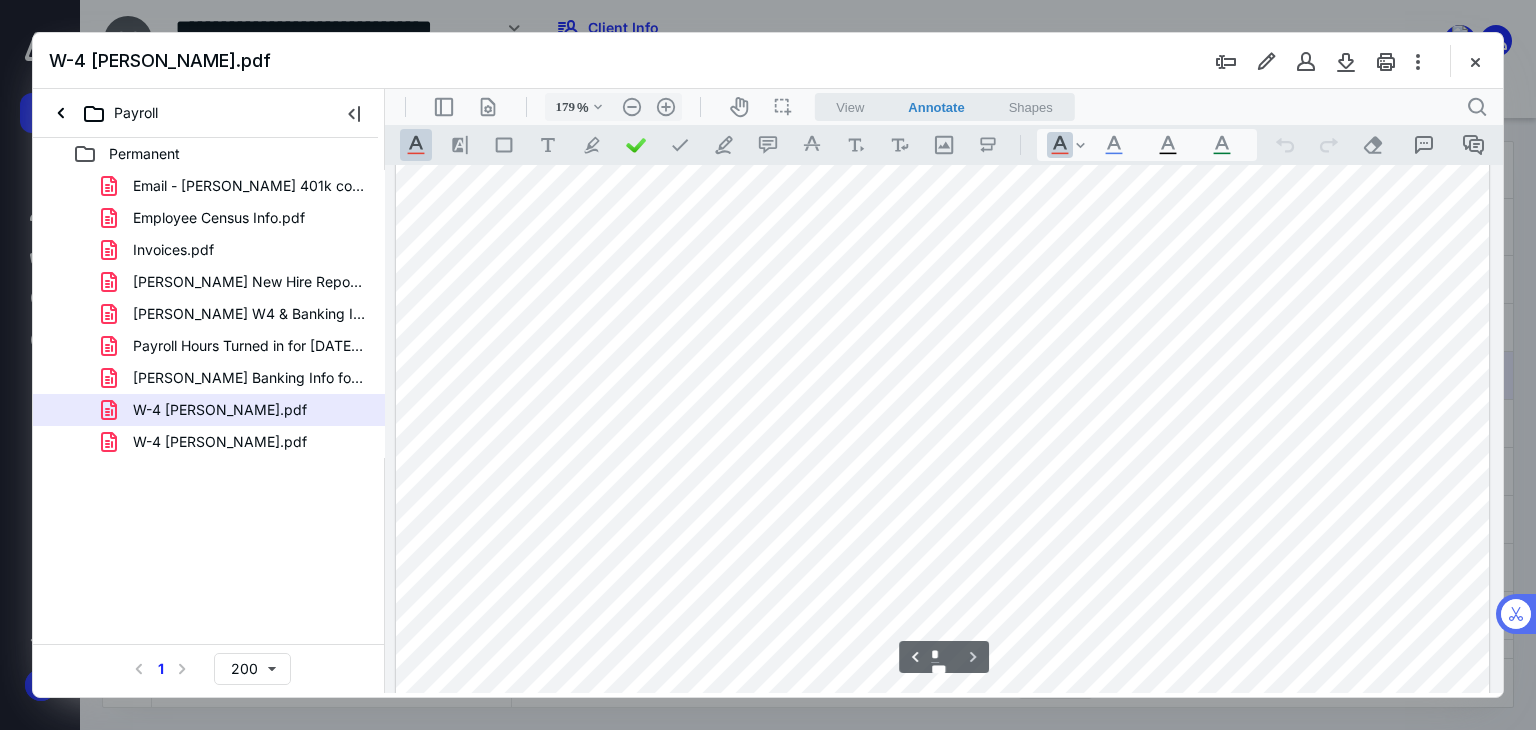 scroll, scrollTop: 5746, scrollLeft: 0, axis: vertical 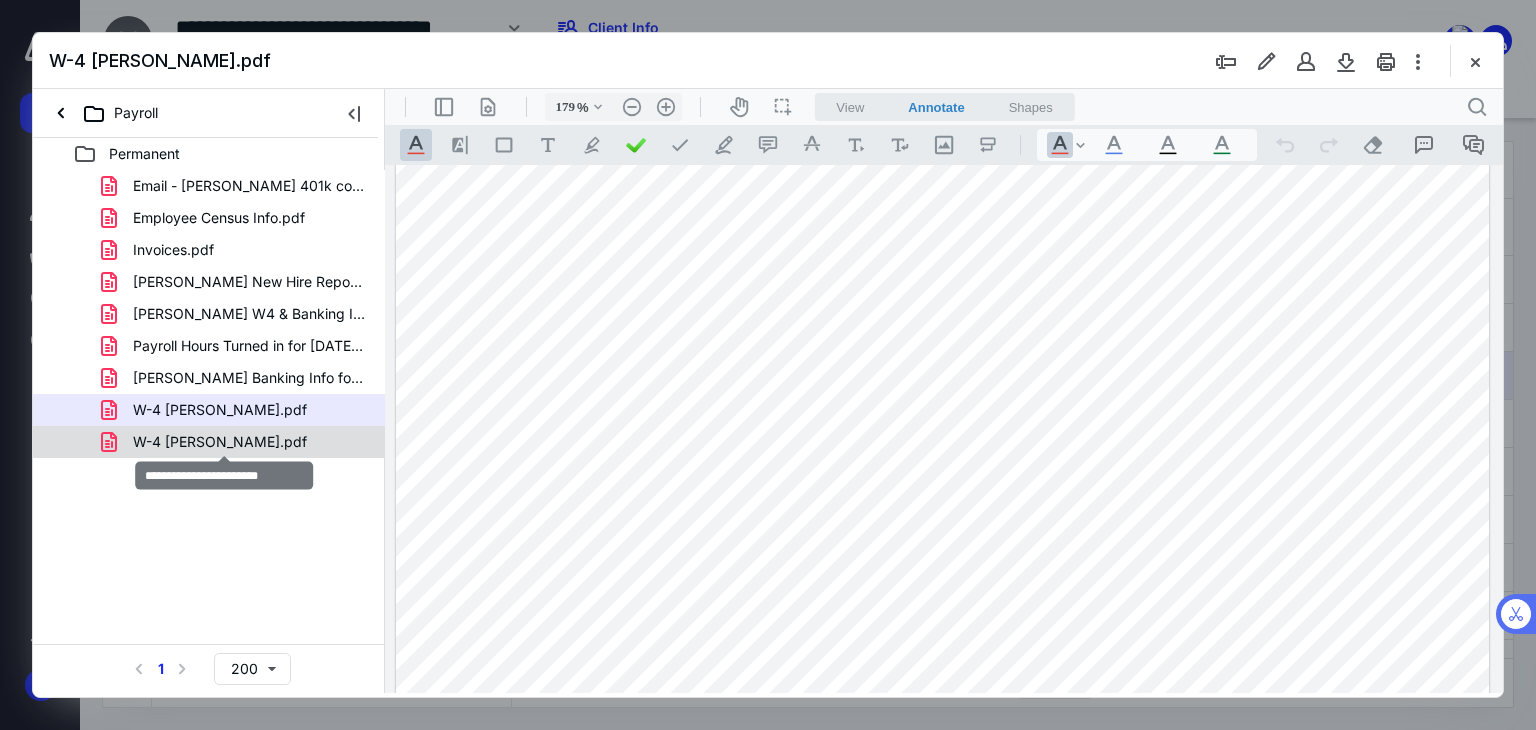 click on "W-4 [PERSON_NAME].pdf" at bounding box center (220, 442) 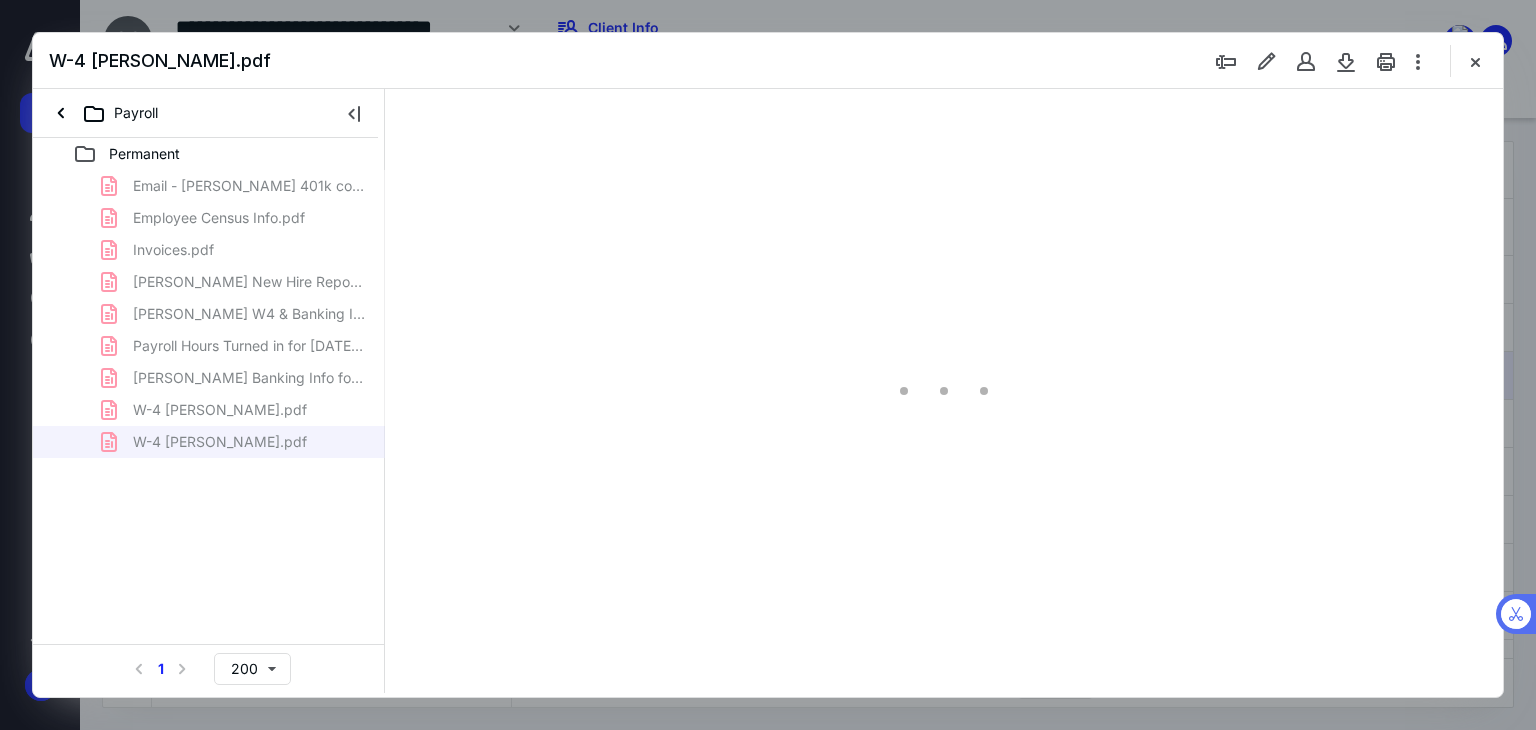 scroll, scrollTop: 83, scrollLeft: 0, axis: vertical 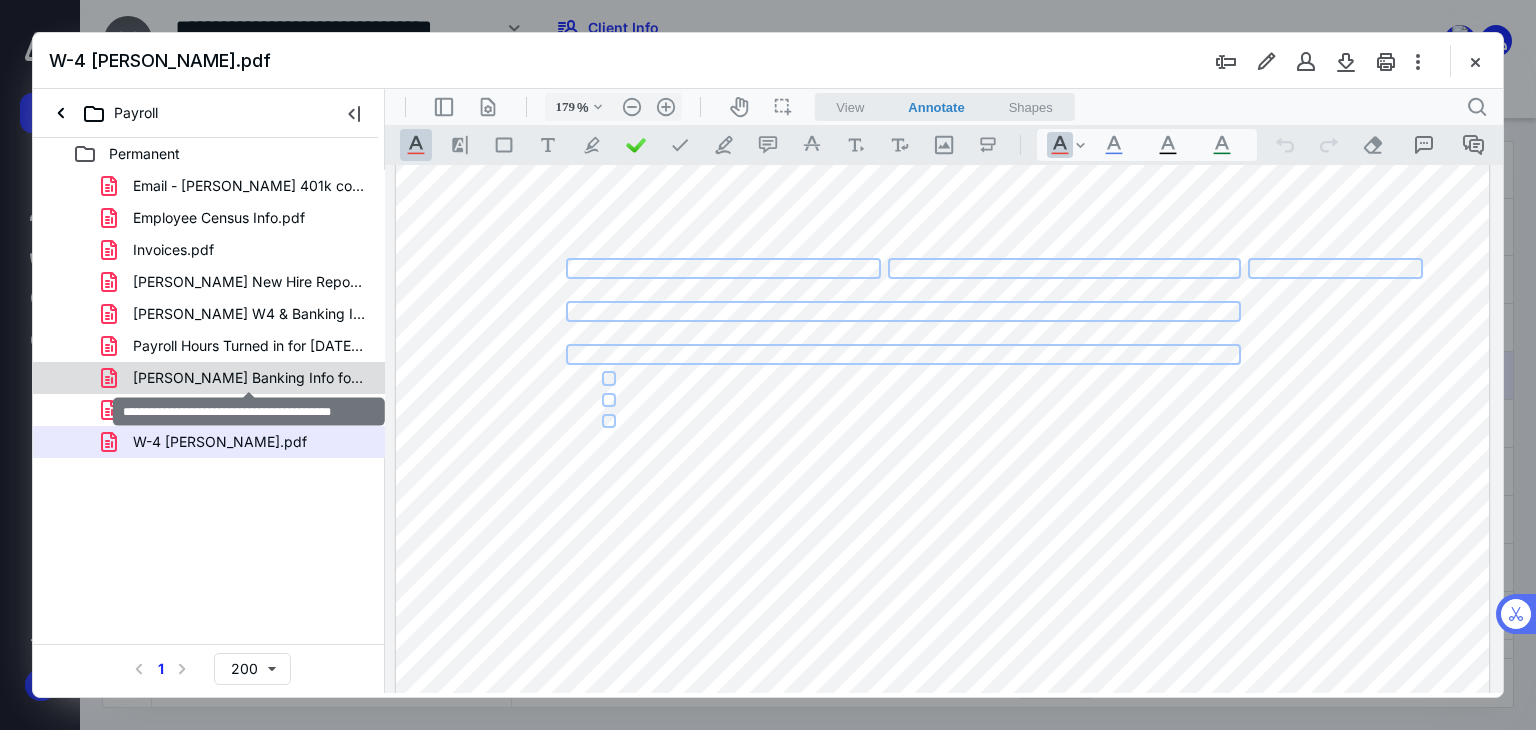 click on "[PERSON_NAME] Banking Info for Payroll.pdf" at bounding box center (249, 378) 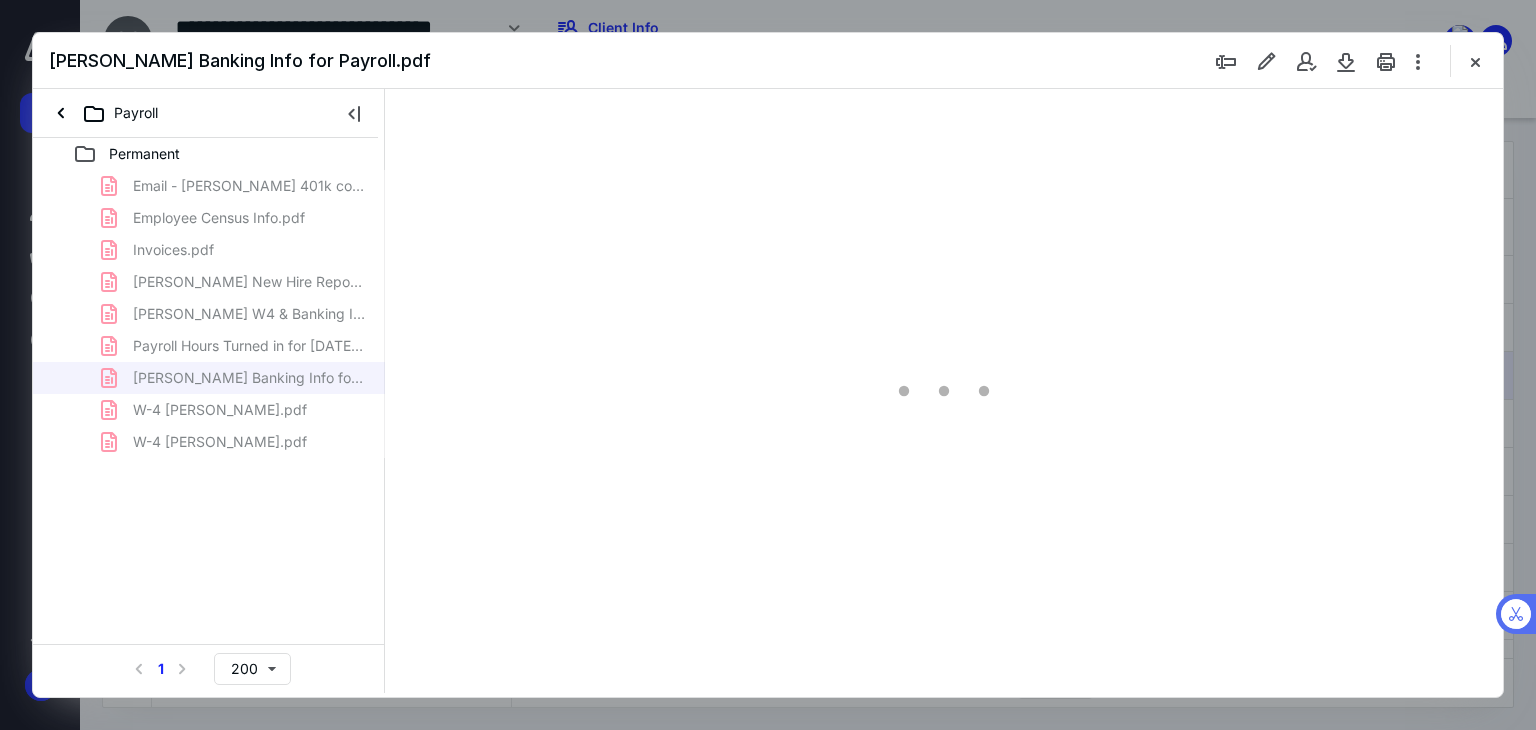 scroll, scrollTop: 0, scrollLeft: 0, axis: both 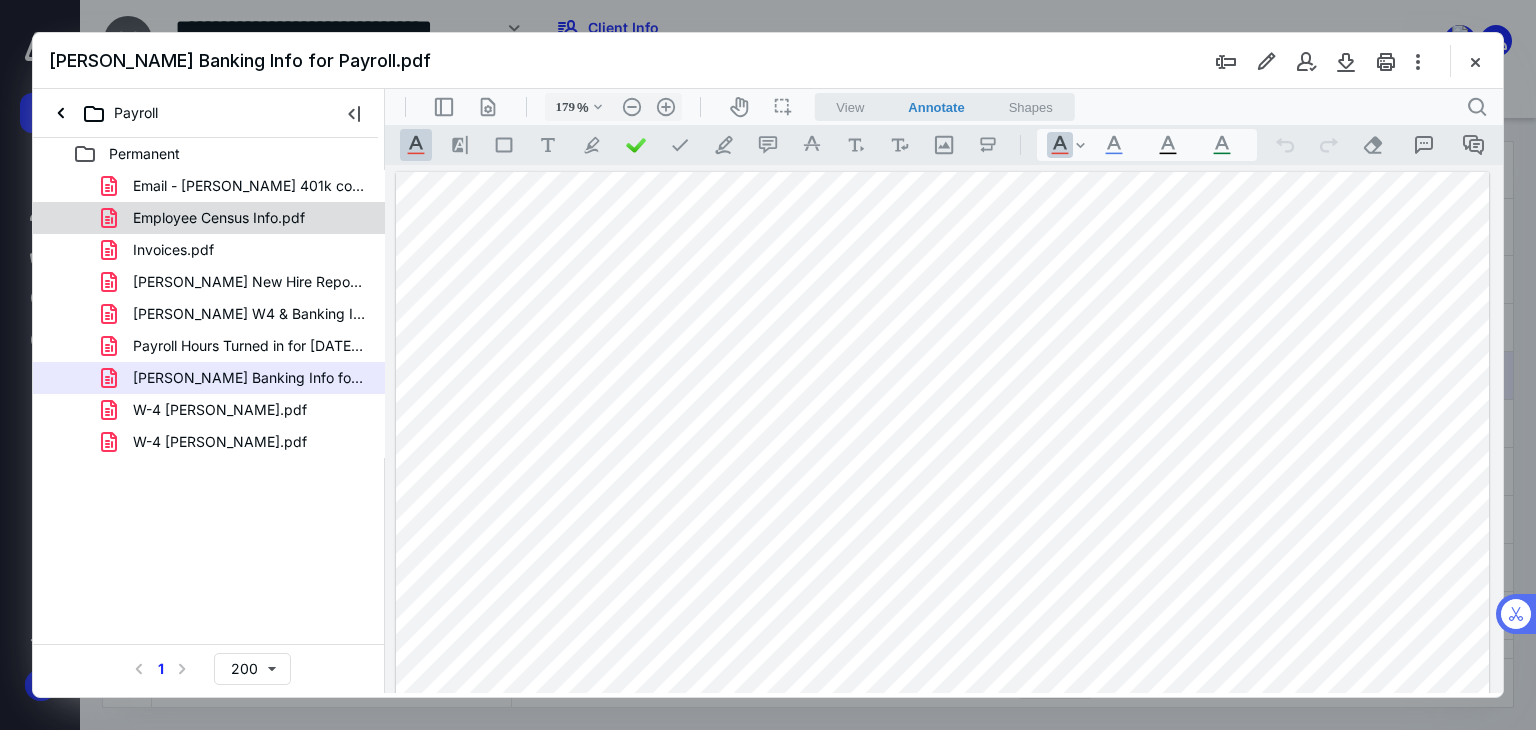 click on "Employee Census Info.pdf" at bounding box center [219, 218] 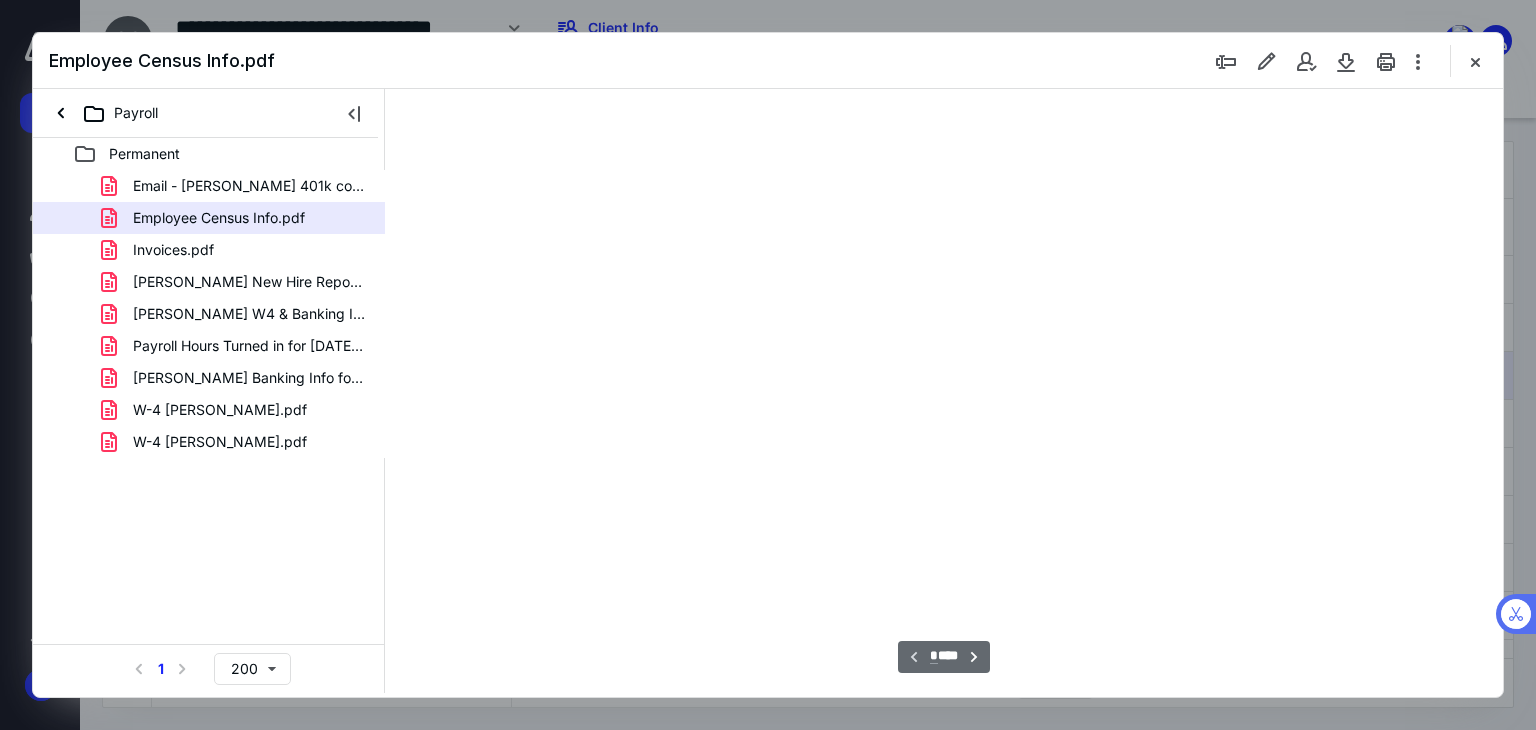 scroll, scrollTop: 82, scrollLeft: 0, axis: vertical 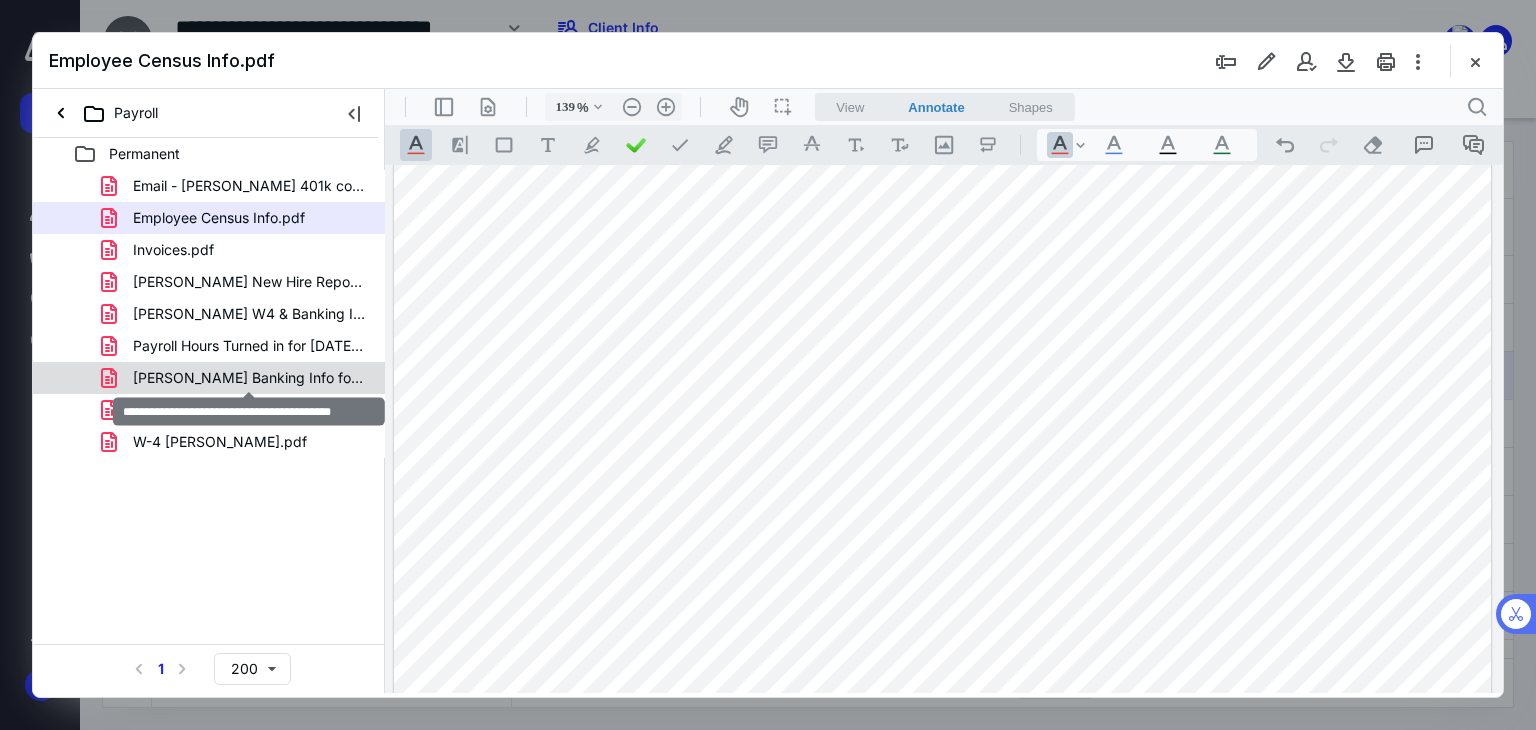 click on "[PERSON_NAME] Banking Info for Payroll.pdf" at bounding box center (249, 378) 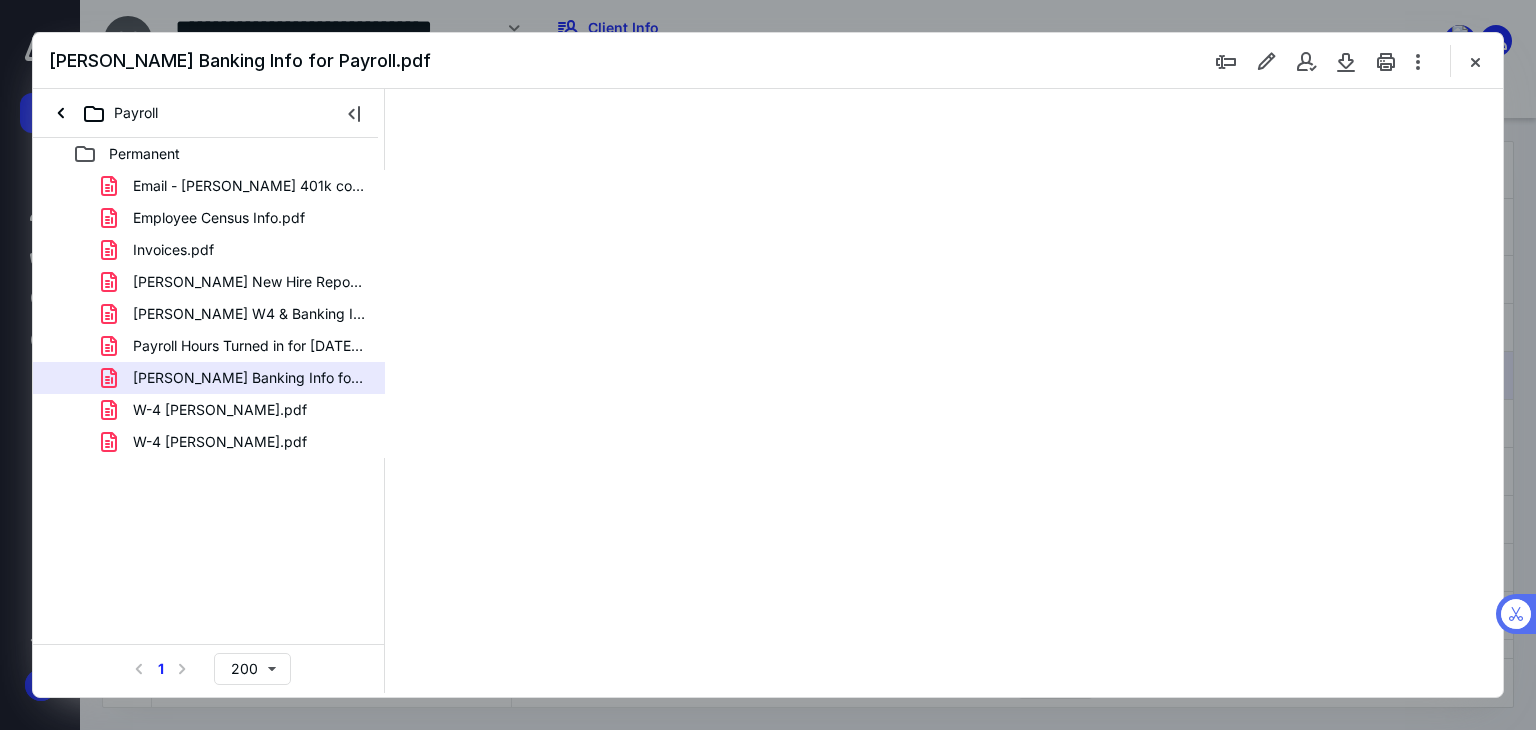 scroll, scrollTop: 0, scrollLeft: 0, axis: both 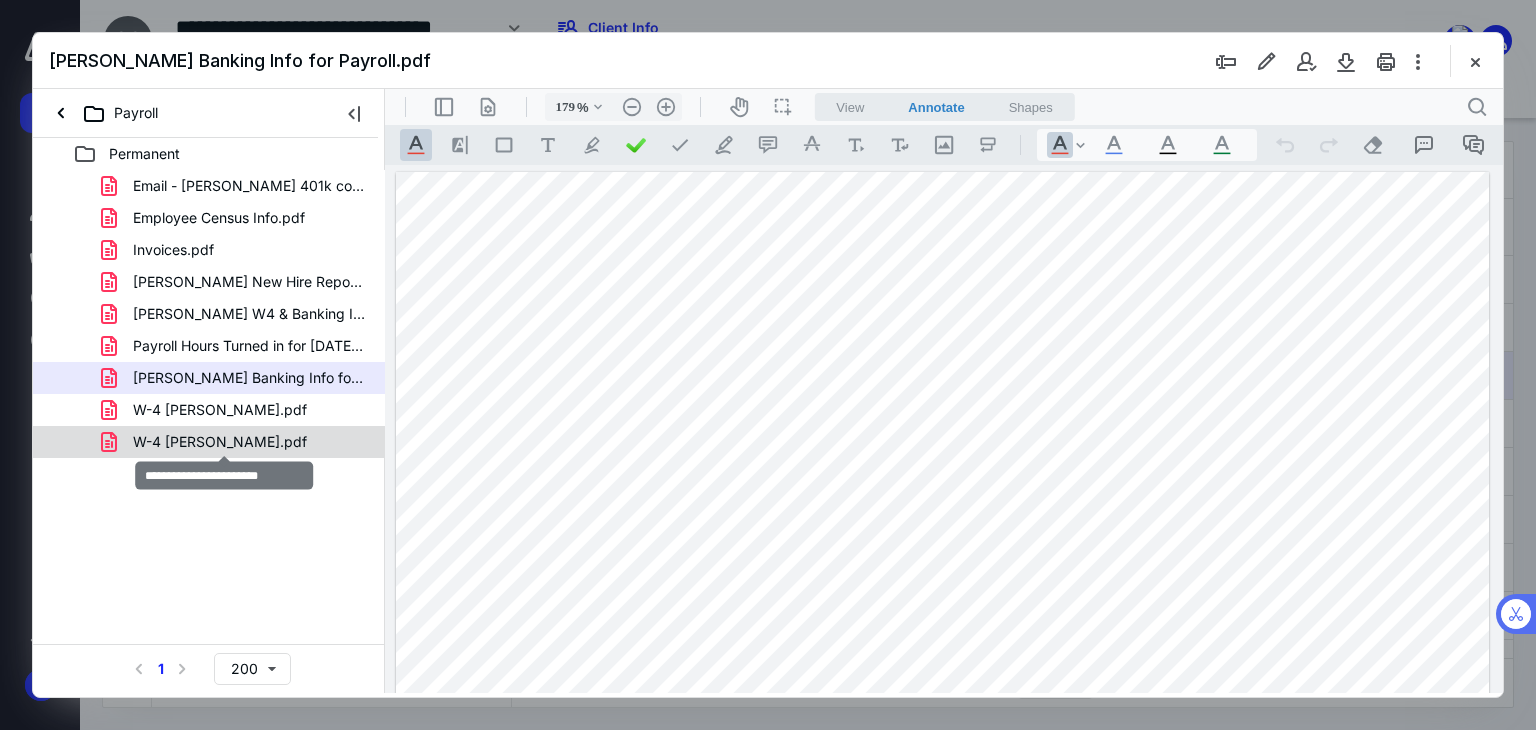 click on "W-4 [PERSON_NAME].pdf" at bounding box center [220, 442] 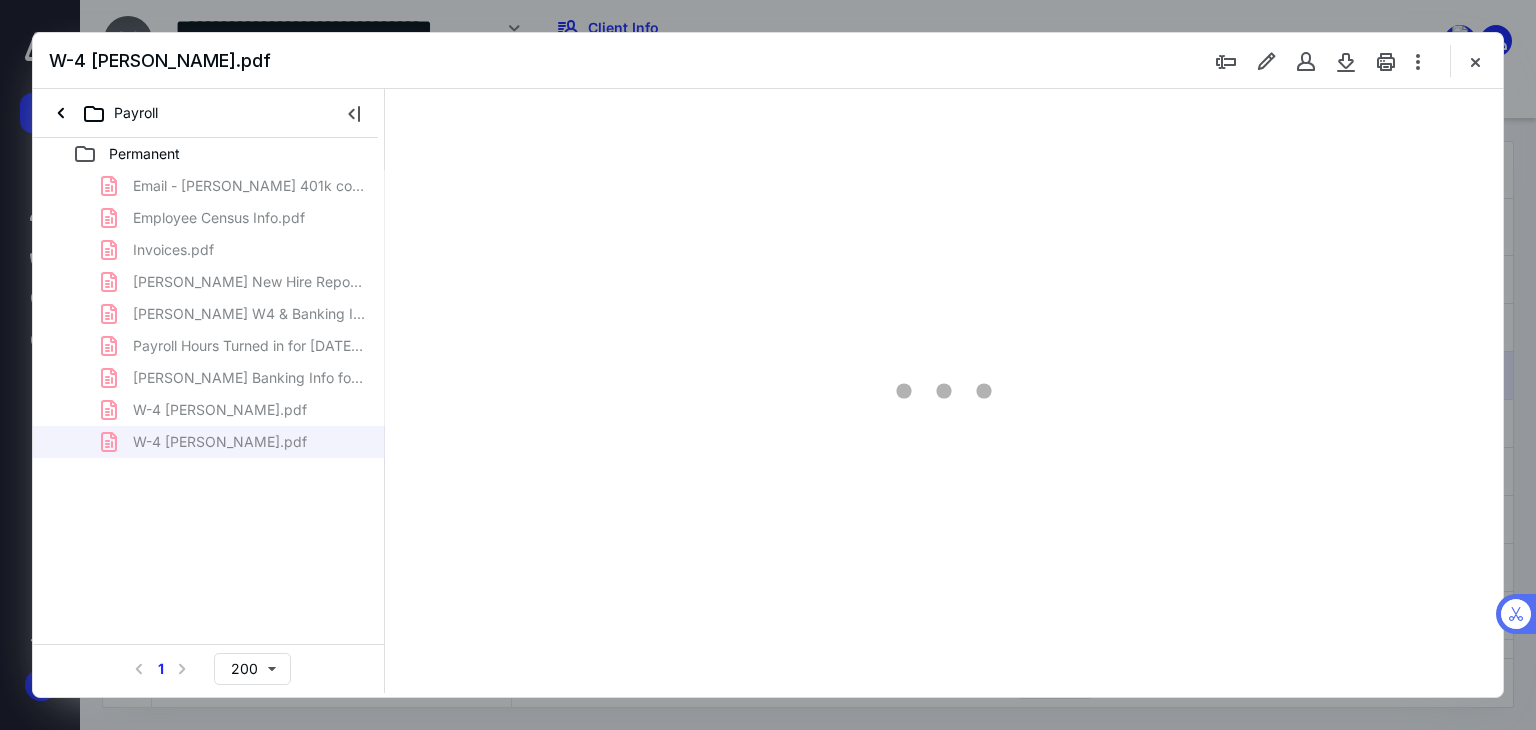 type on "179" 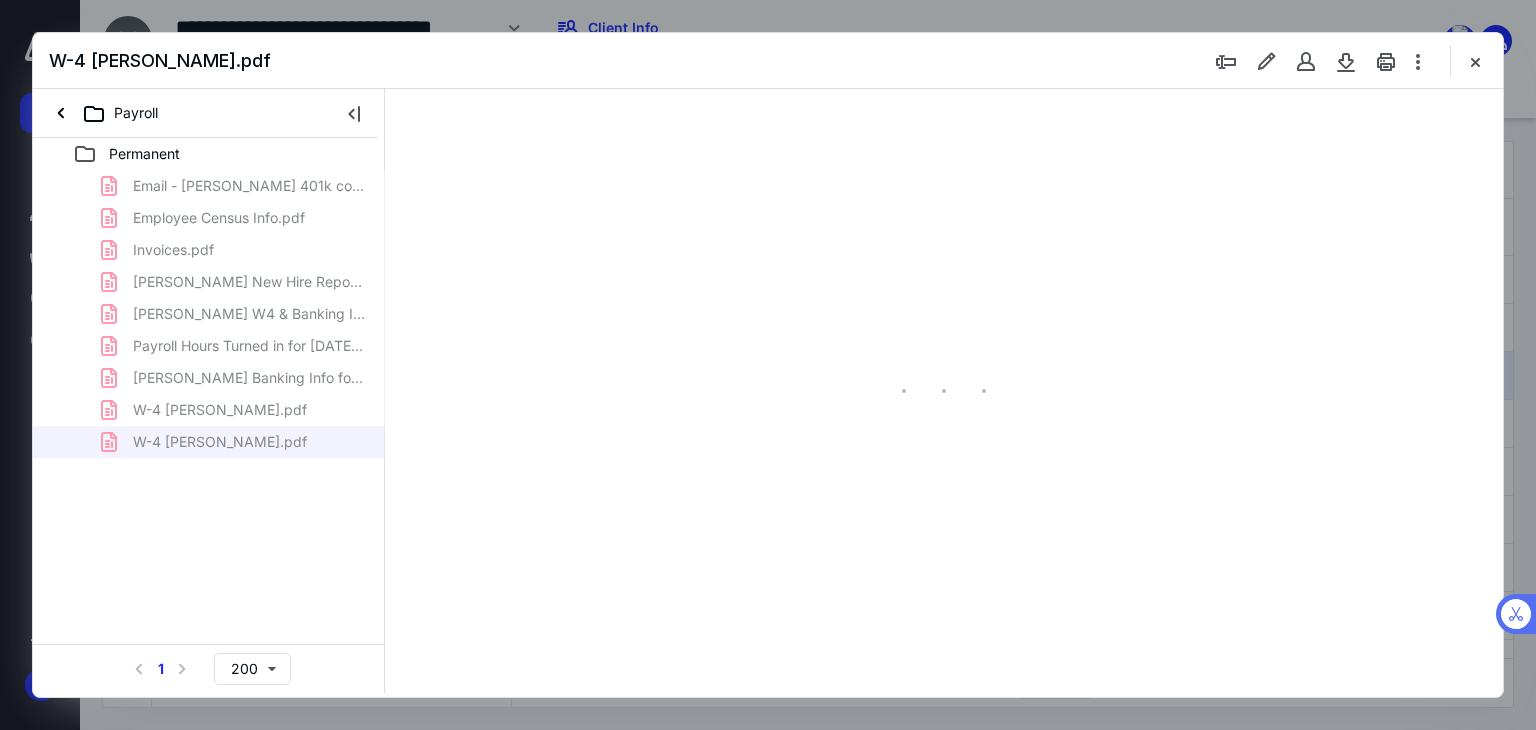 scroll, scrollTop: 83, scrollLeft: 0, axis: vertical 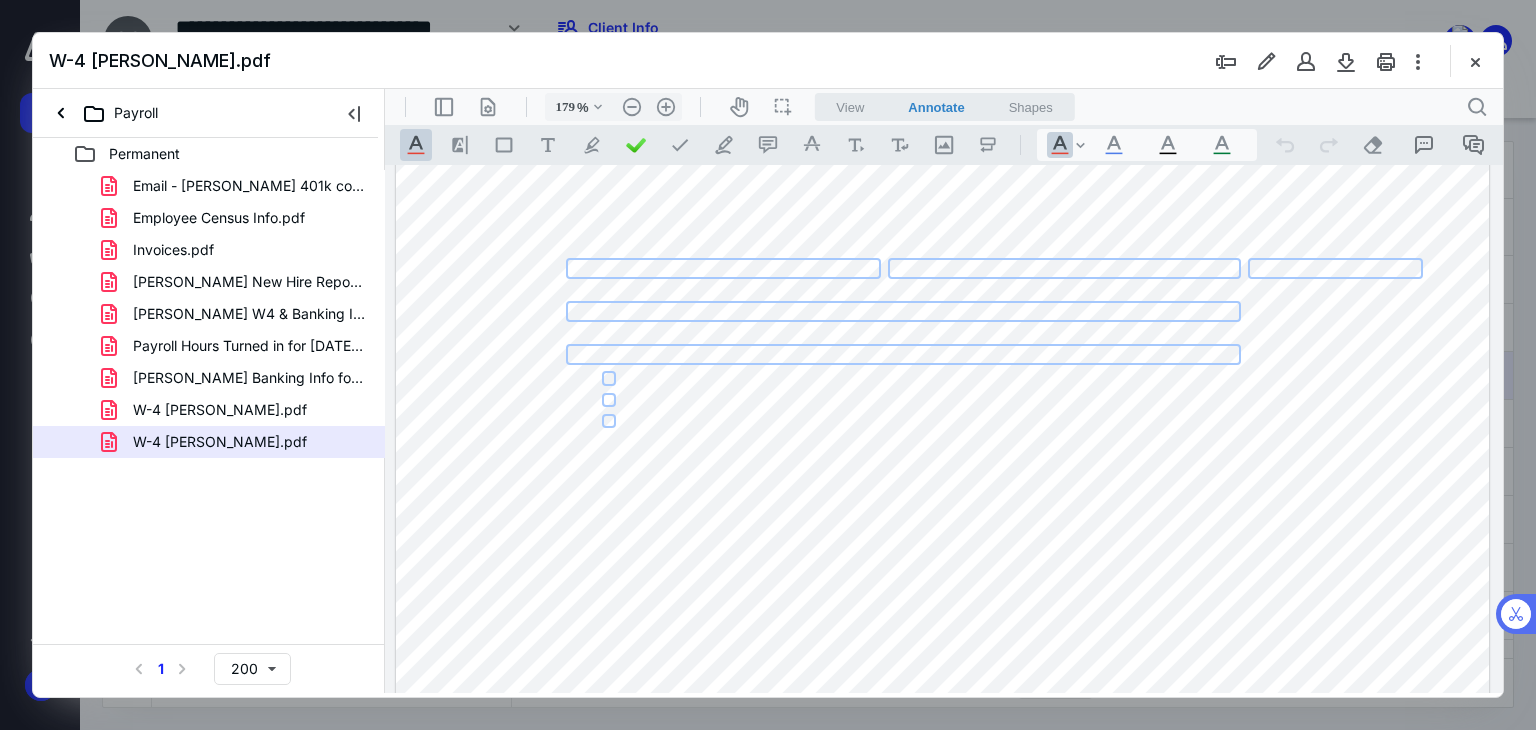 click at bounding box center (943, 797) 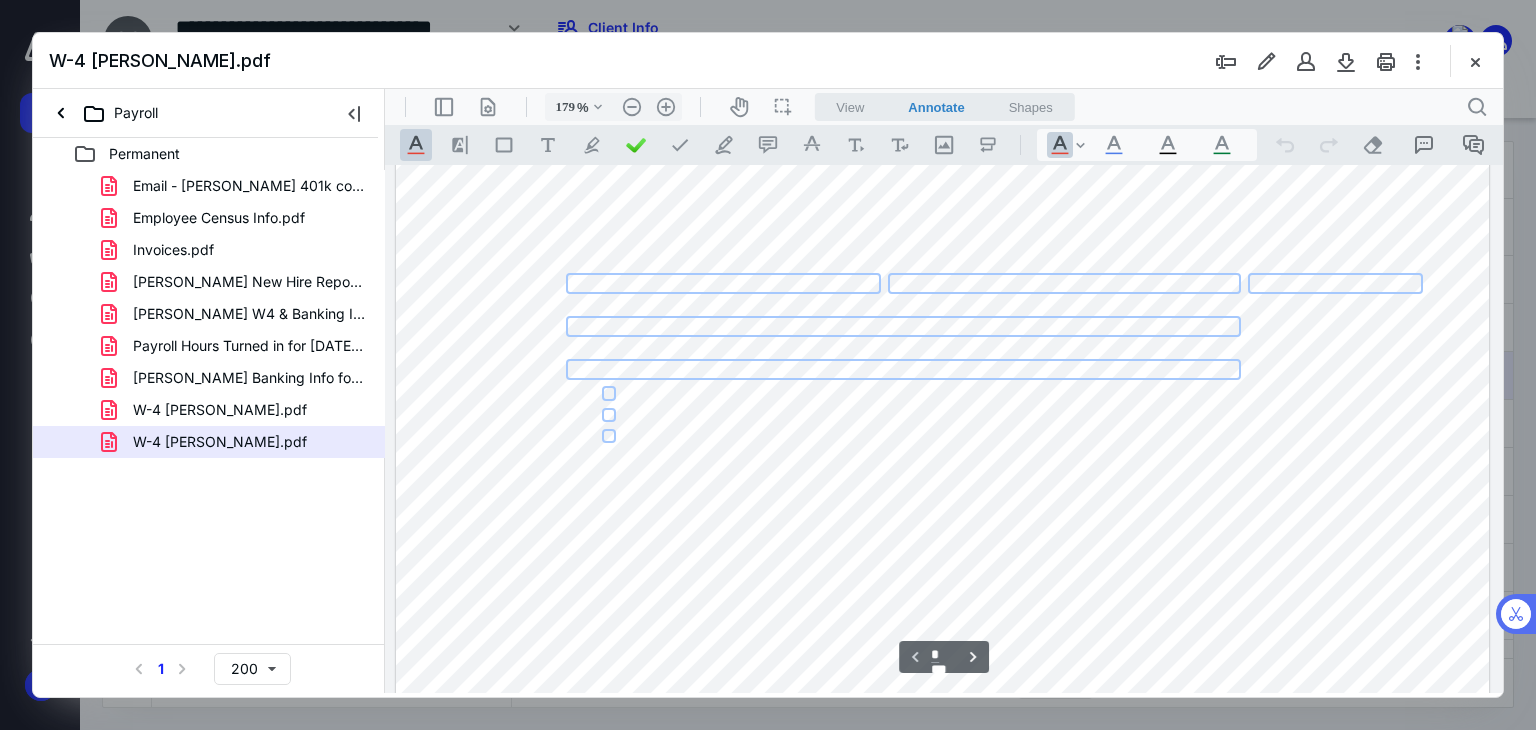 scroll, scrollTop: 0, scrollLeft: 0, axis: both 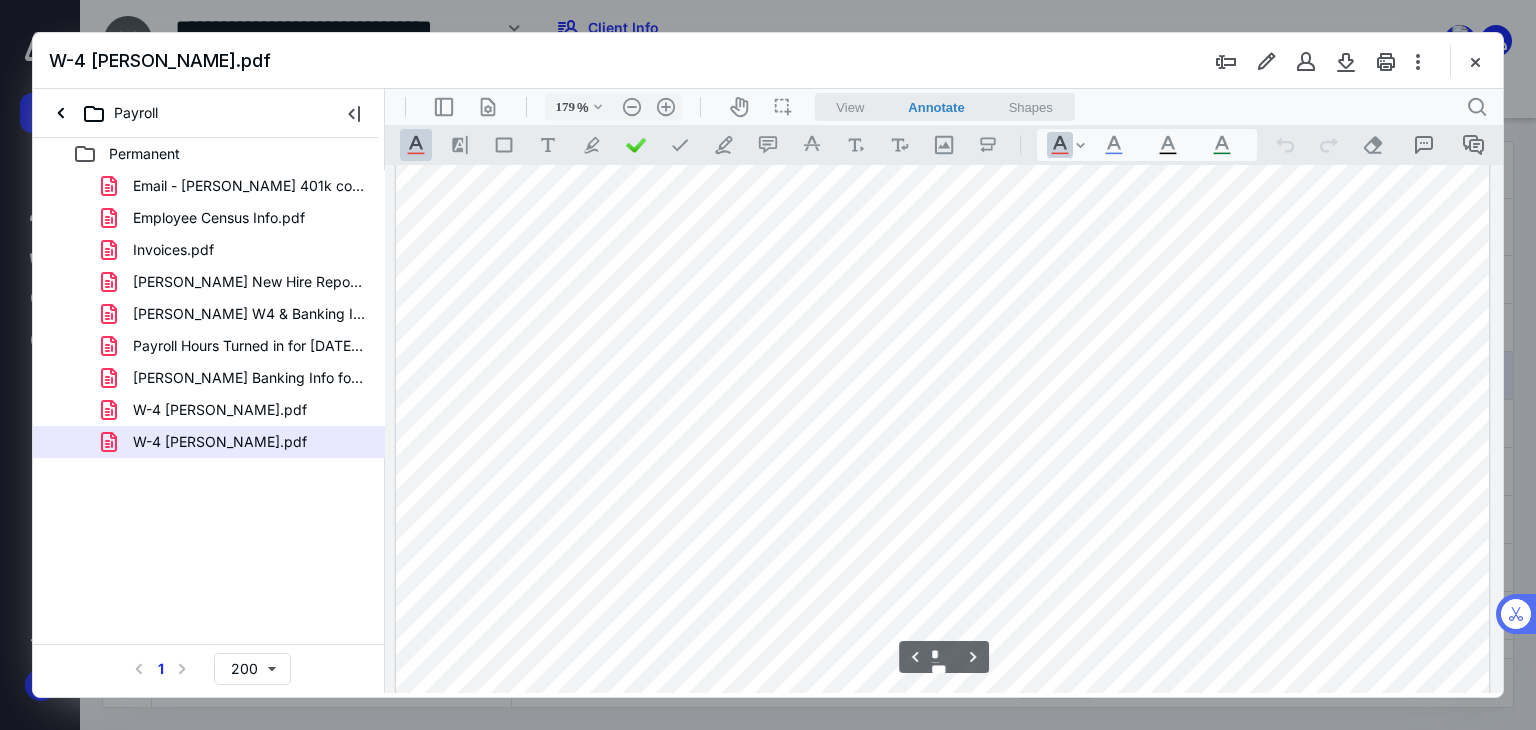type on "*" 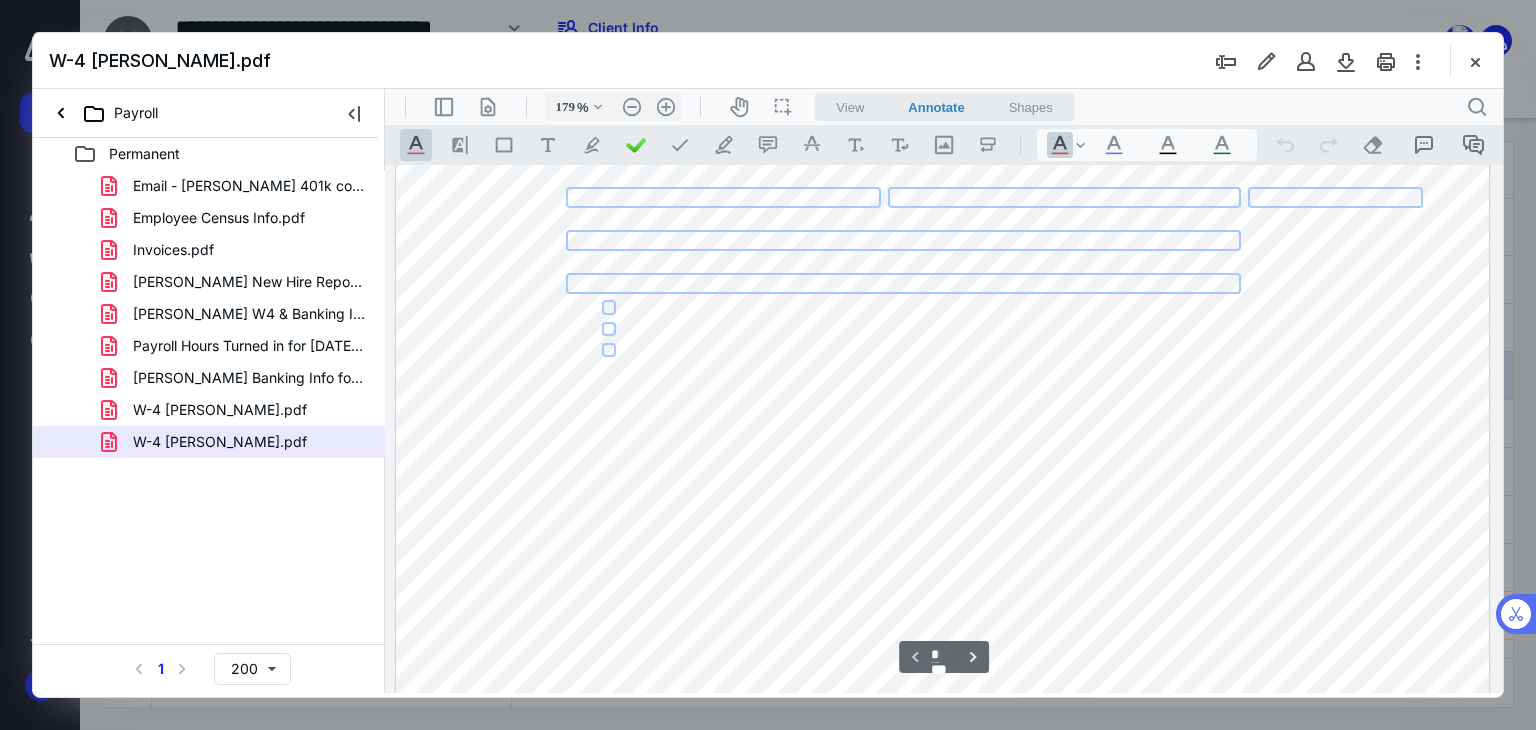 scroll, scrollTop: 0, scrollLeft: 0, axis: both 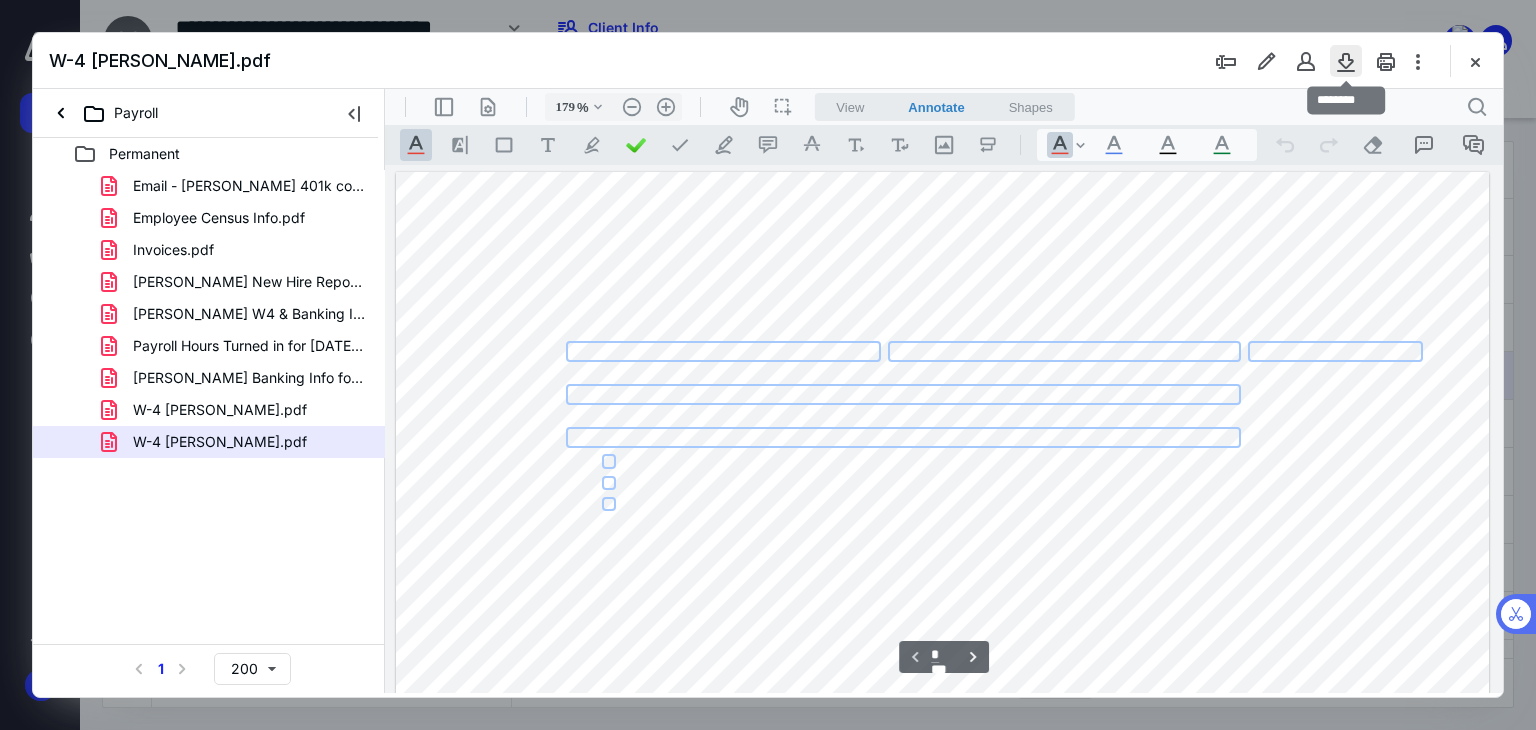 click at bounding box center (1346, 61) 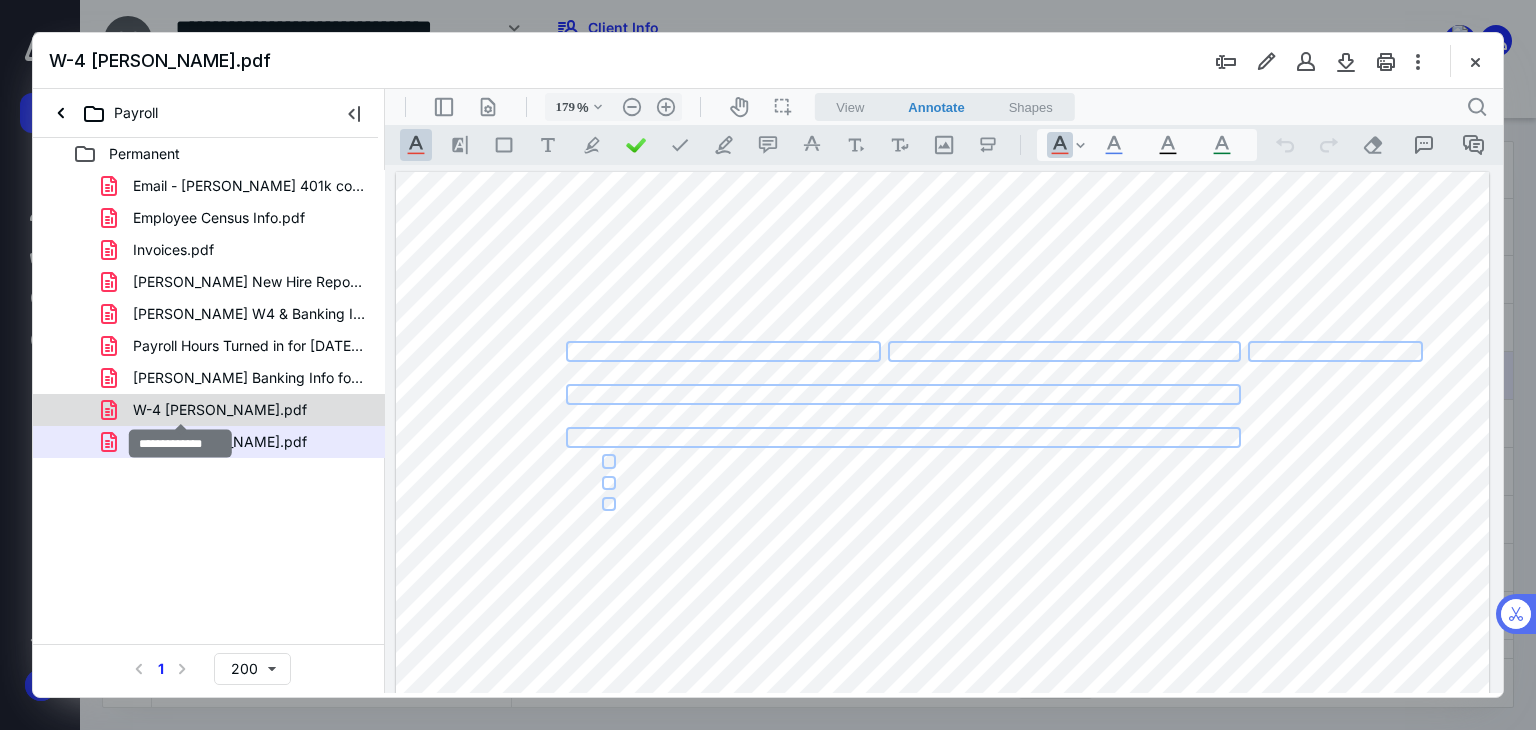 click on "W-4 [PERSON_NAME].pdf" at bounding box center [220, 410] 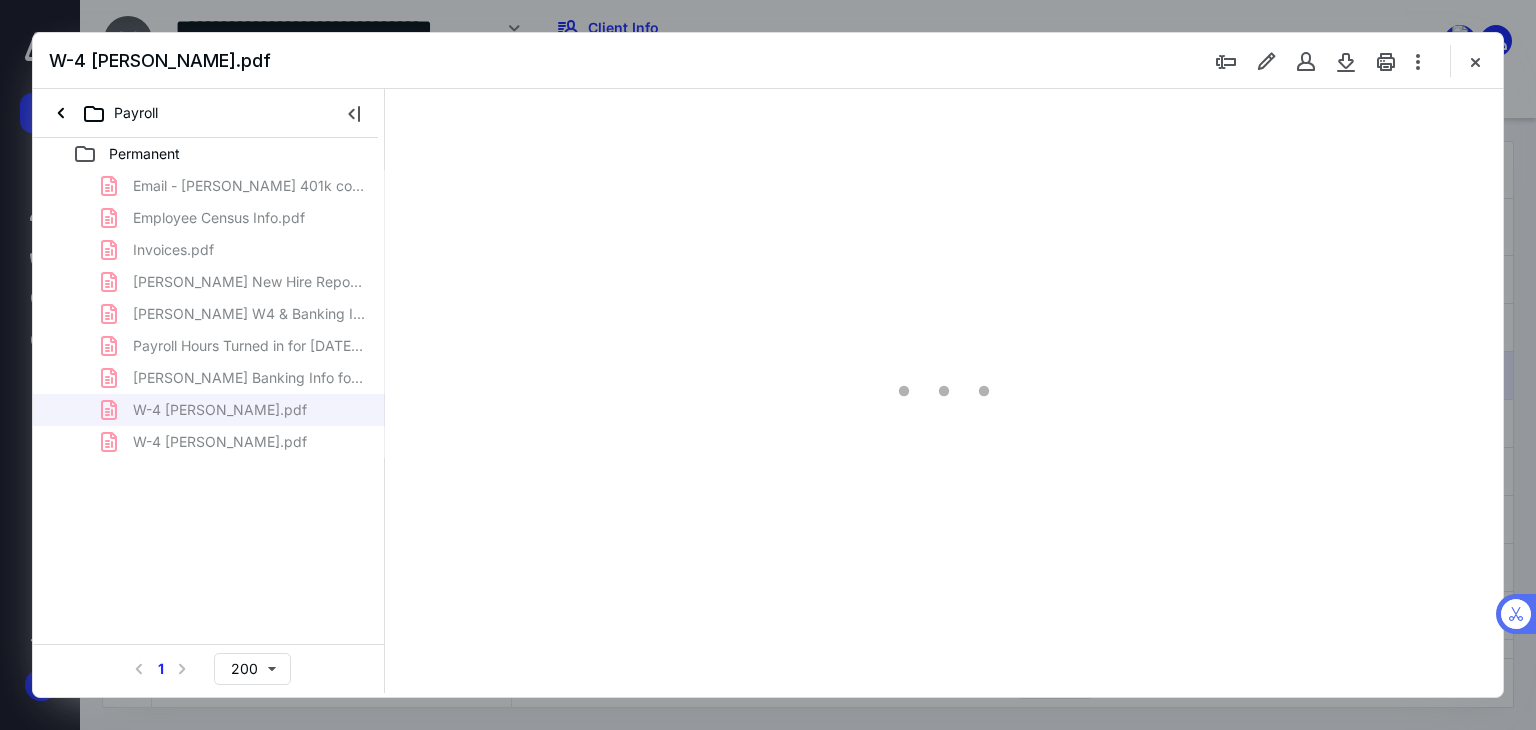 type on "179" 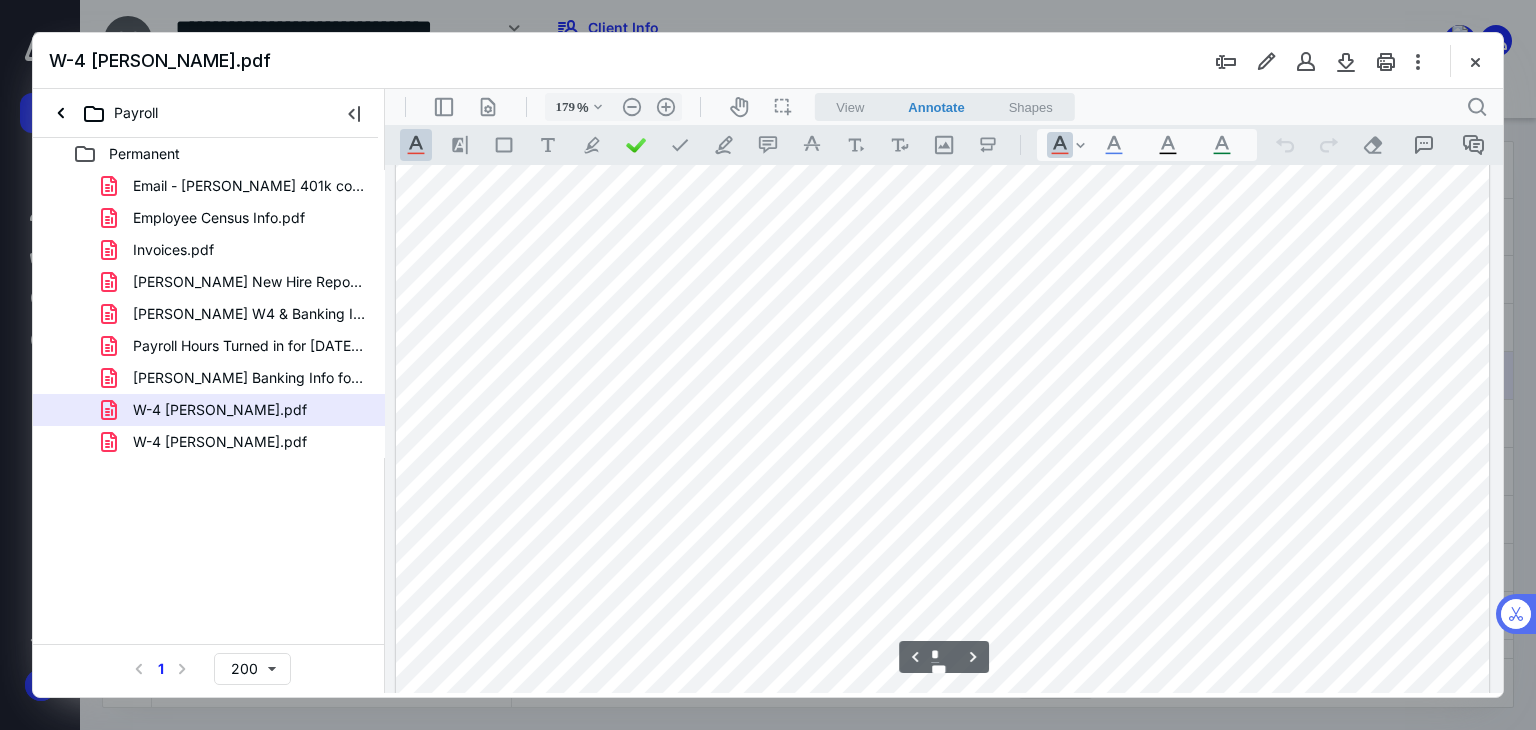 scroll, scrollTop: 4376, scrollLeft: 0, axis: vertical 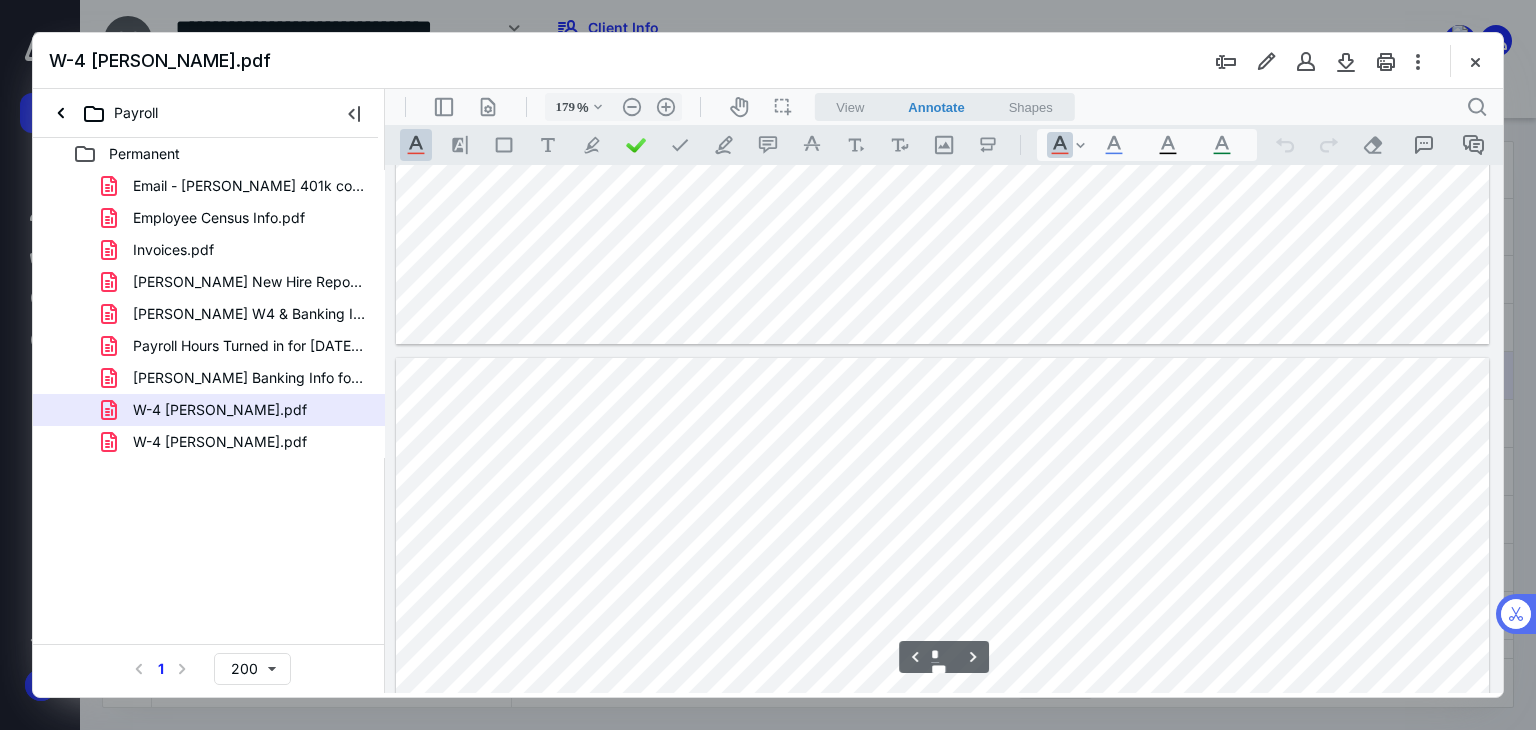 type on "*" 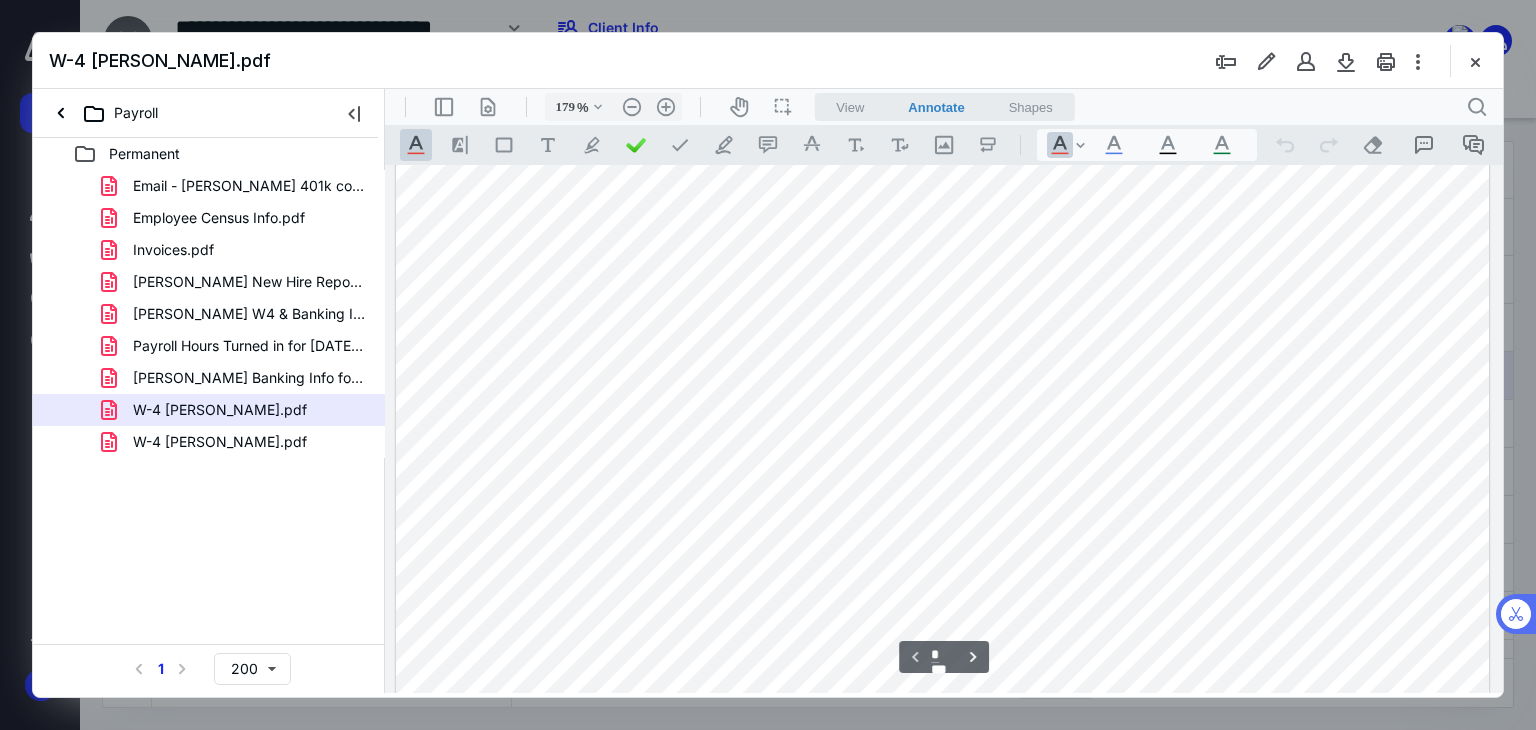 scroll, scrollTop: 398, scrollLeft: 0, axis: vertical 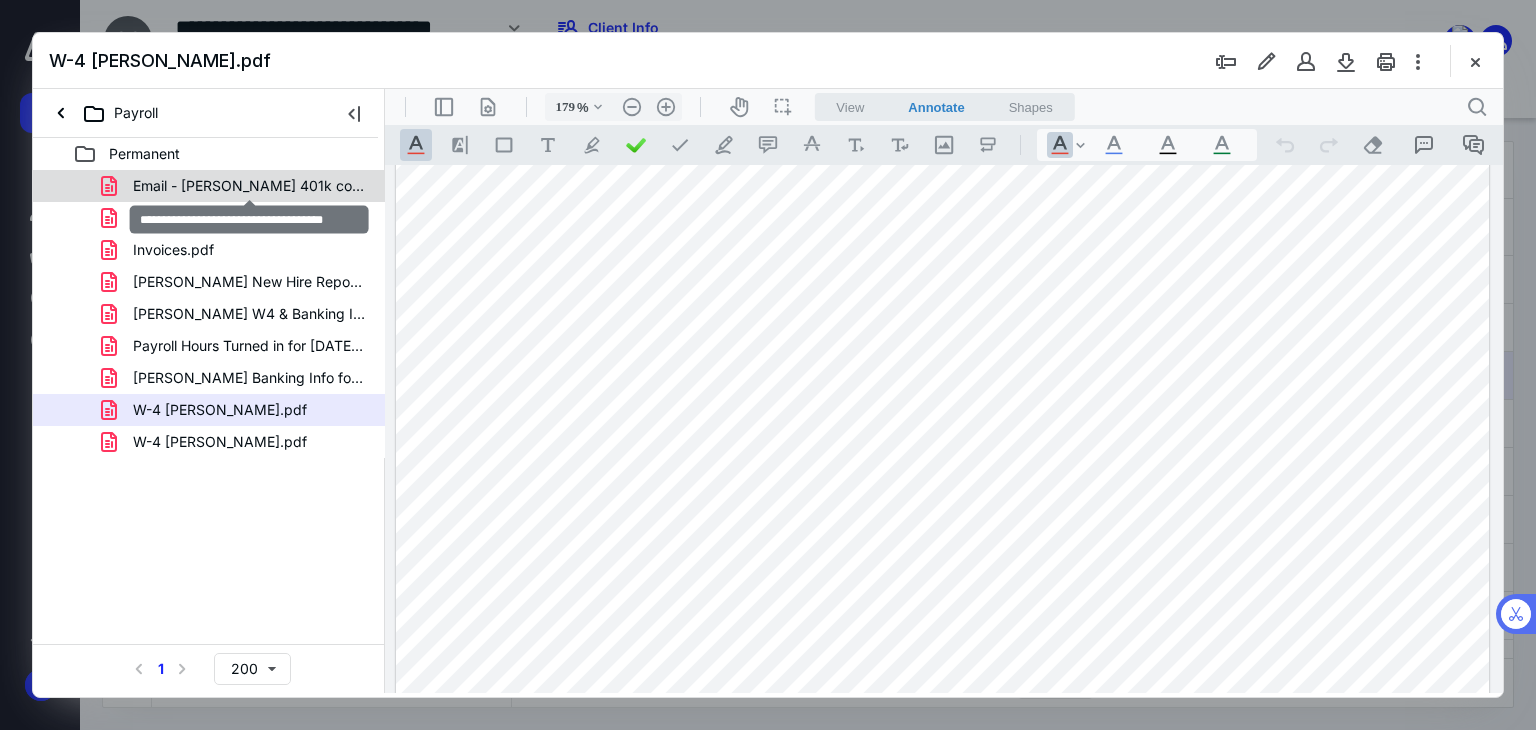 click on "Email - [PERSON_NAME] 401k contribution.pdf" at bounding box center [249, 186] 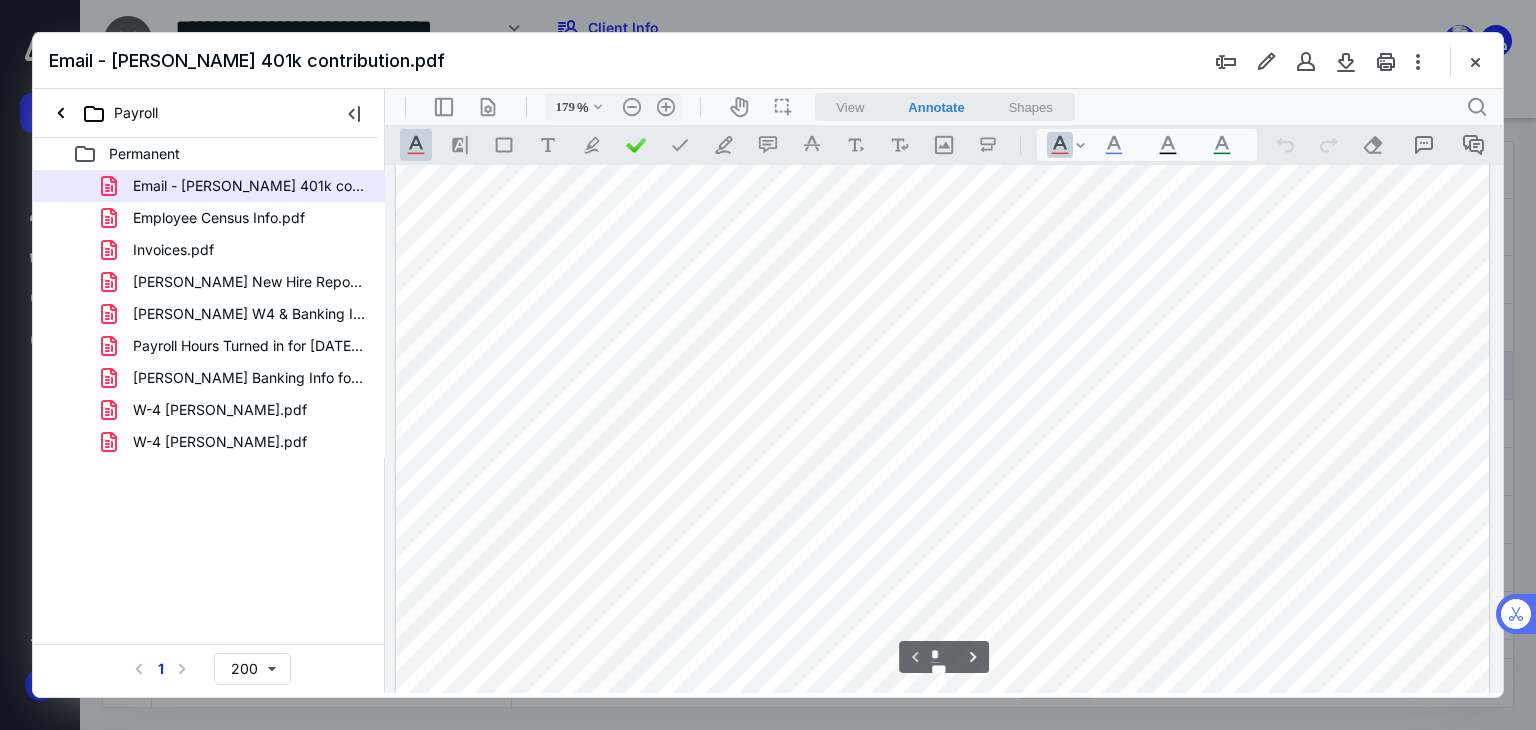 scroll, scrollTop: 145, scrollLeft: 0, axis: vertical 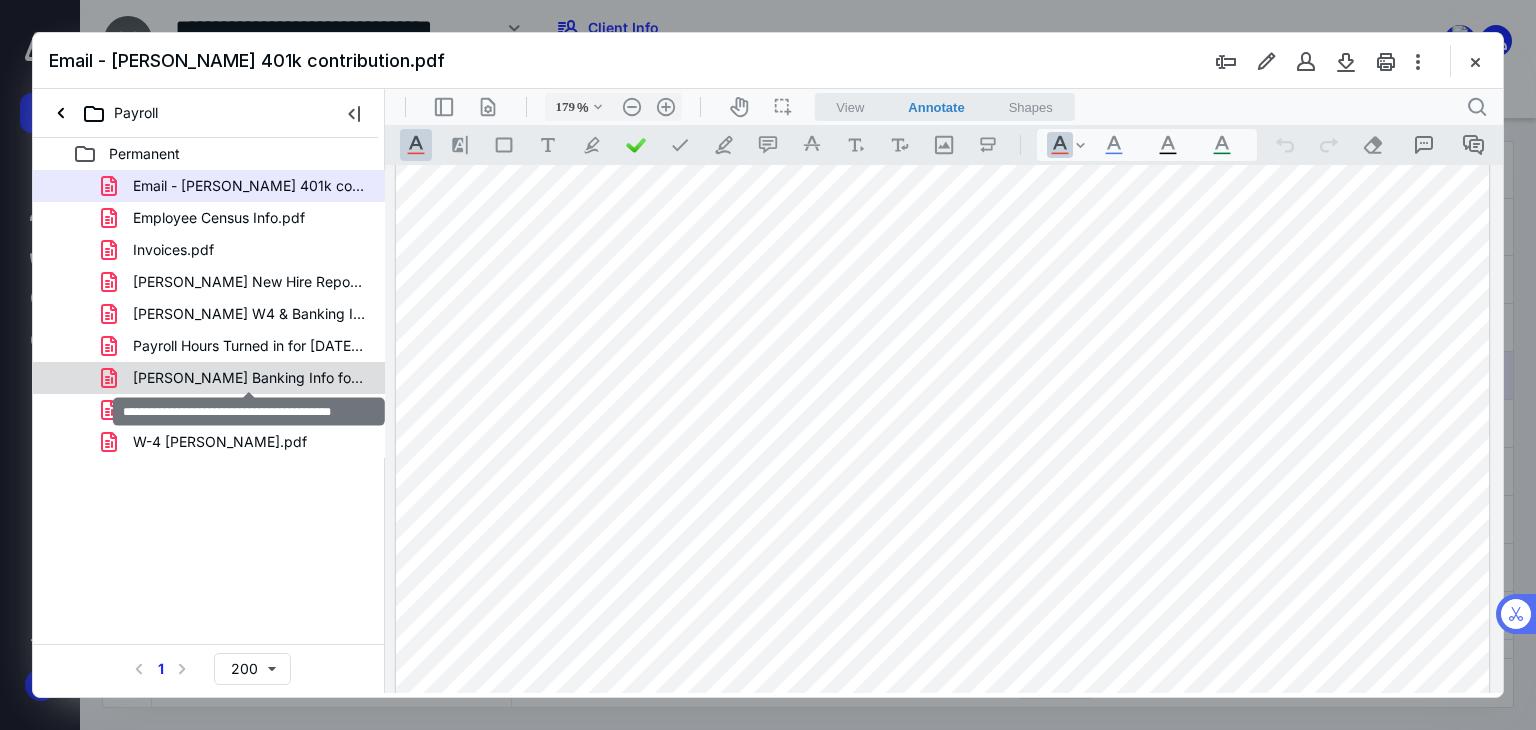 click on "[PERSON_NAME] Banking Info for Payroll.pdf" at bounding box center [249, 378] 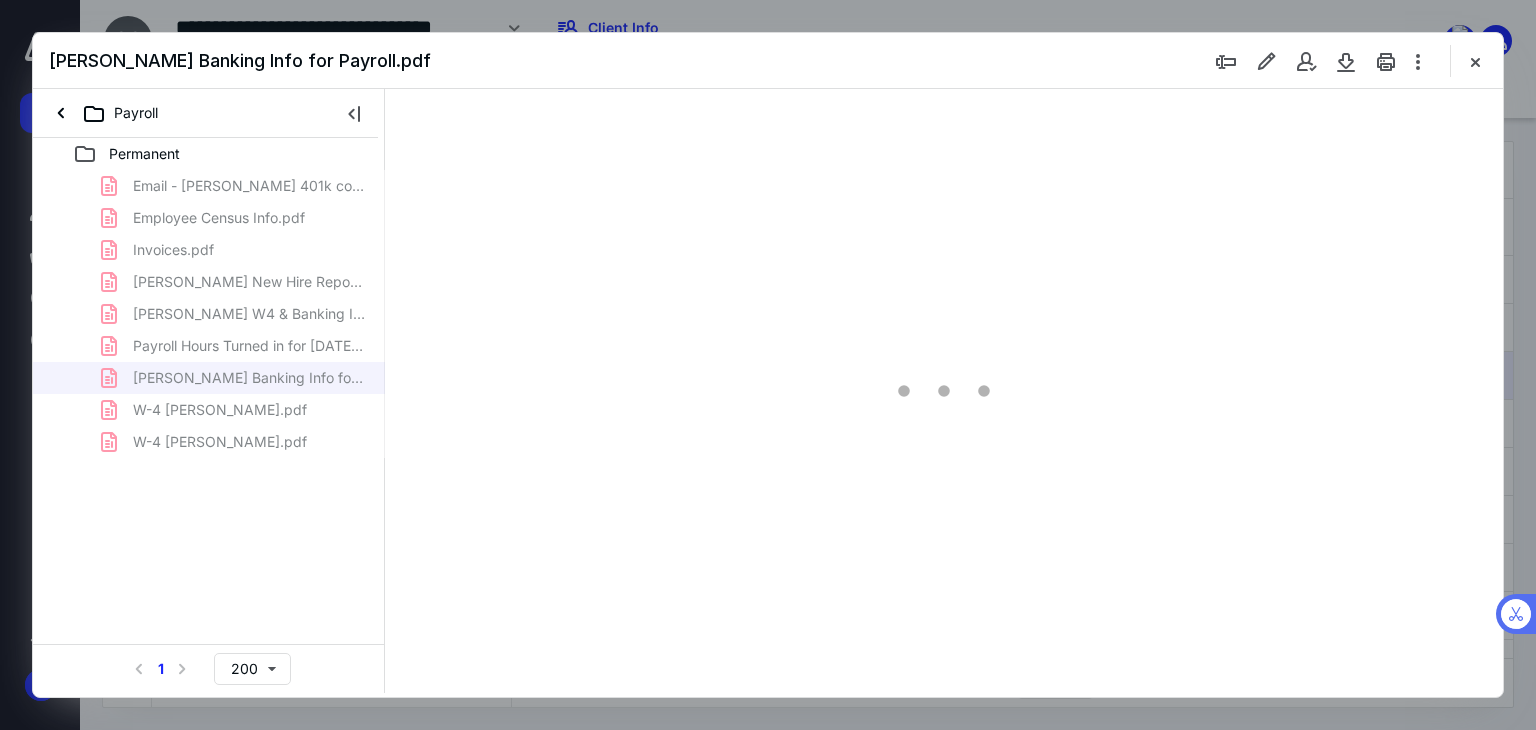 scroll, scrollTop: 0, scrollLeft: 0, axis: both 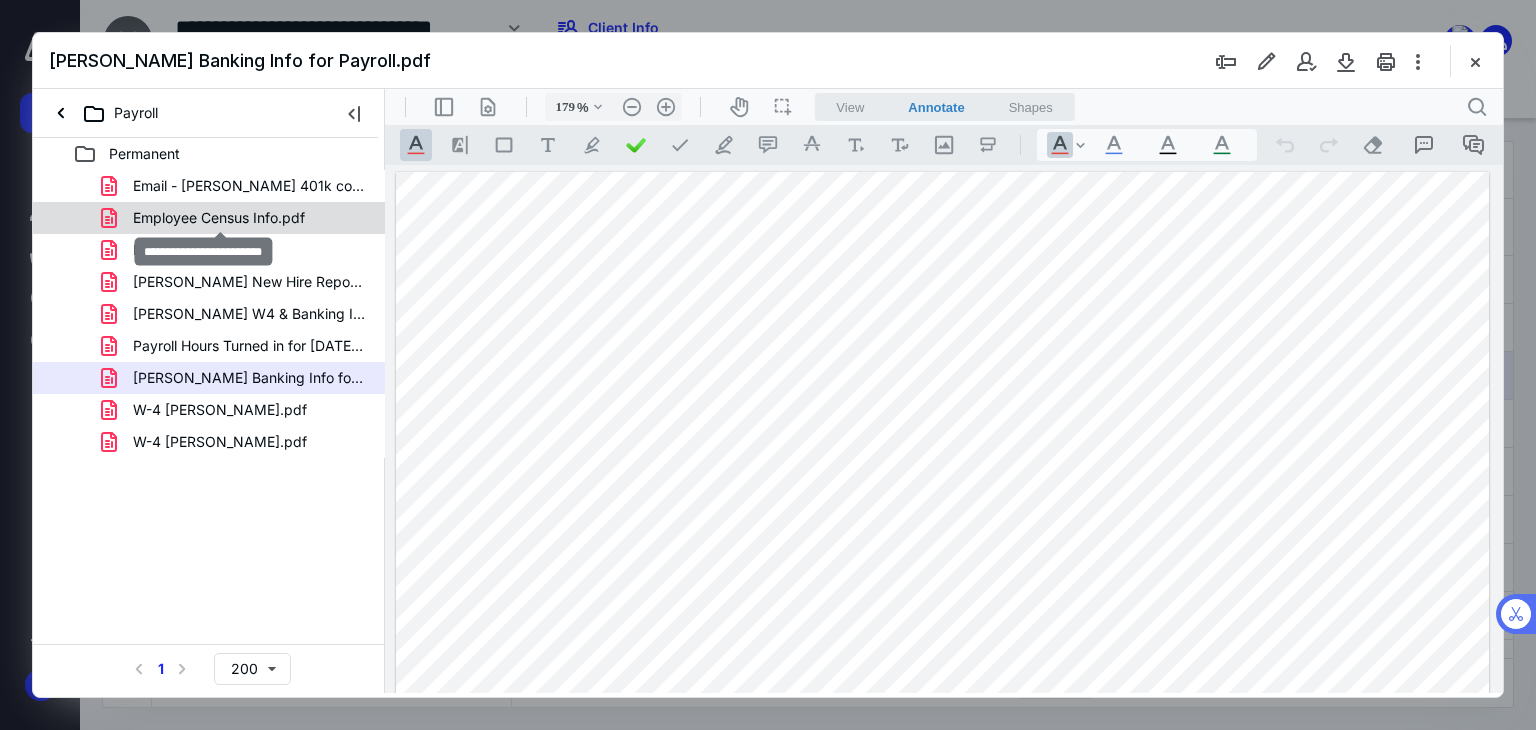 click on "Employee Census Info.pdf" at bounding box center [219, 218] 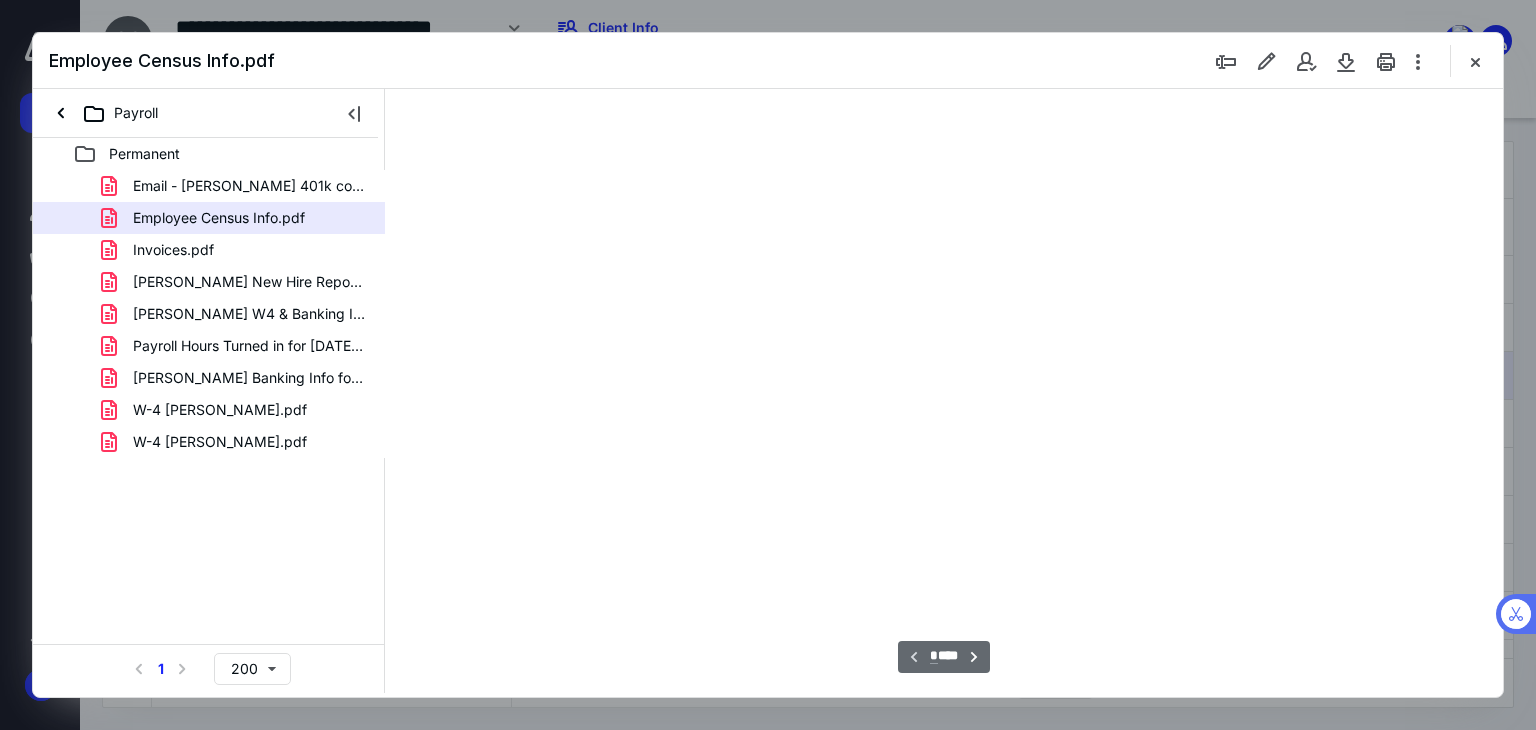 scroll, scrollTop: 82, scrollLeft: 0, axis: vertical 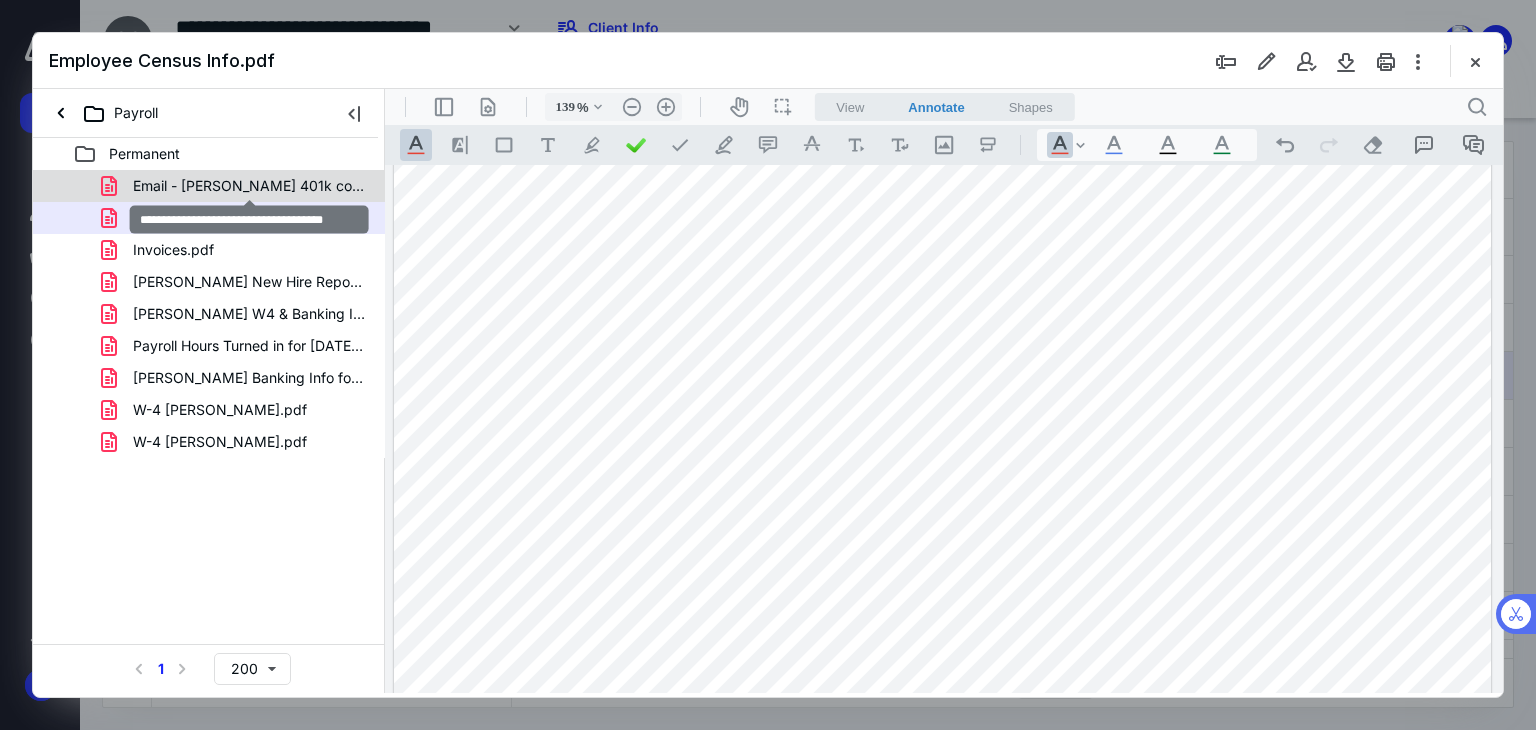 click on "Email - [PERSON_NAME] 401k contribution.pdf" at bounding box center (249, 186) 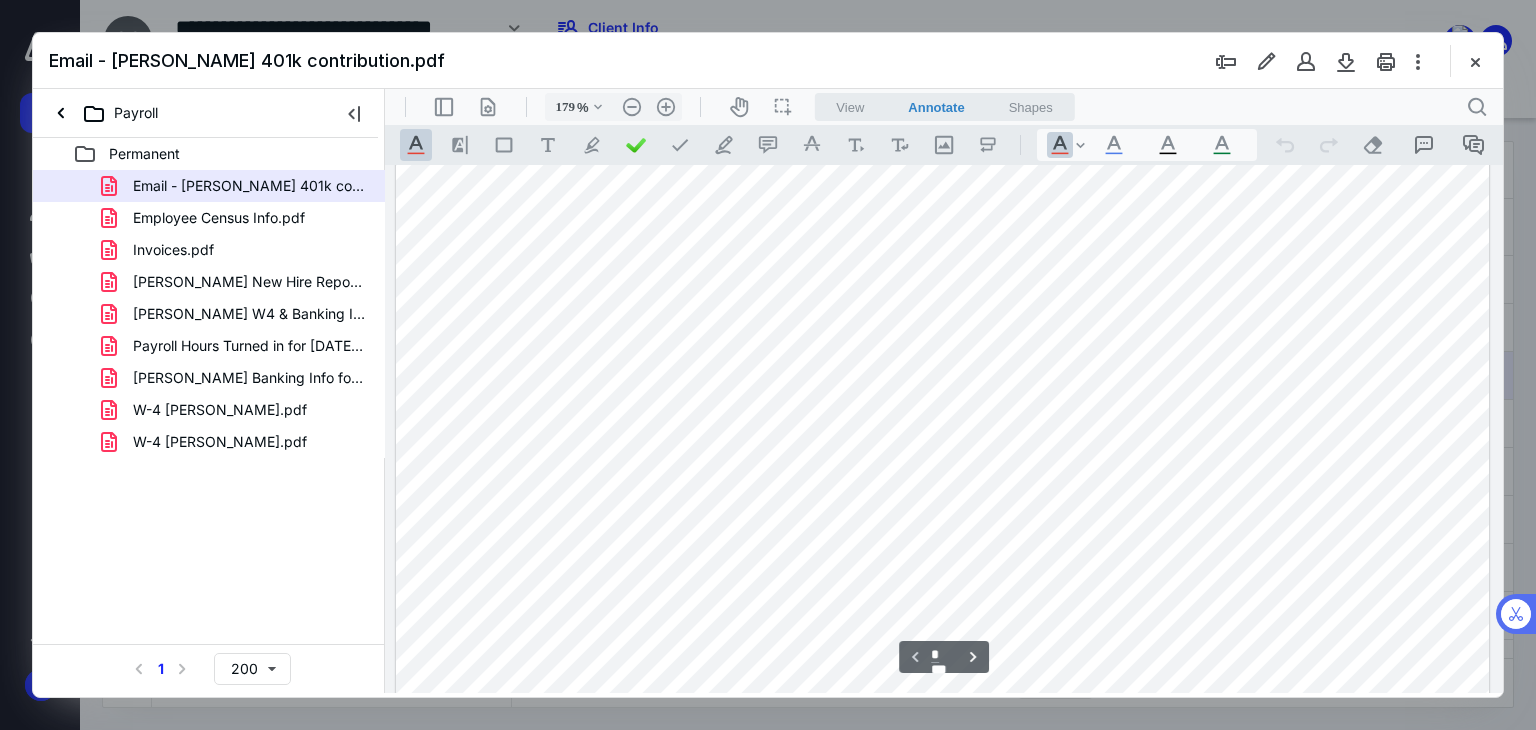 scroll, scrollTop: 289, scrollLeft: 0, axis: vertical 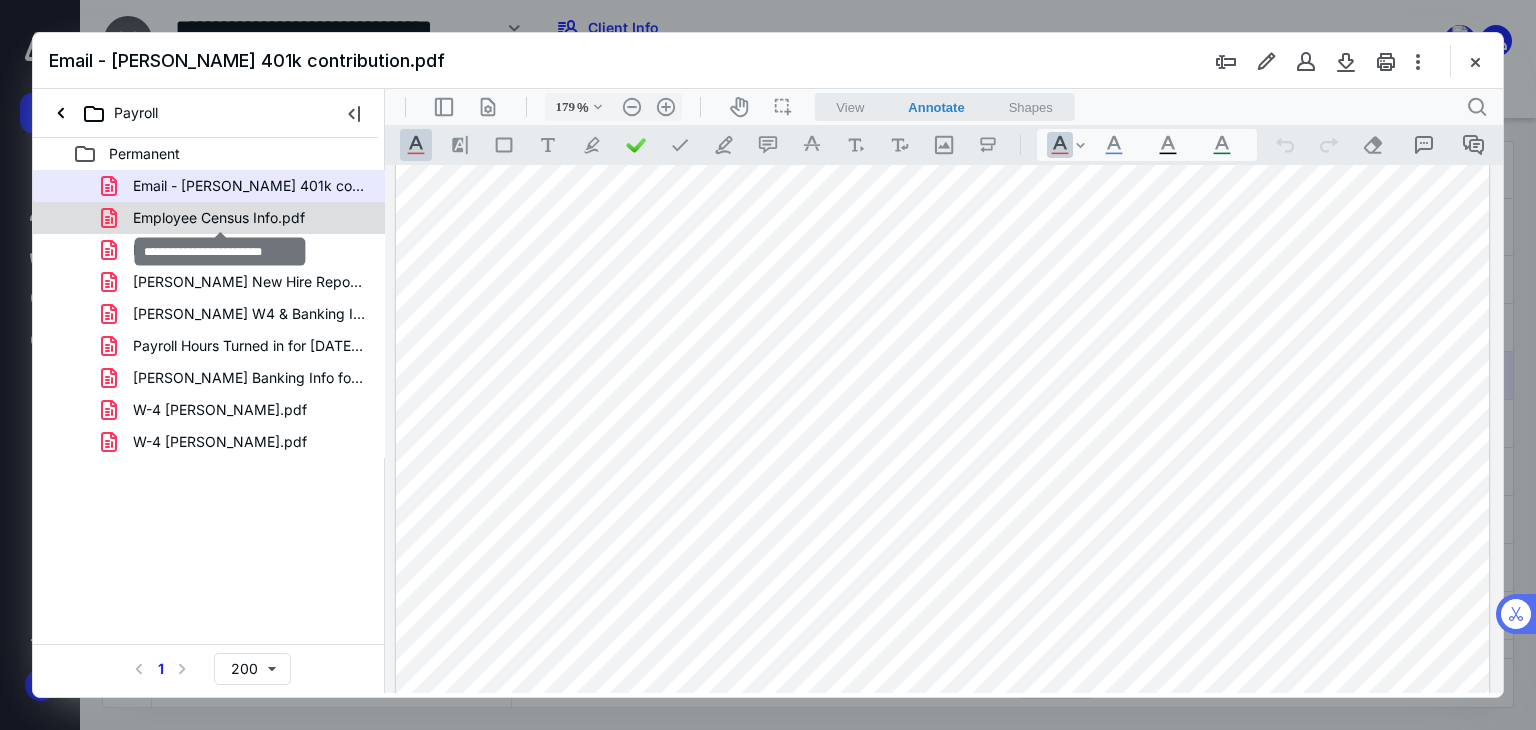 click on "Employee Census Info.pdf" at bounding box center [219, 218] 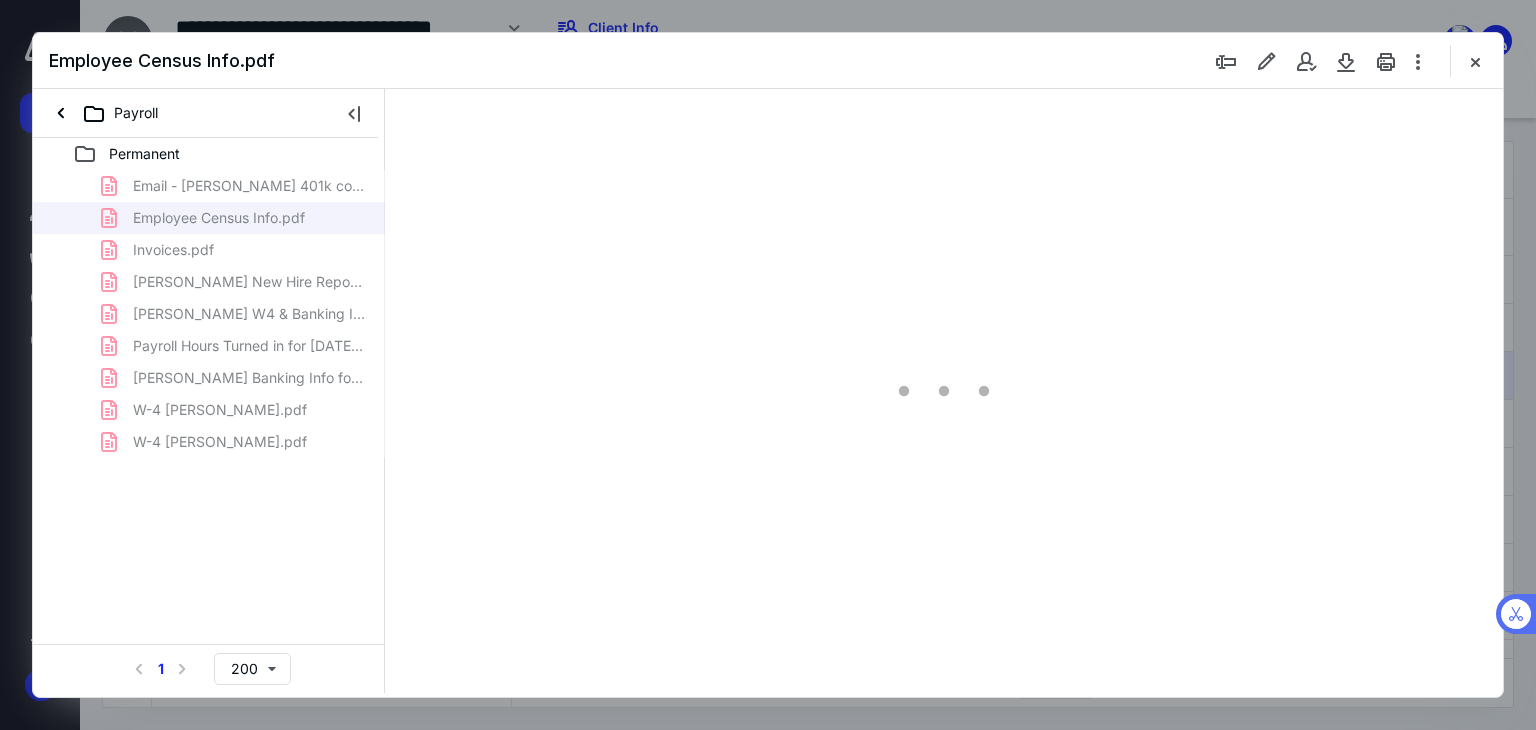 type on "139" 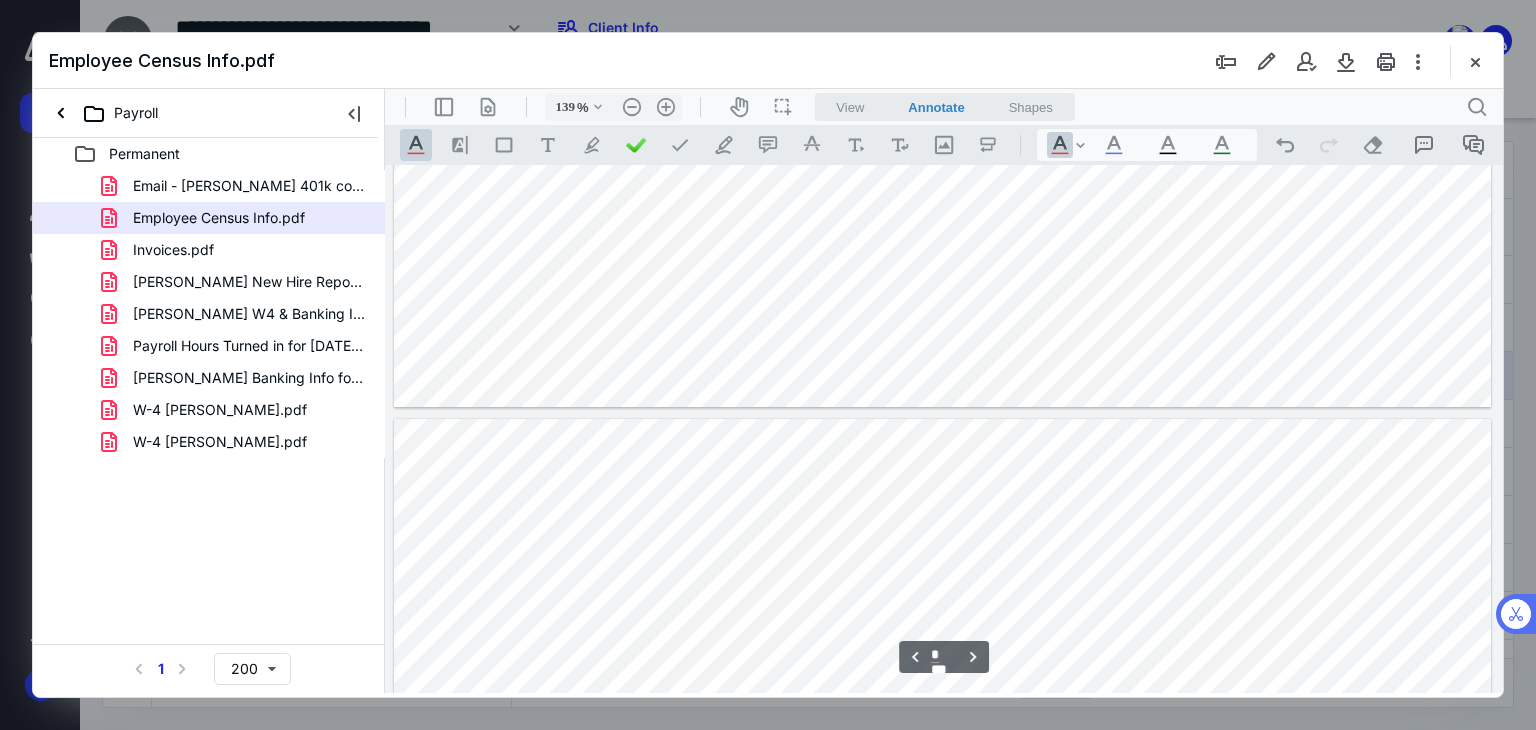 scroll, scrollTop: 1667, scrollLeft: 0, axis: vertical 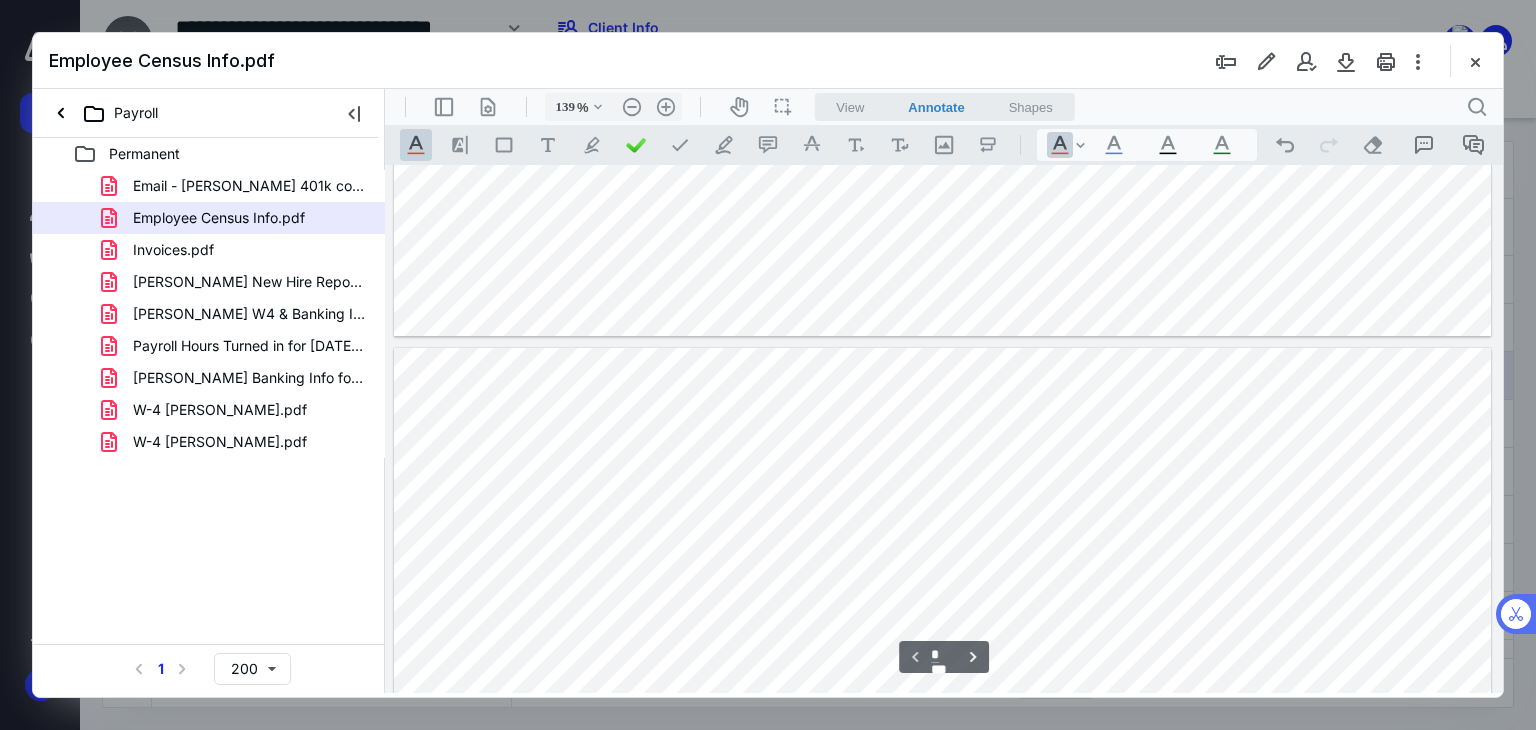 type on "*" 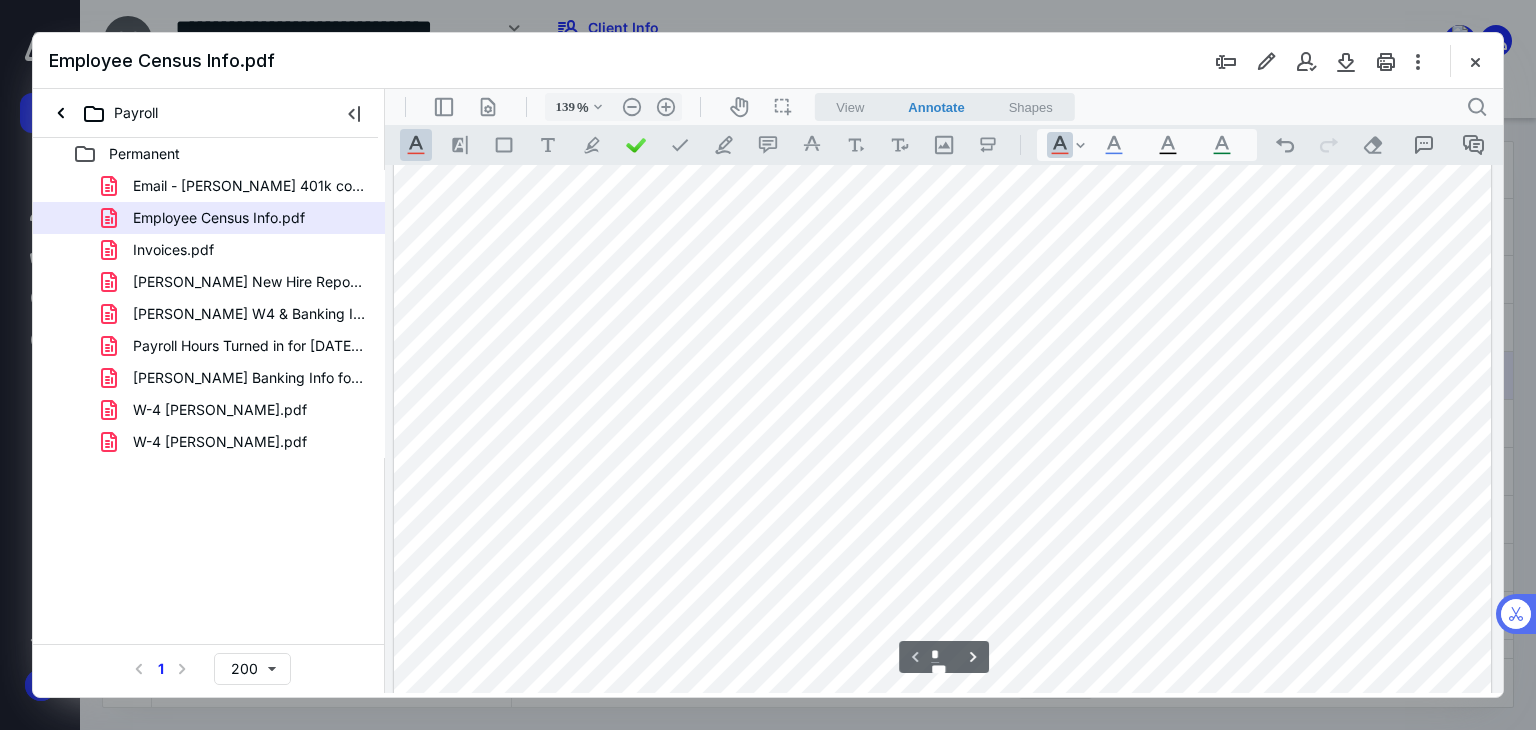 scroll, scrollTop: 162, scrollLeft: 0, axis: vertical 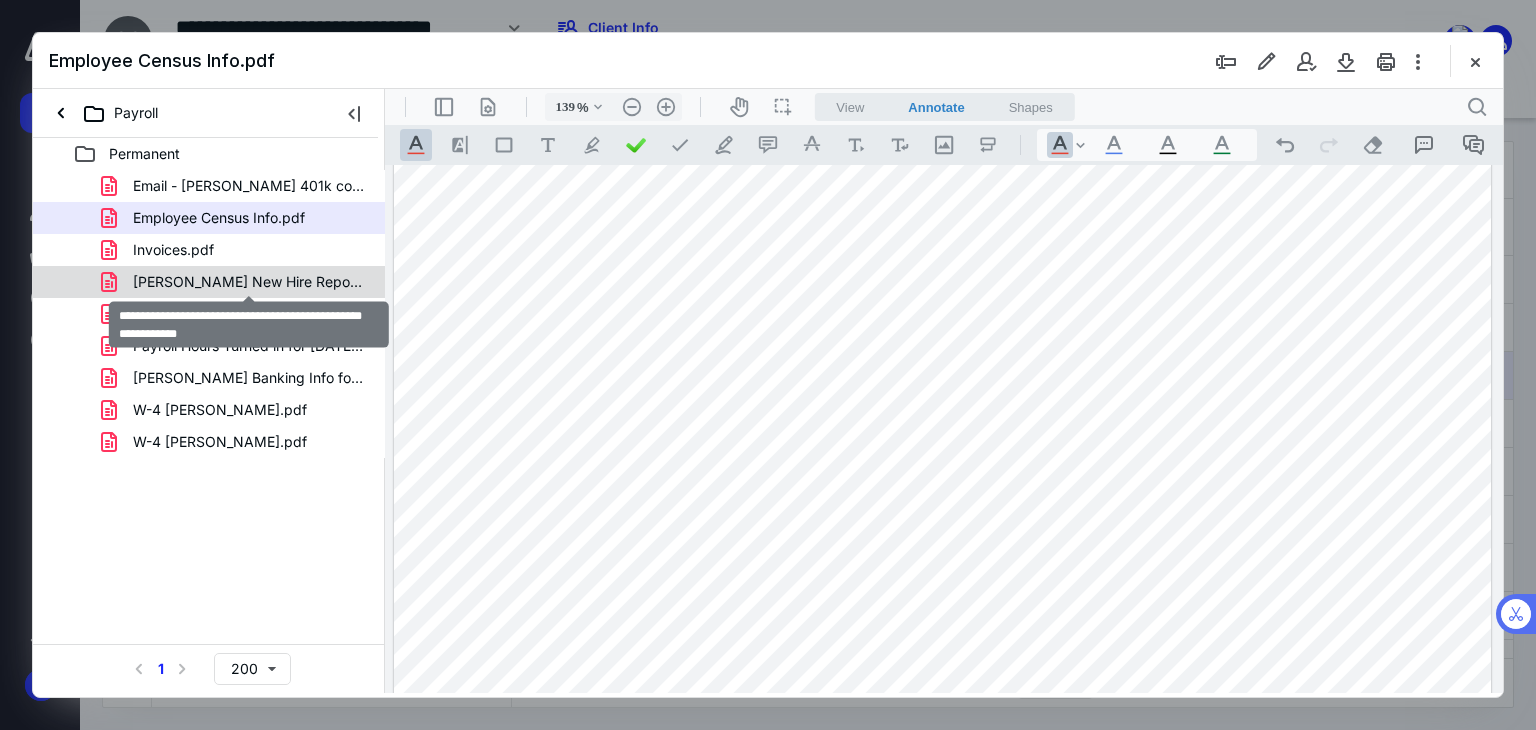 click on "[PERSON_NAME] New Hire Report - W4 & Banking Info for Pa.pdf" at bounding box center (249, 282) 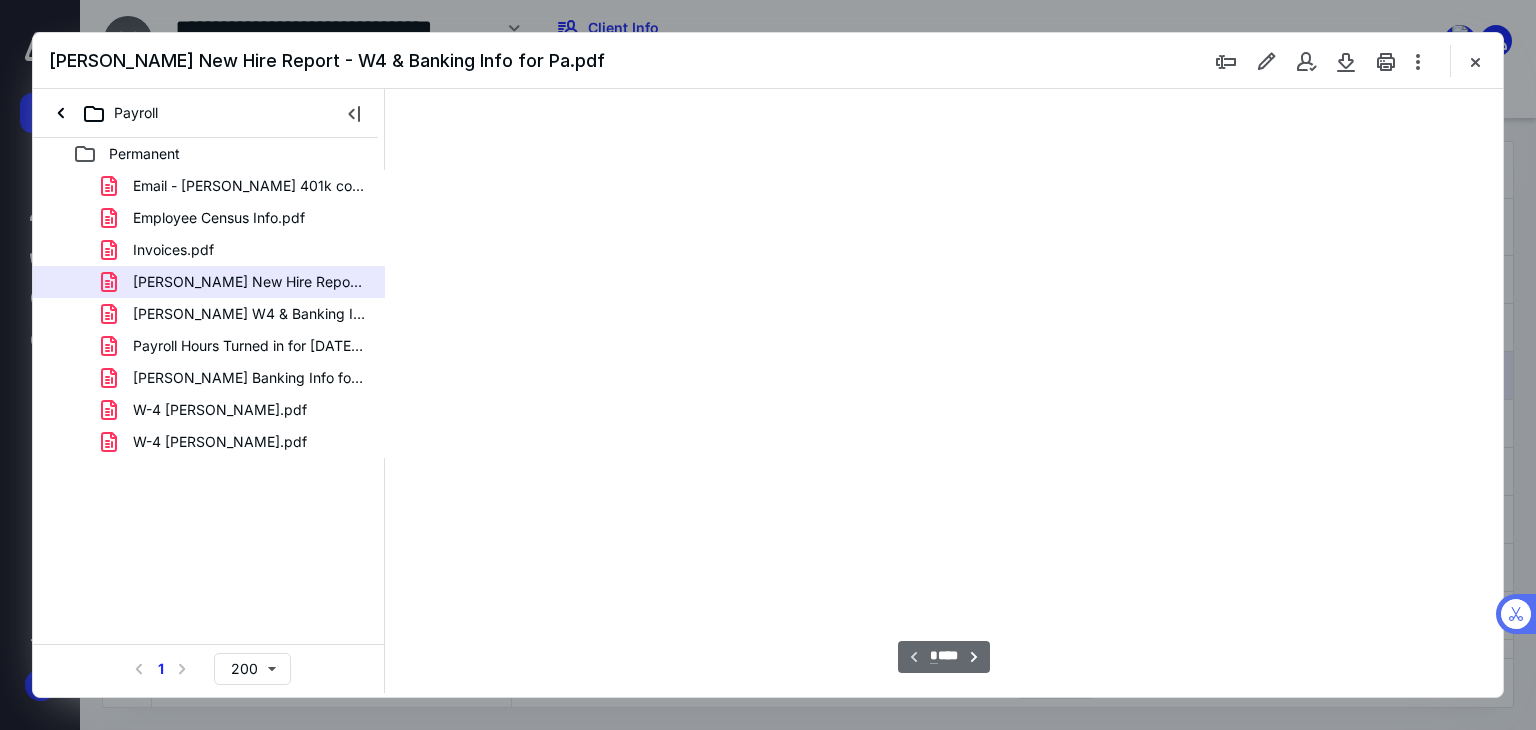 type on "179" 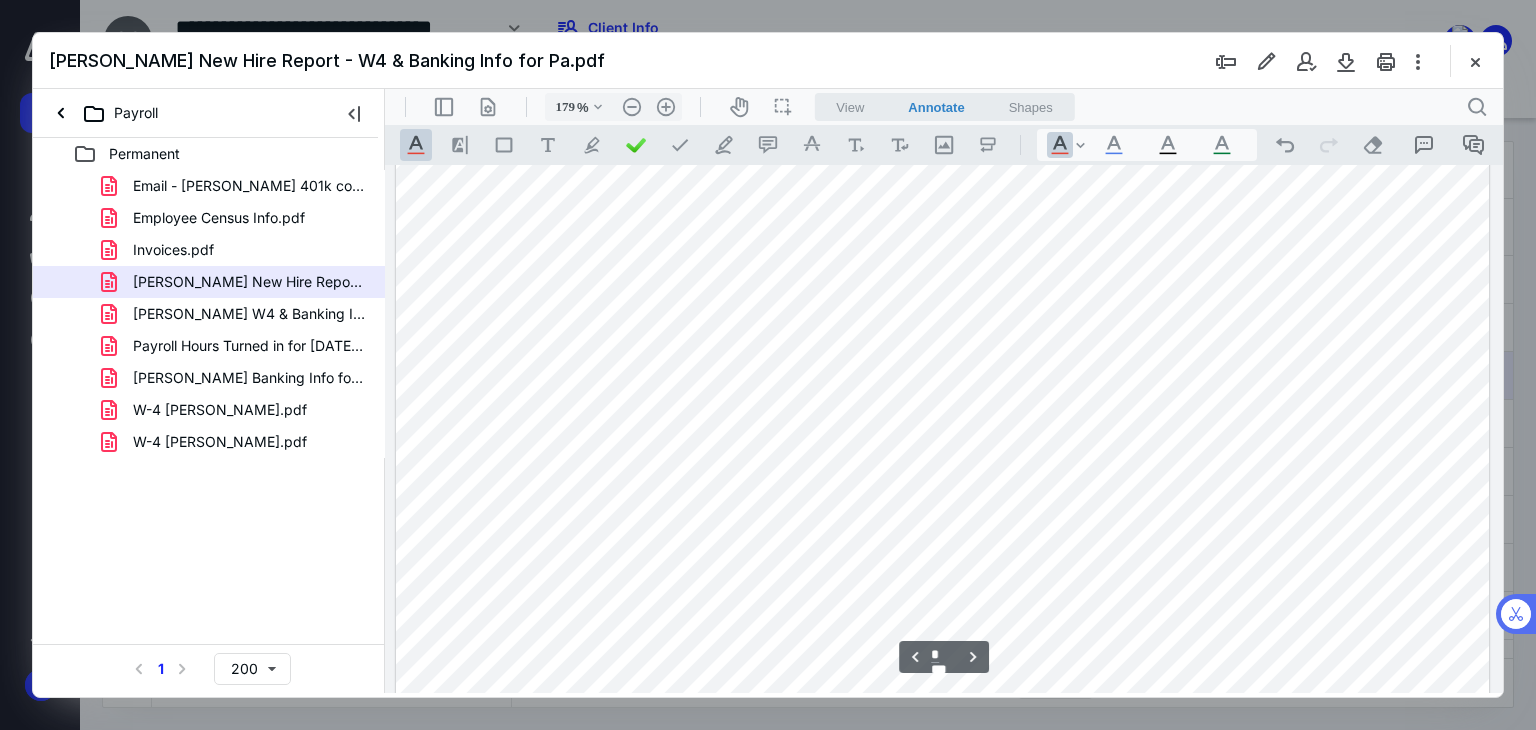 scroll, scrollTop: 2940, scrollLeft: 0, axis: vertical 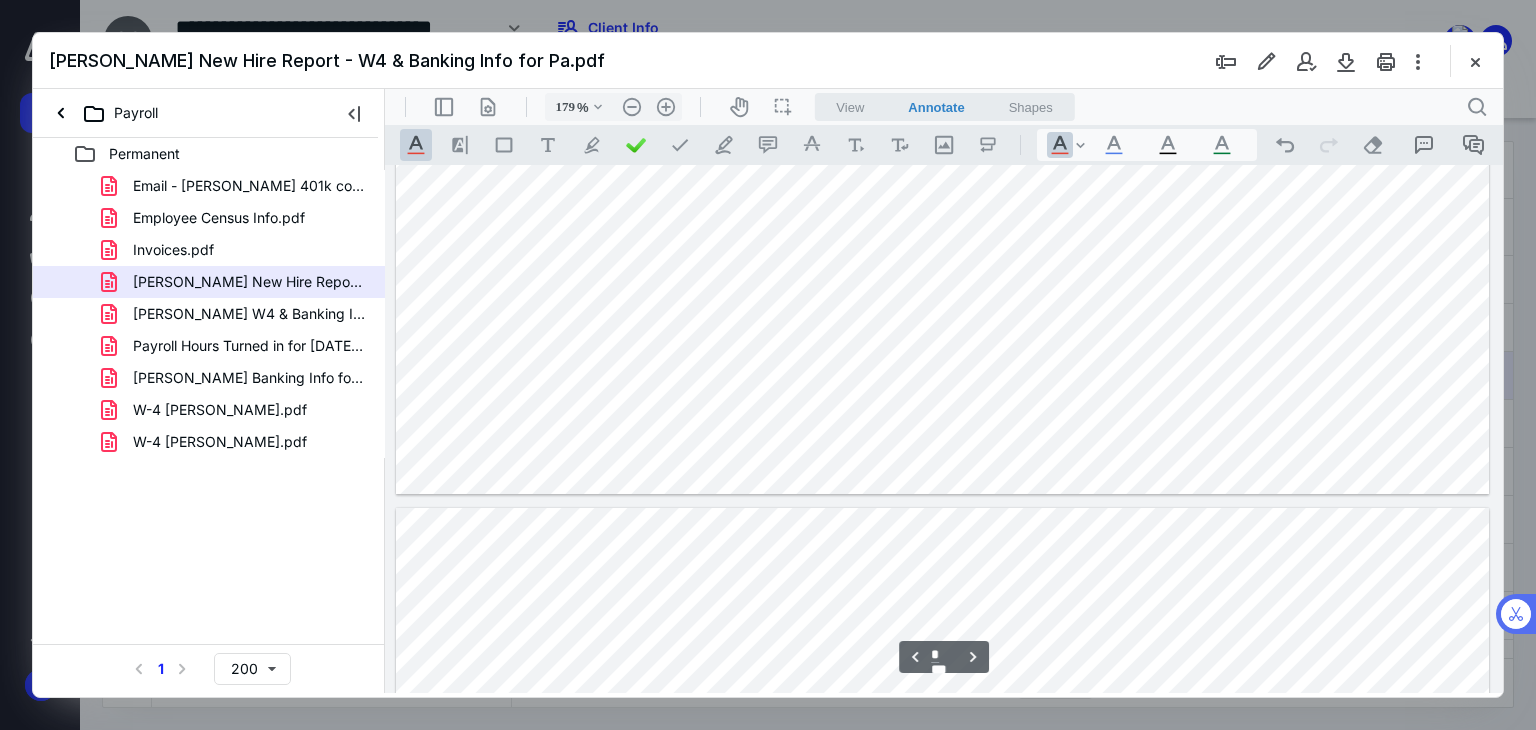 type on "*" 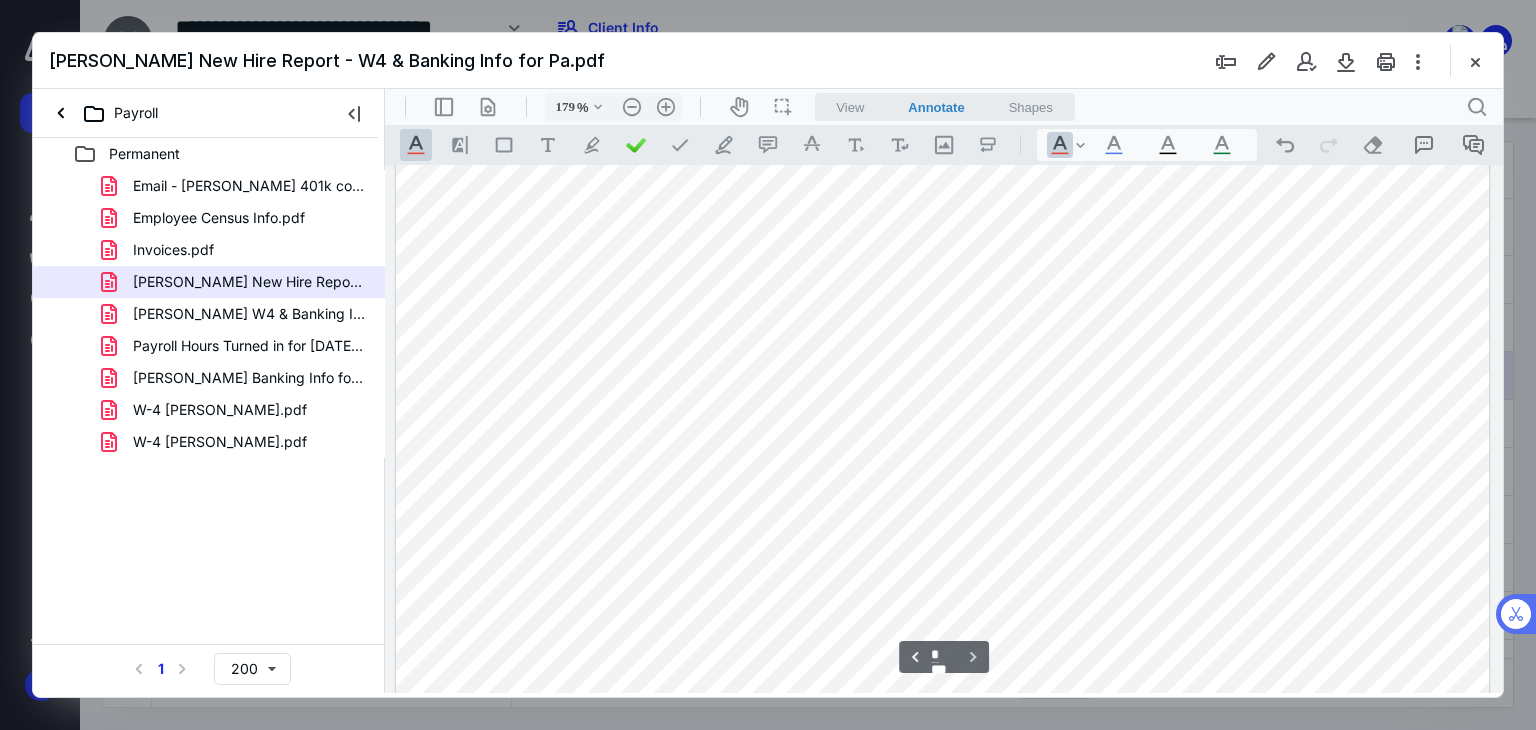 scroll, scrollTop: 5188, scrollLeft: 0, axis: vertical 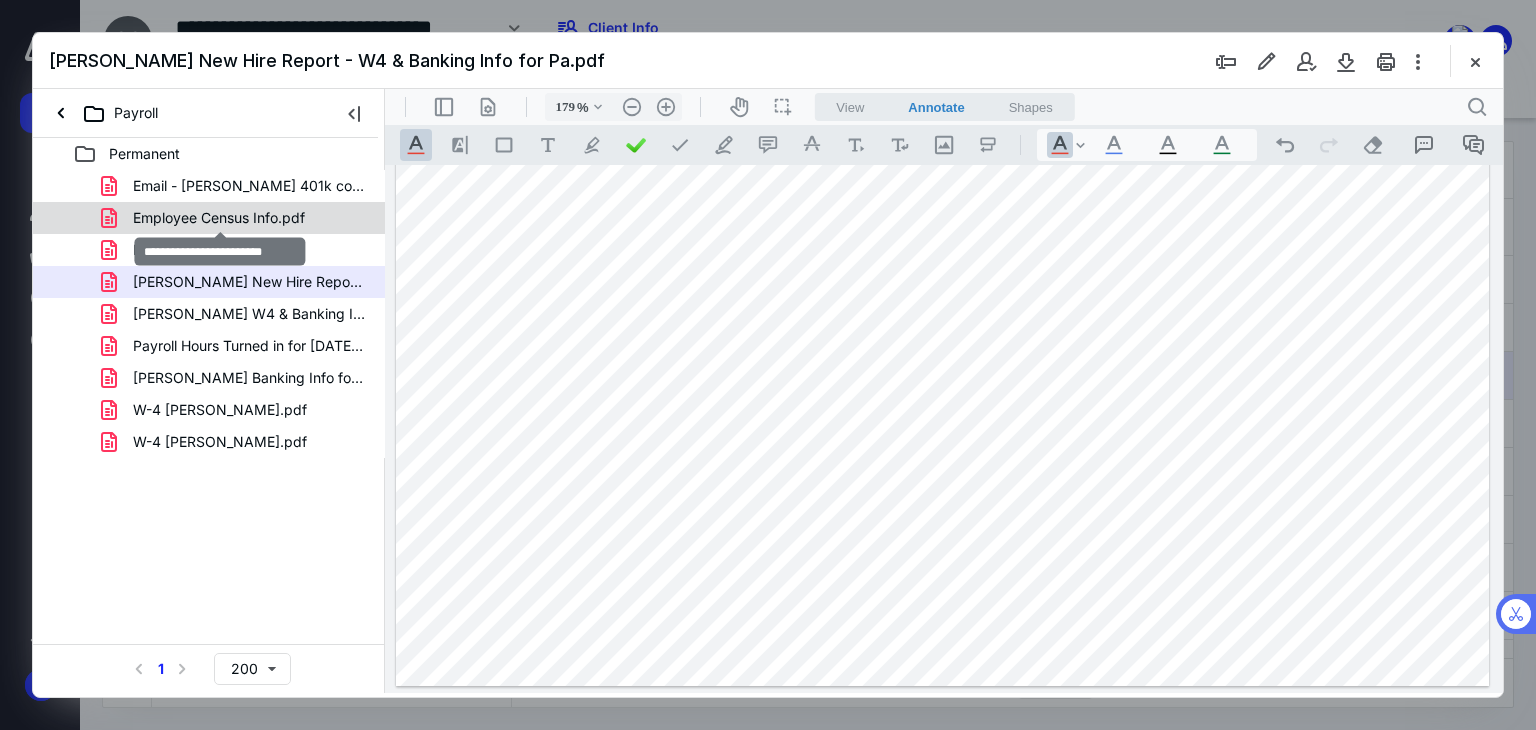 click on "Employee Census Info.pdf" at bounding box center [219, 218] 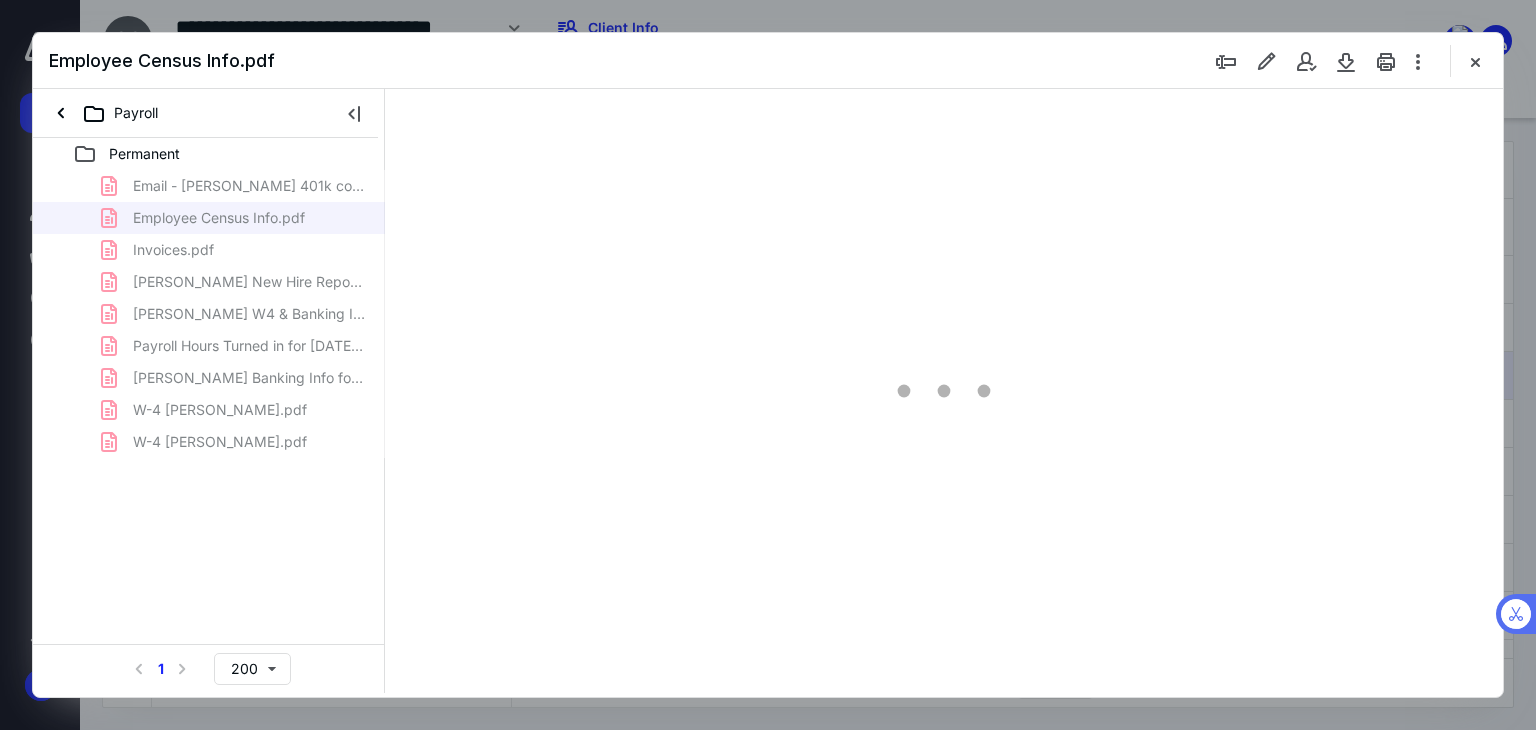 type on "139" 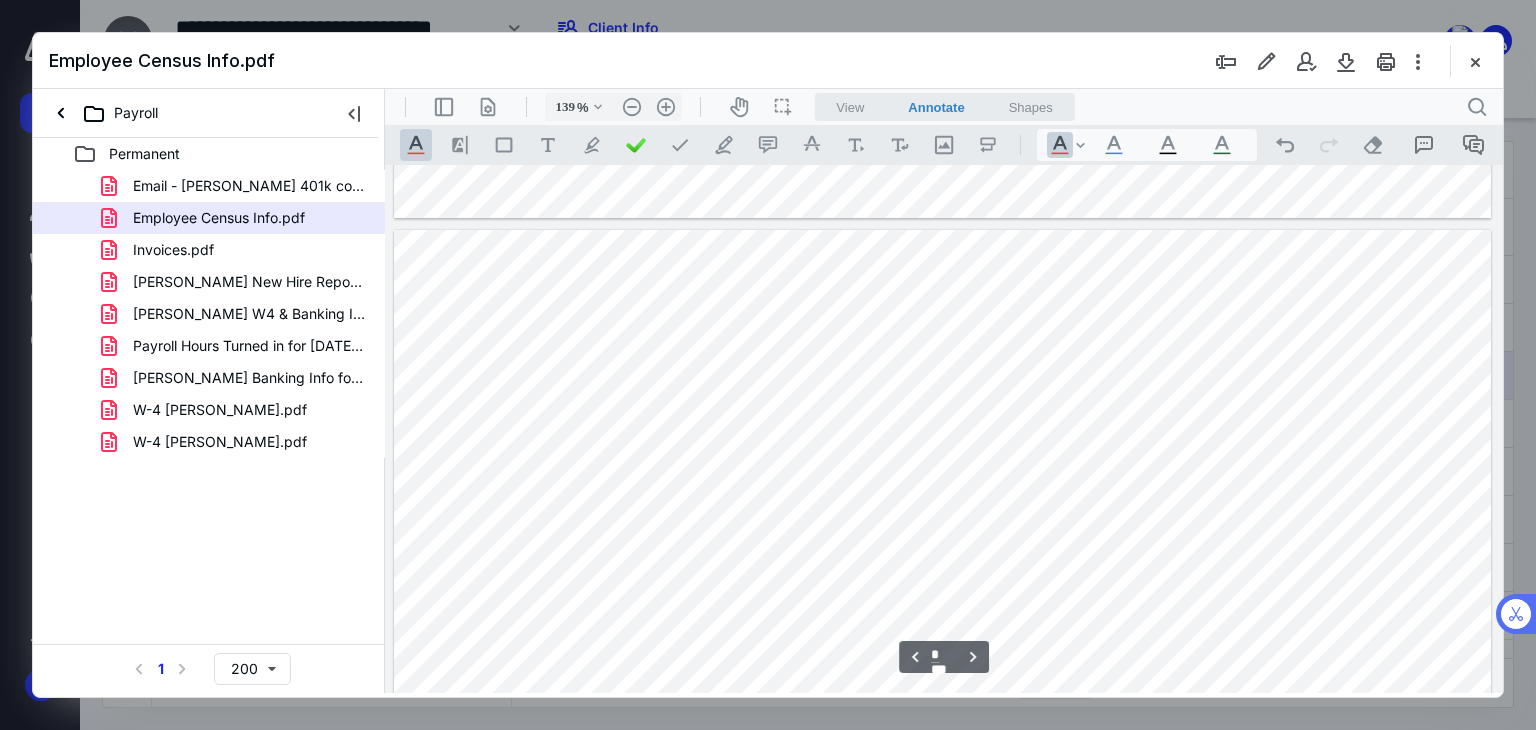 scroll, scrollTop: 759, scrollLeft: 0, axis: vertical 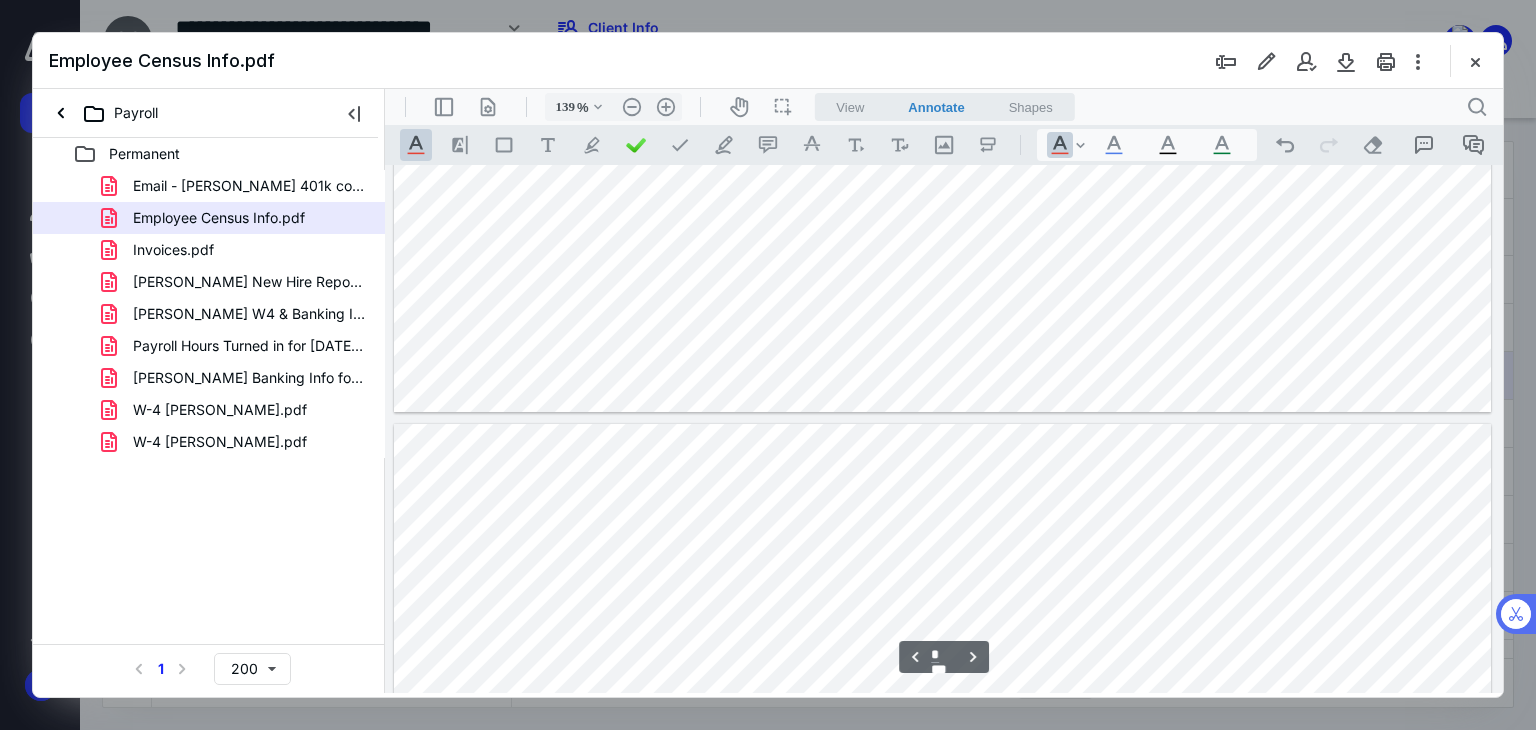 type on "*" 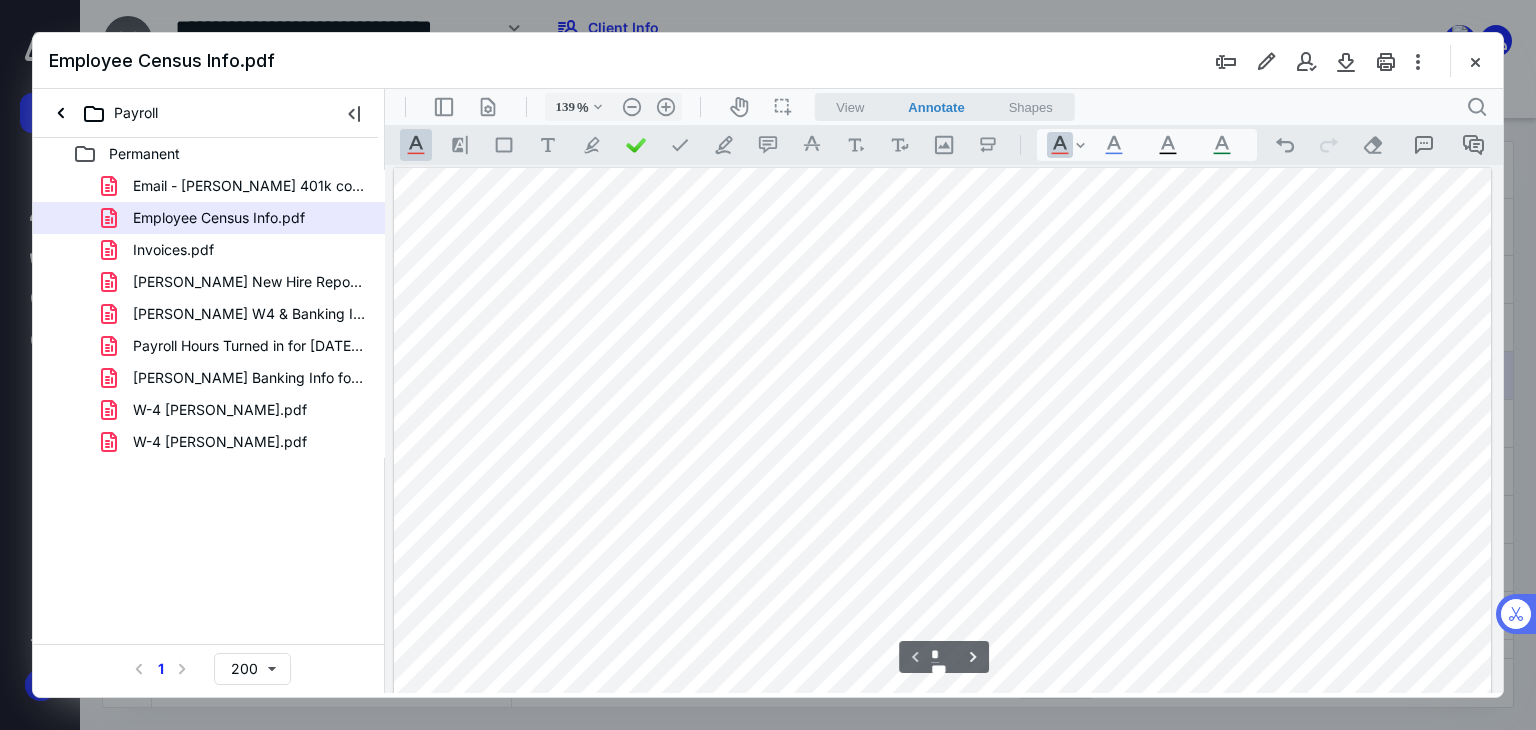 scroll, scrollTop: 0, scrollLeft: 0, axis: both 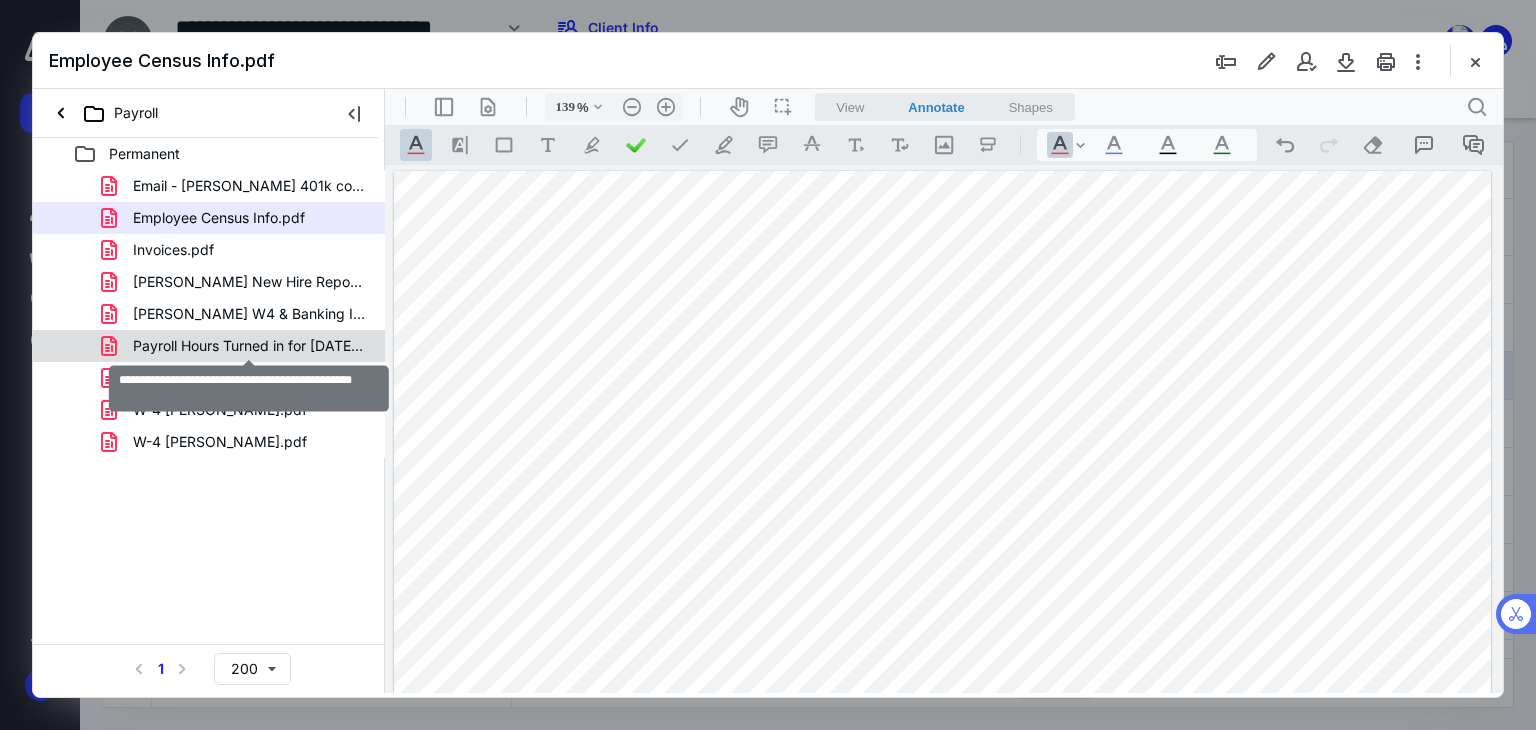 click on "Payroll Hours Turned in for [DATE] check.pdf" at bounding box center (249, 346) 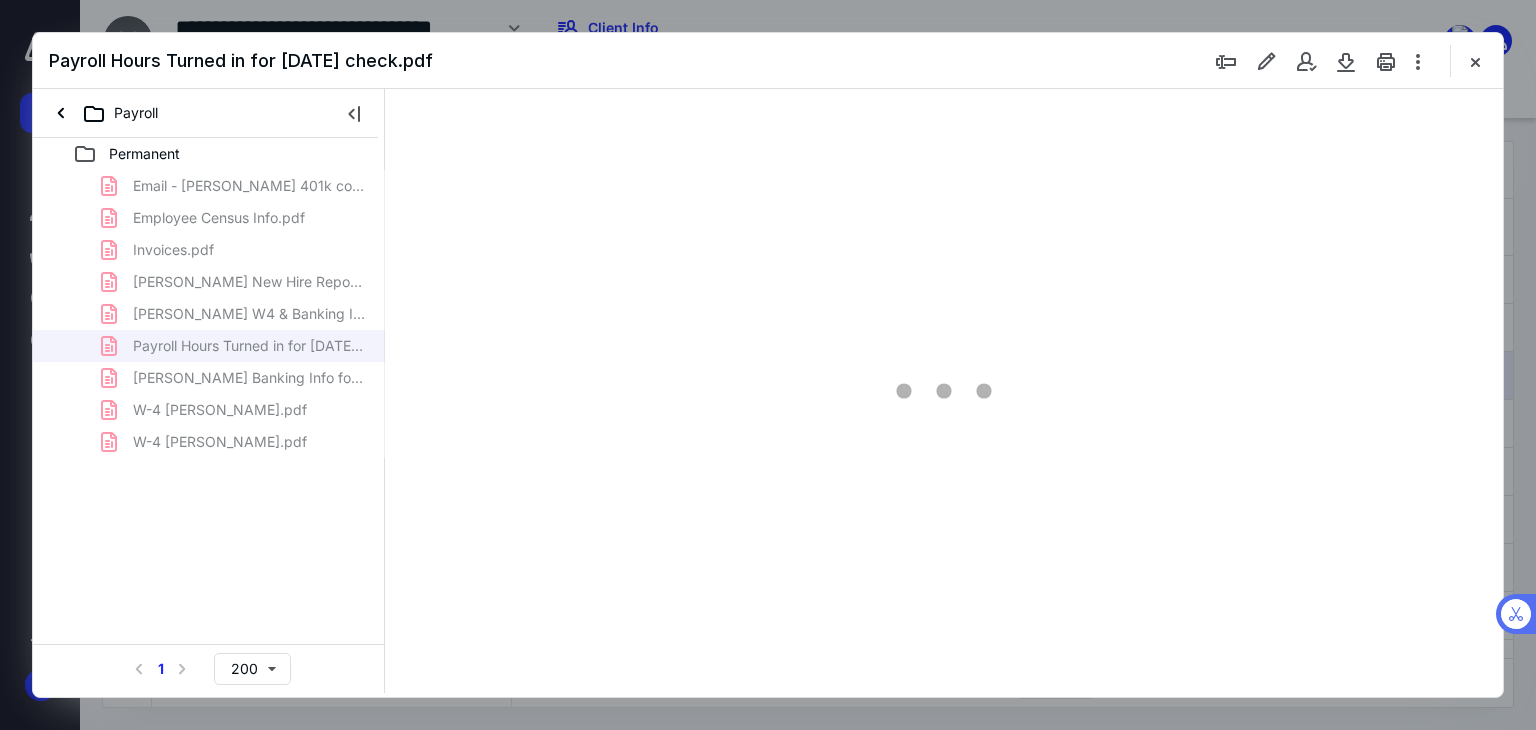 type on "179" 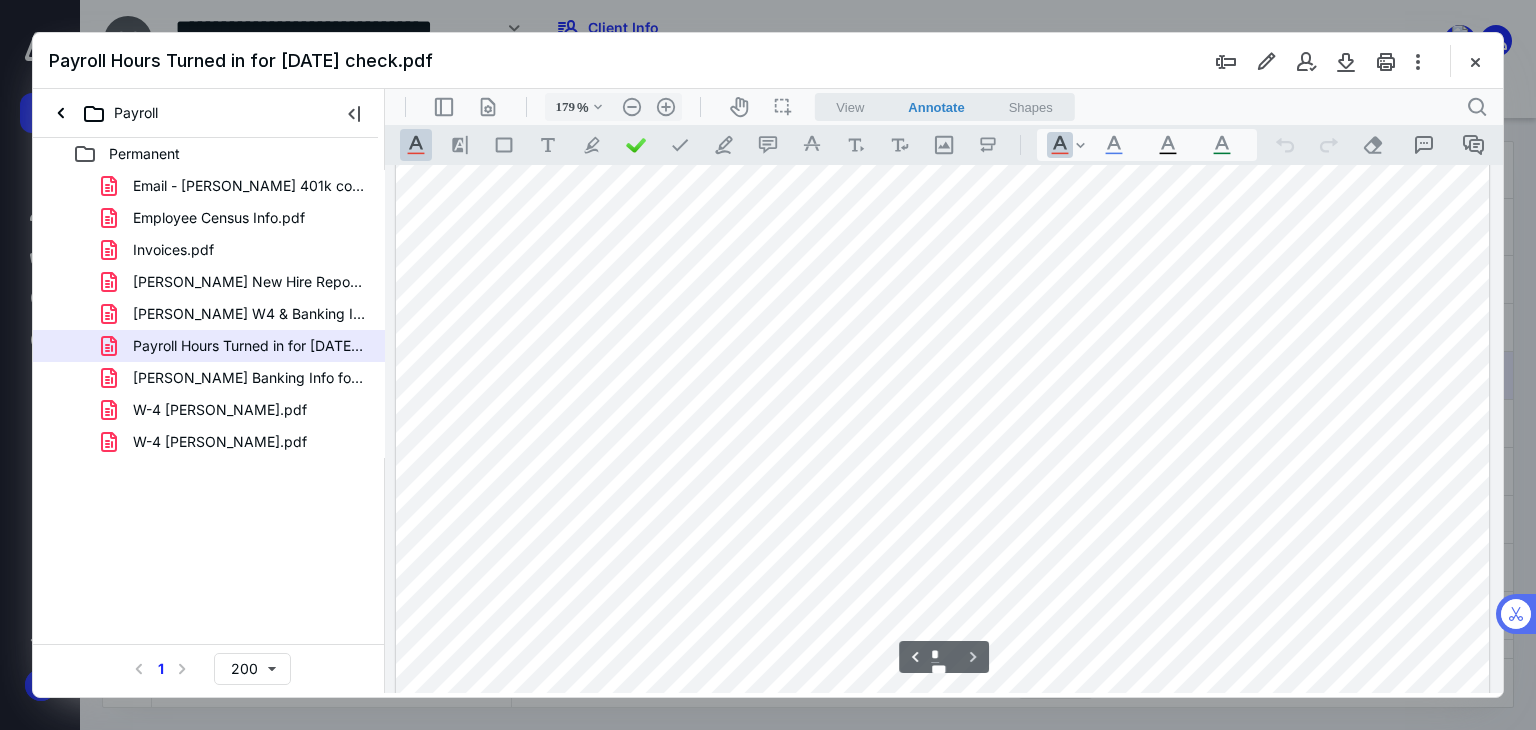 scroll, scrollTop: 1612, scrollLeft: 0, axis: vertical 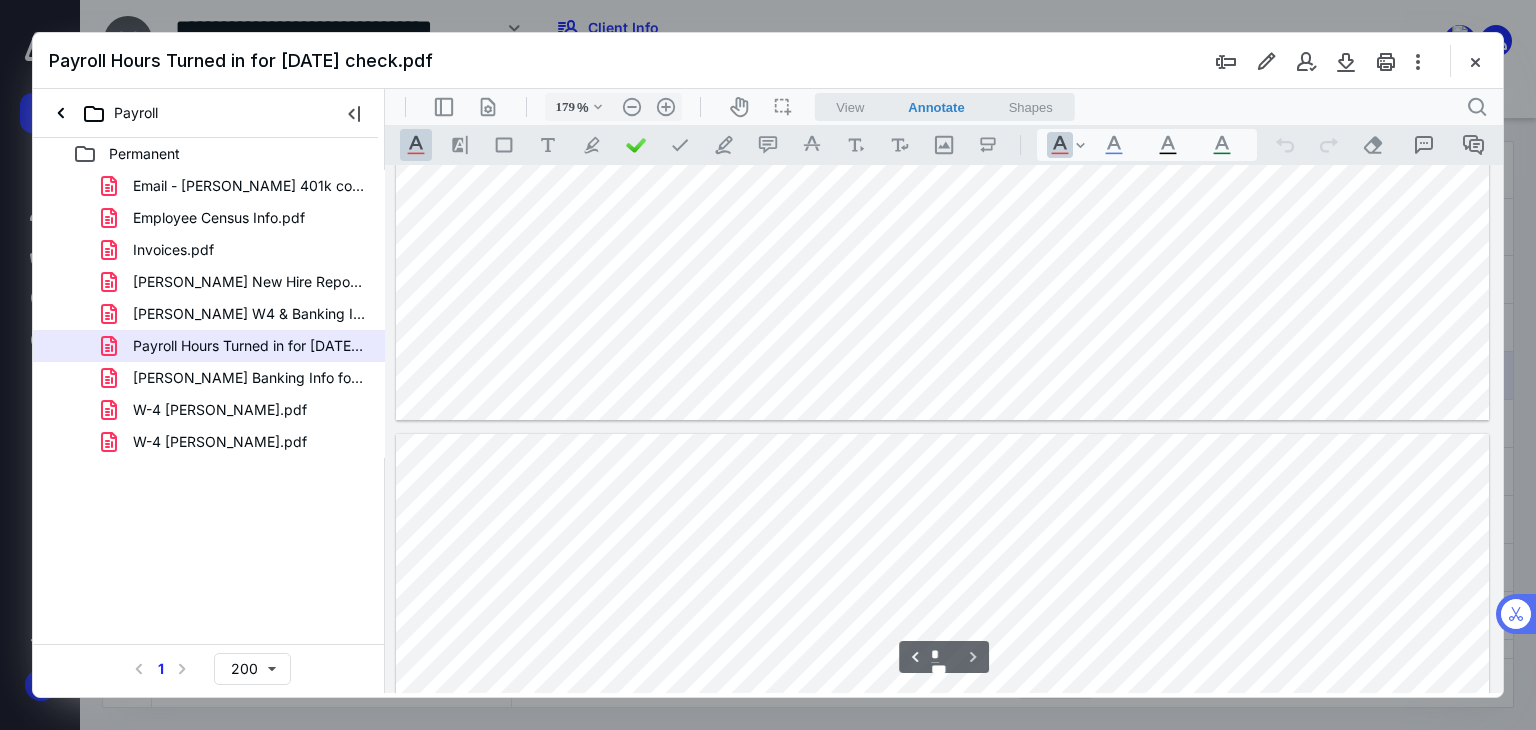 type on "*" 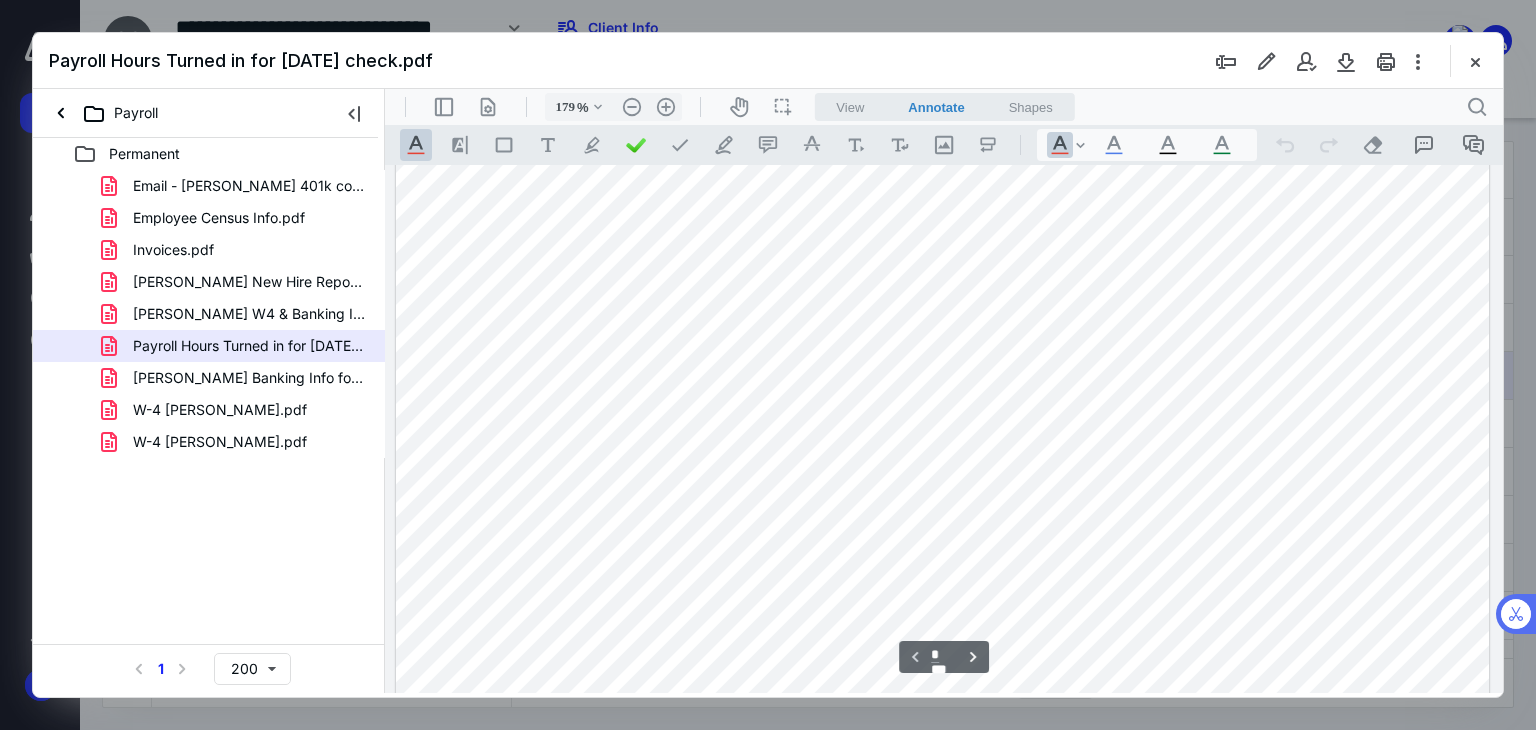 scroll, scrollTop: 387, scrollLeft: 0, axis: vertical 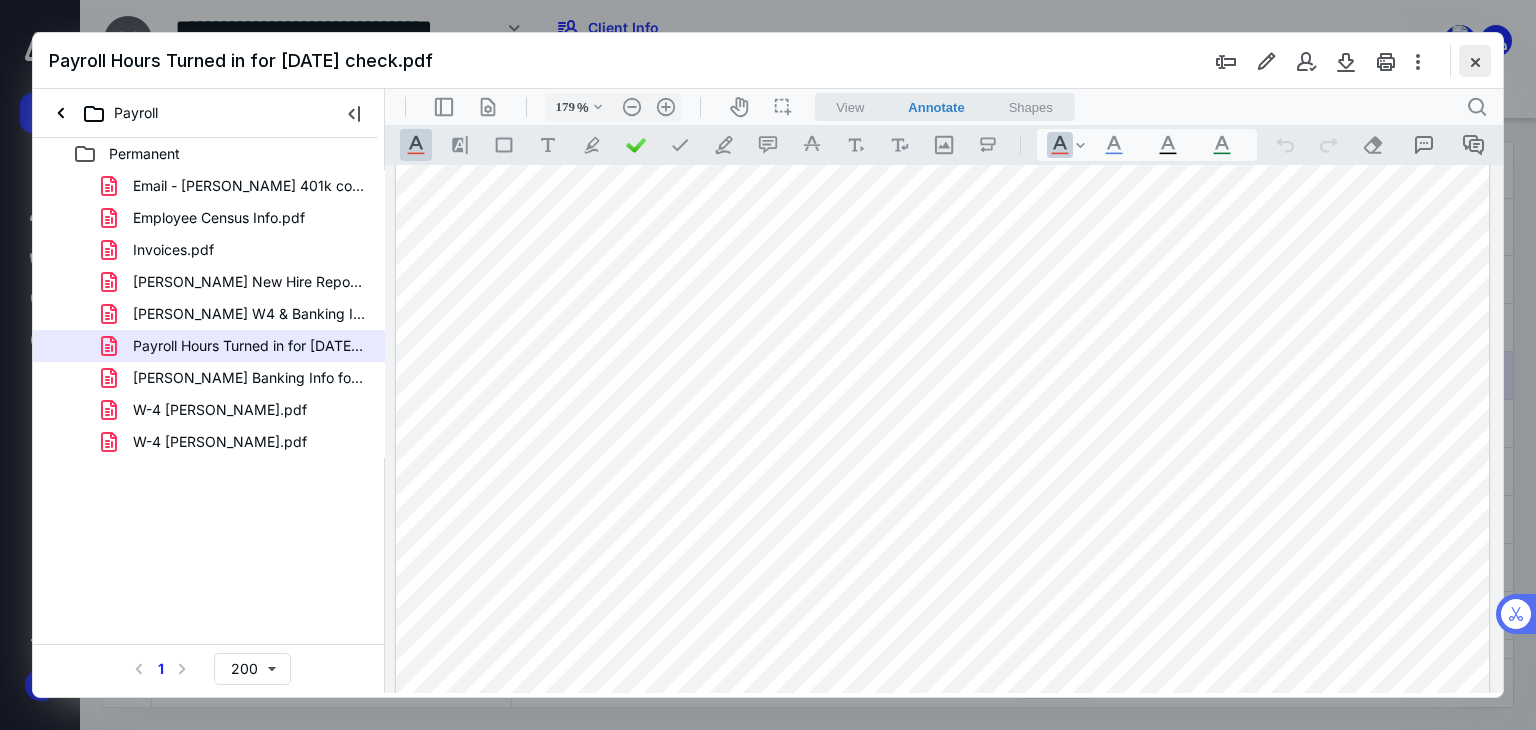 click at bounding box center [1475, 61] 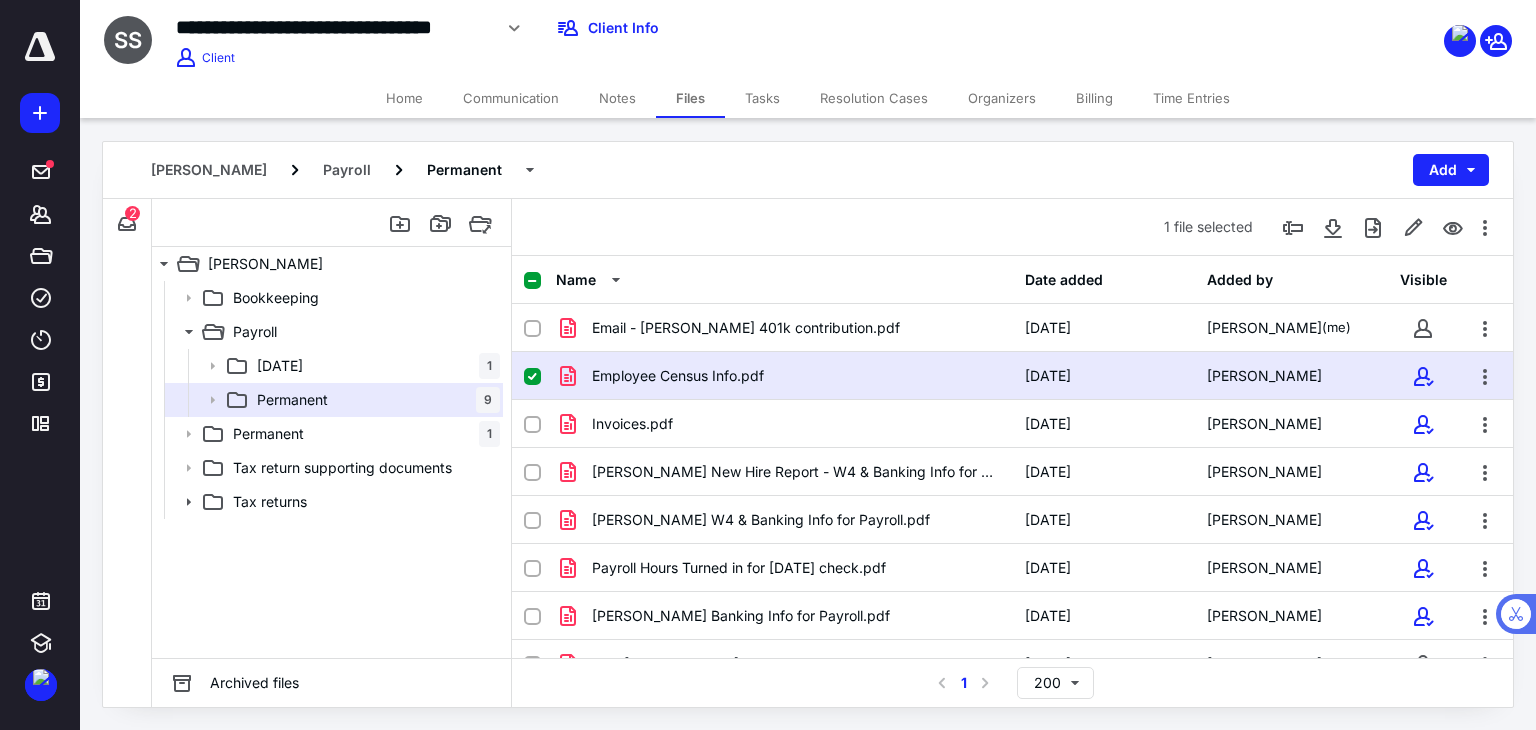 click 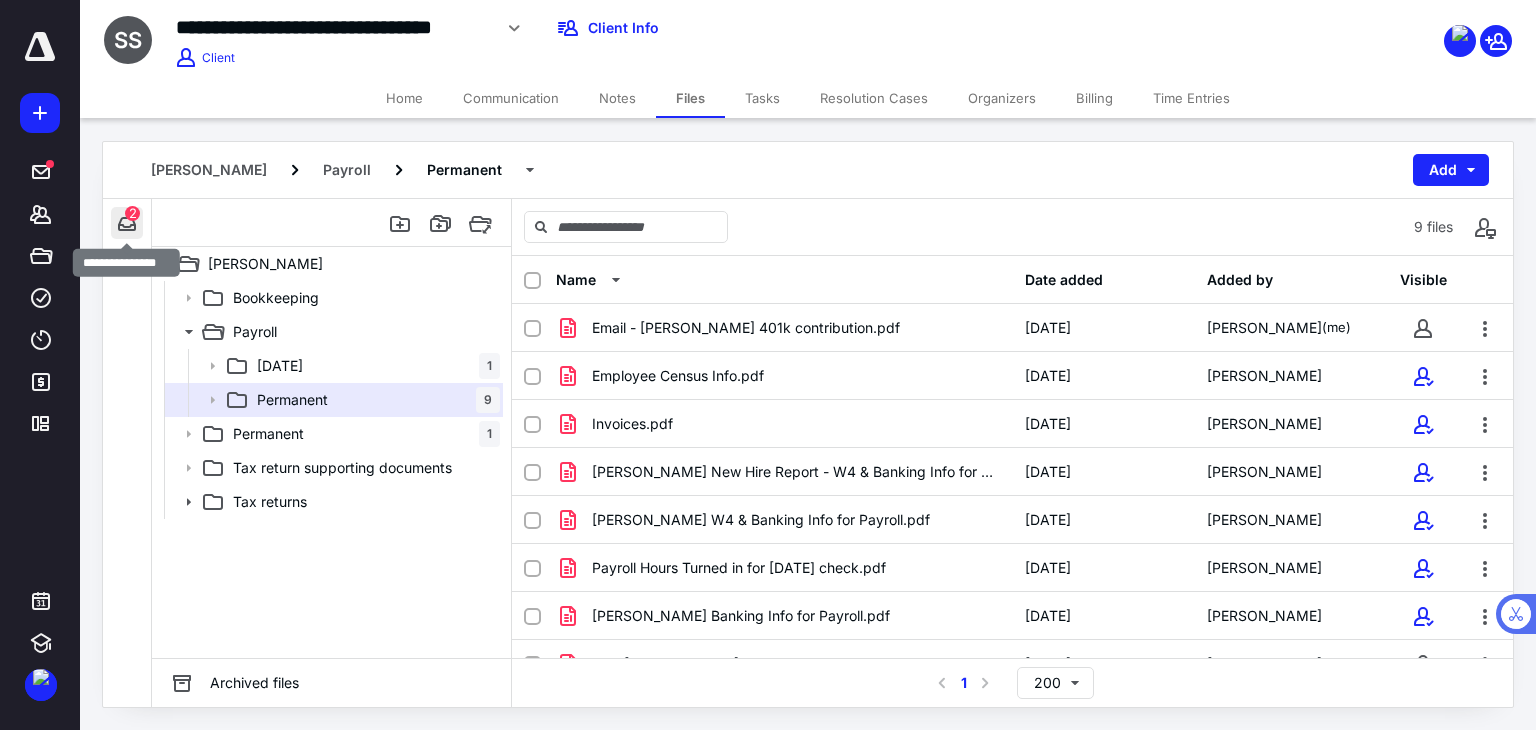 click at bounding box center [127, 223] 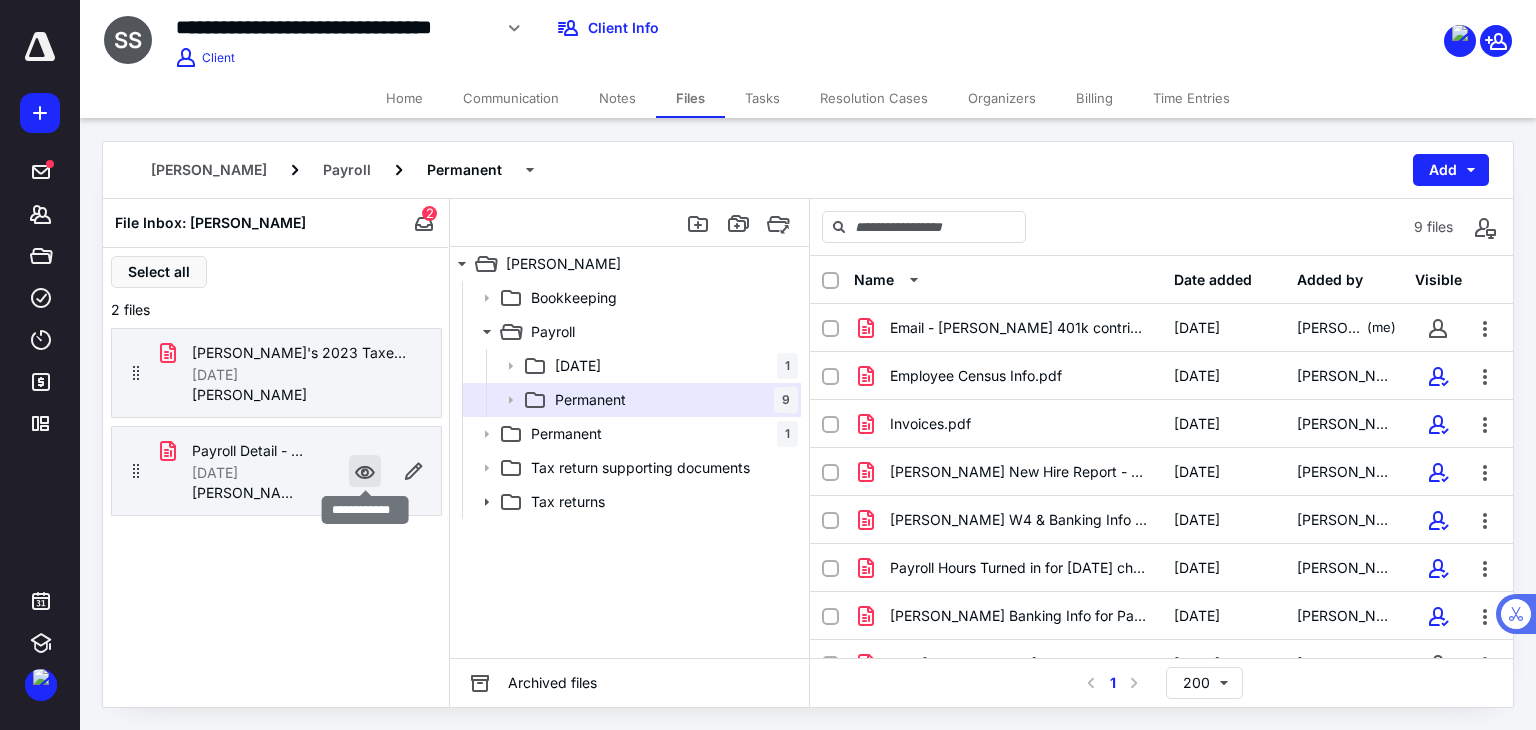 click at bounding box center [365, 471] 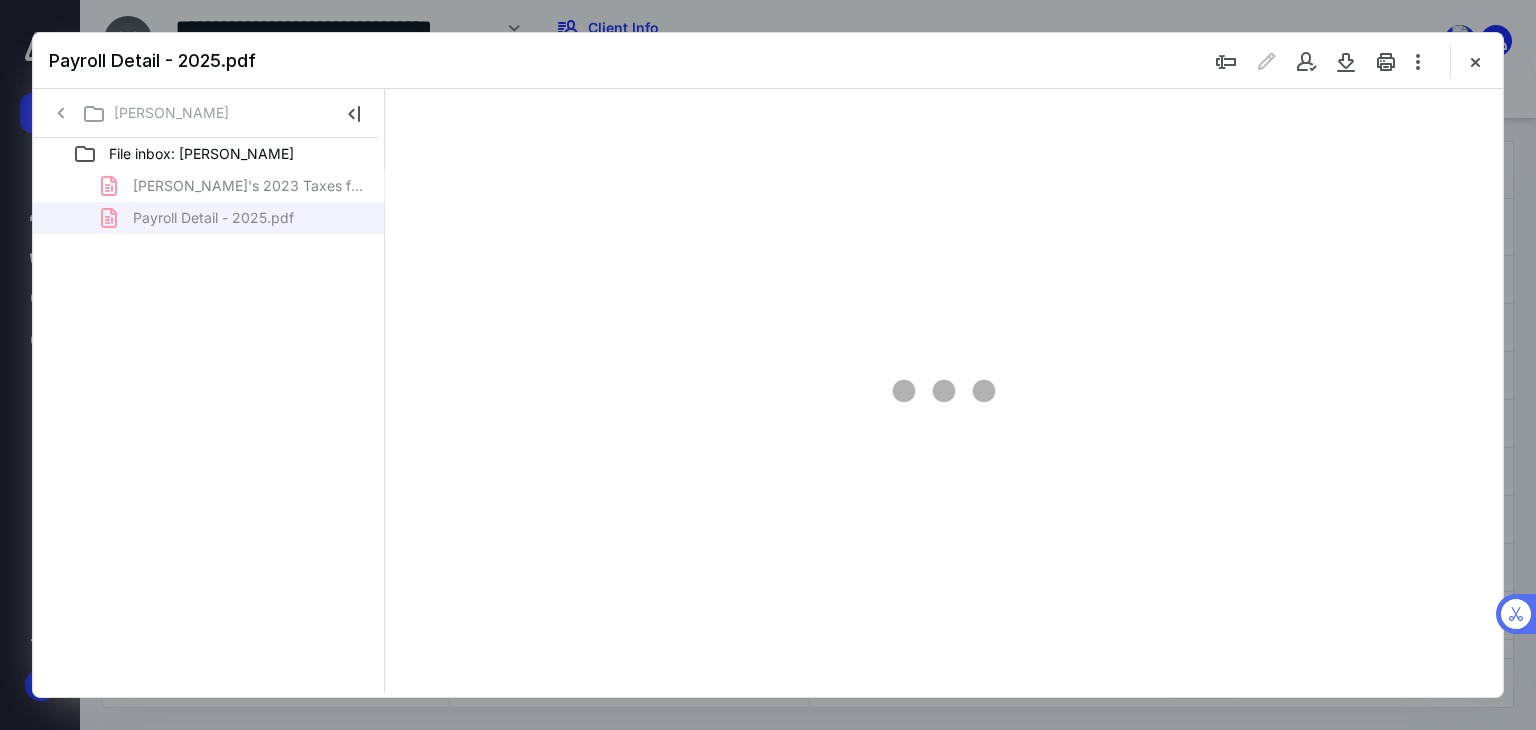 scroll, scrollTop: 0, scrollLeft: 0, axis: both 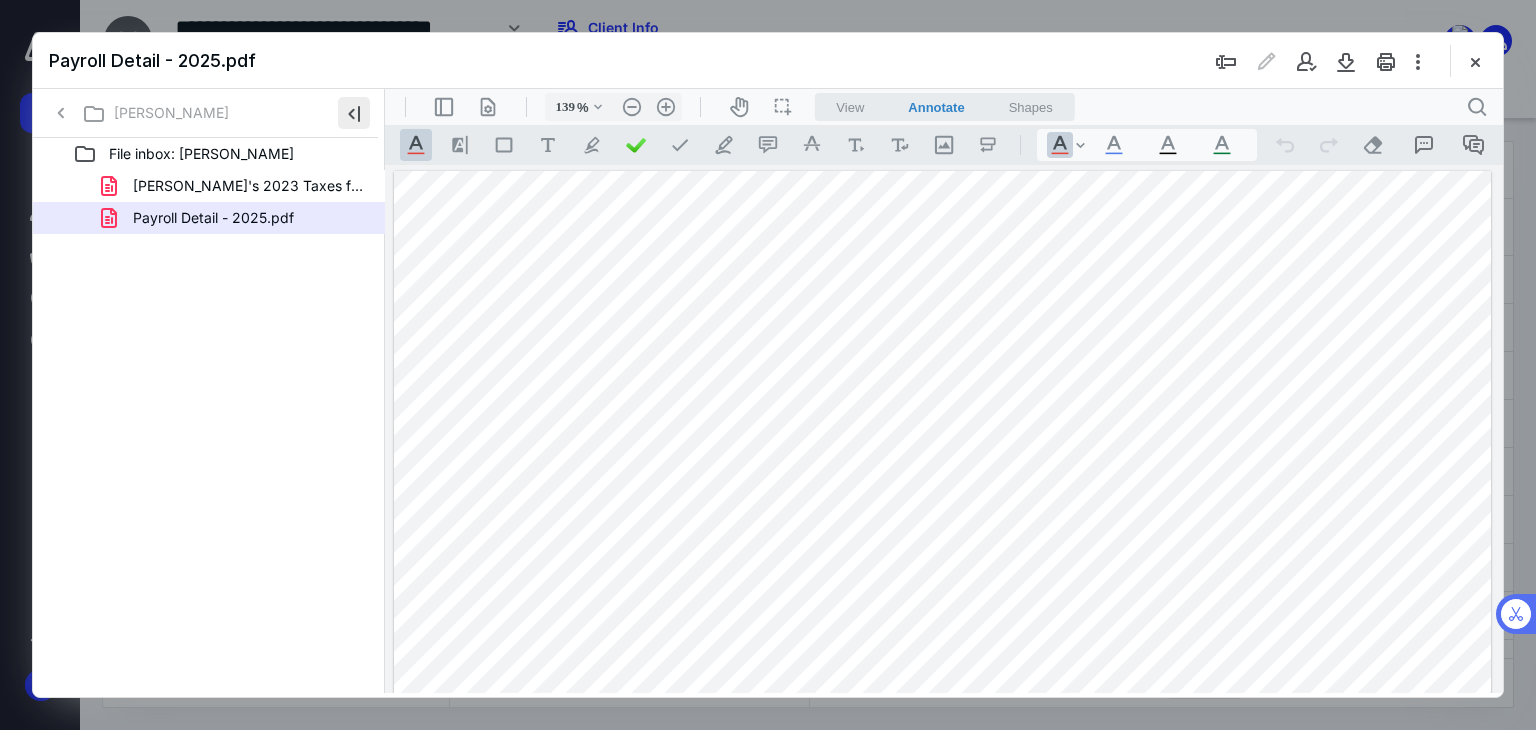 click at bounding box center [354, 113] 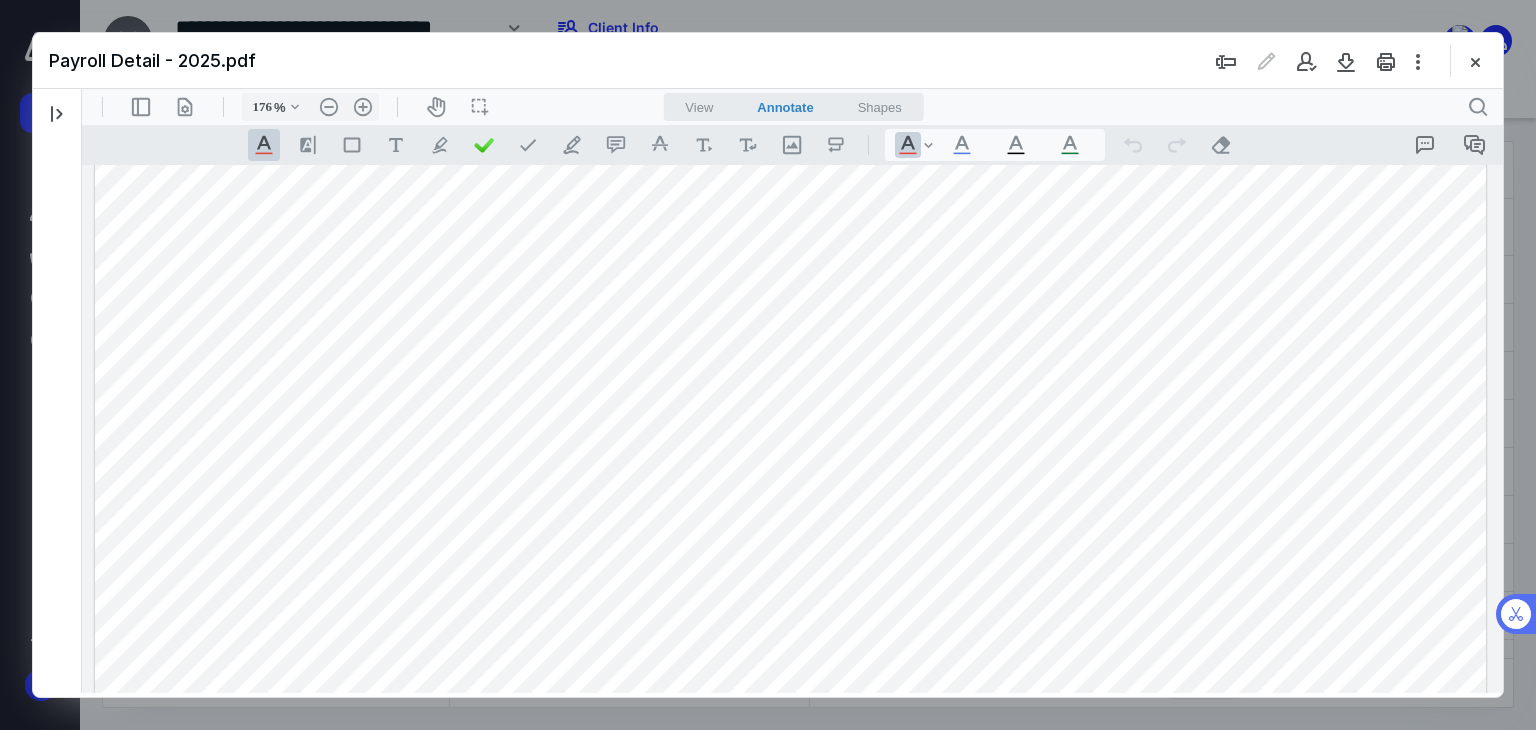 scroll, scrollTop: 110, scrollLeft: 0, axis: vertical 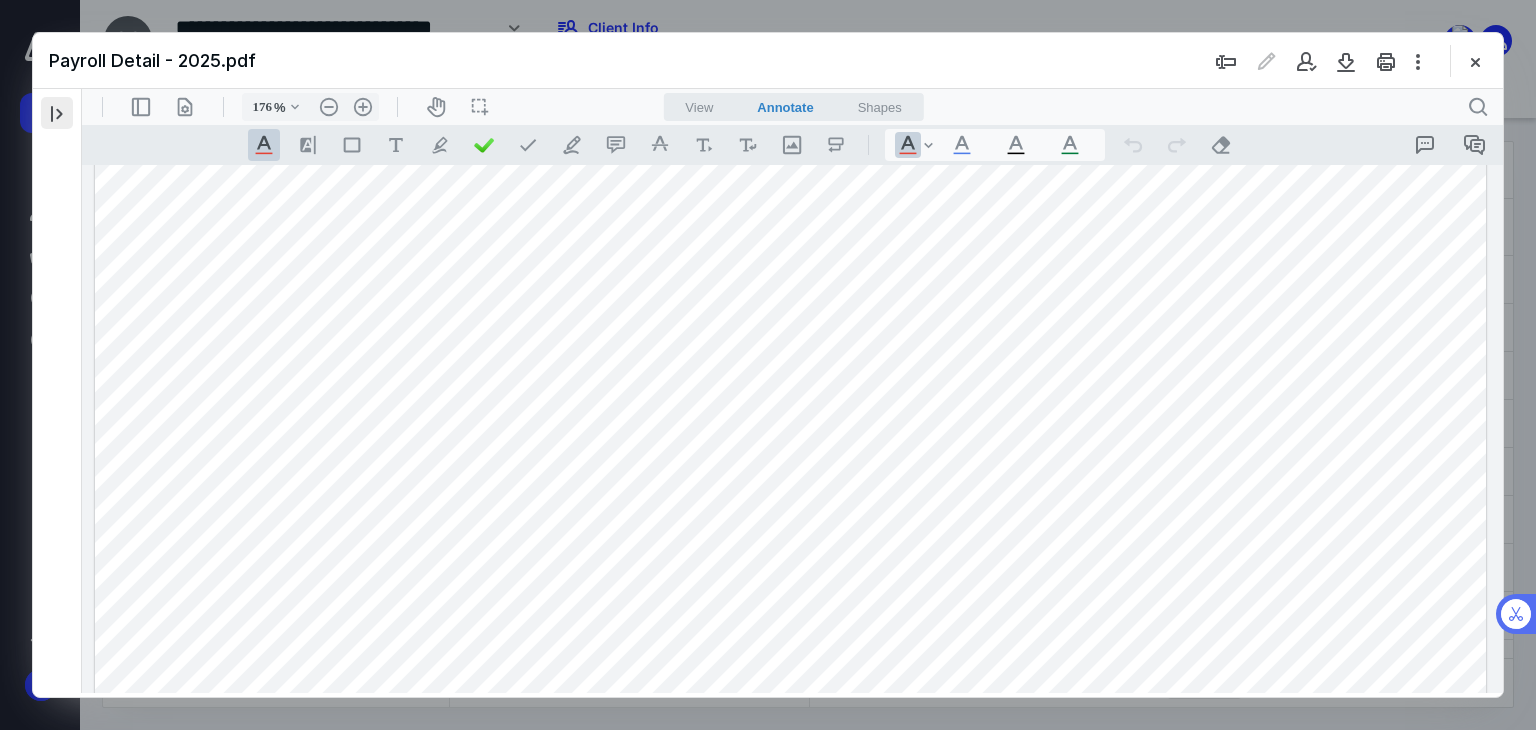 click at bounding box center [57, 113] 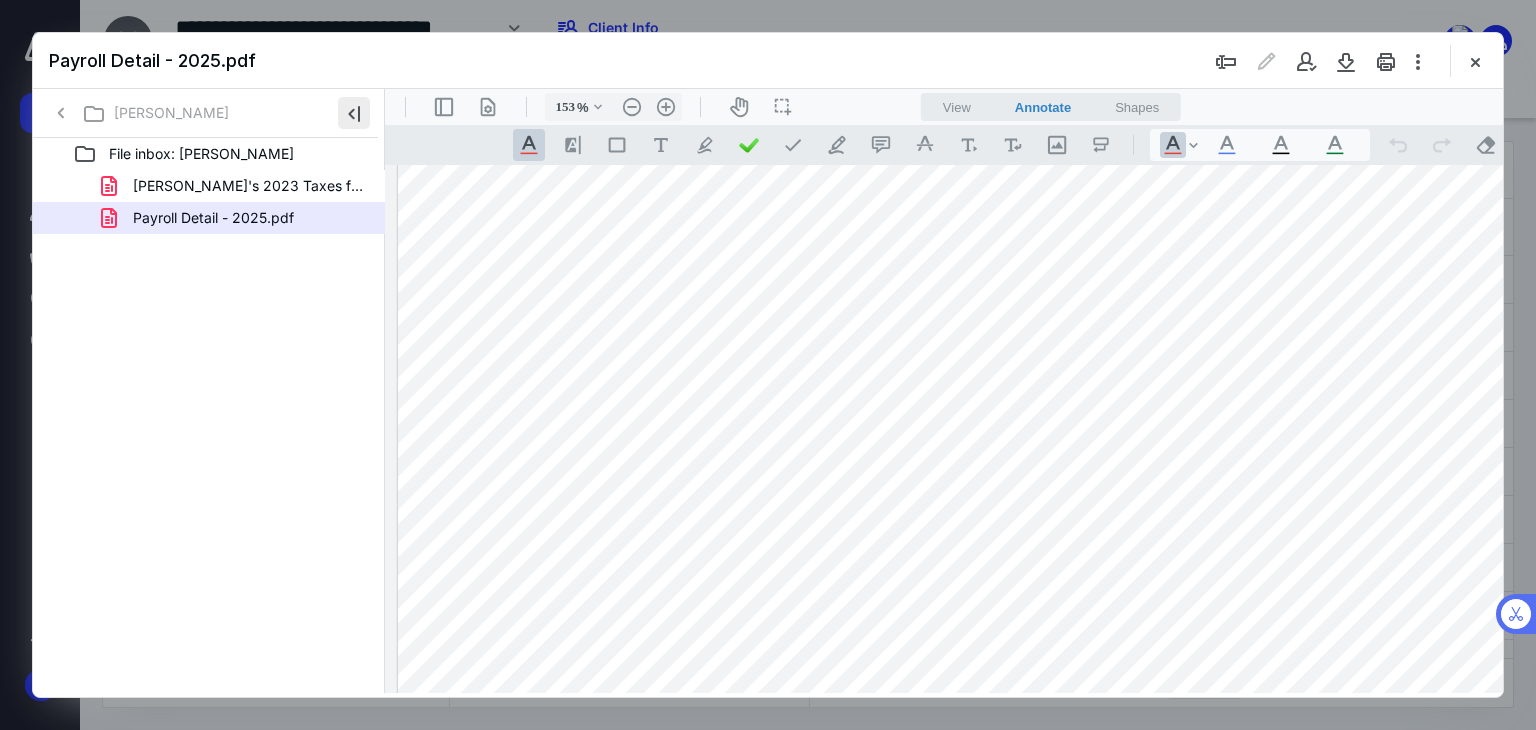 scroll, scrollTop: 109, scrollLeft: 0, axis: vertical 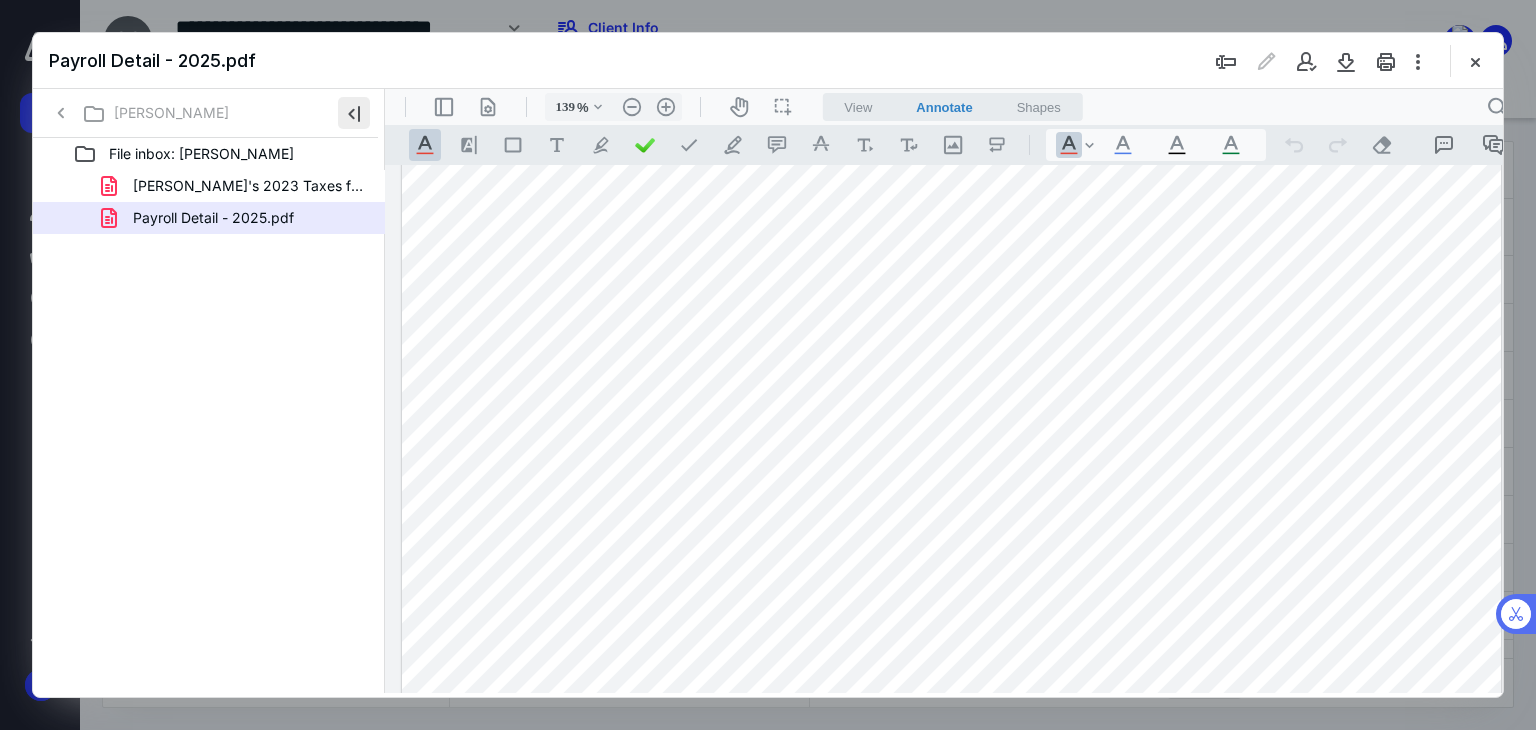 type on "138" 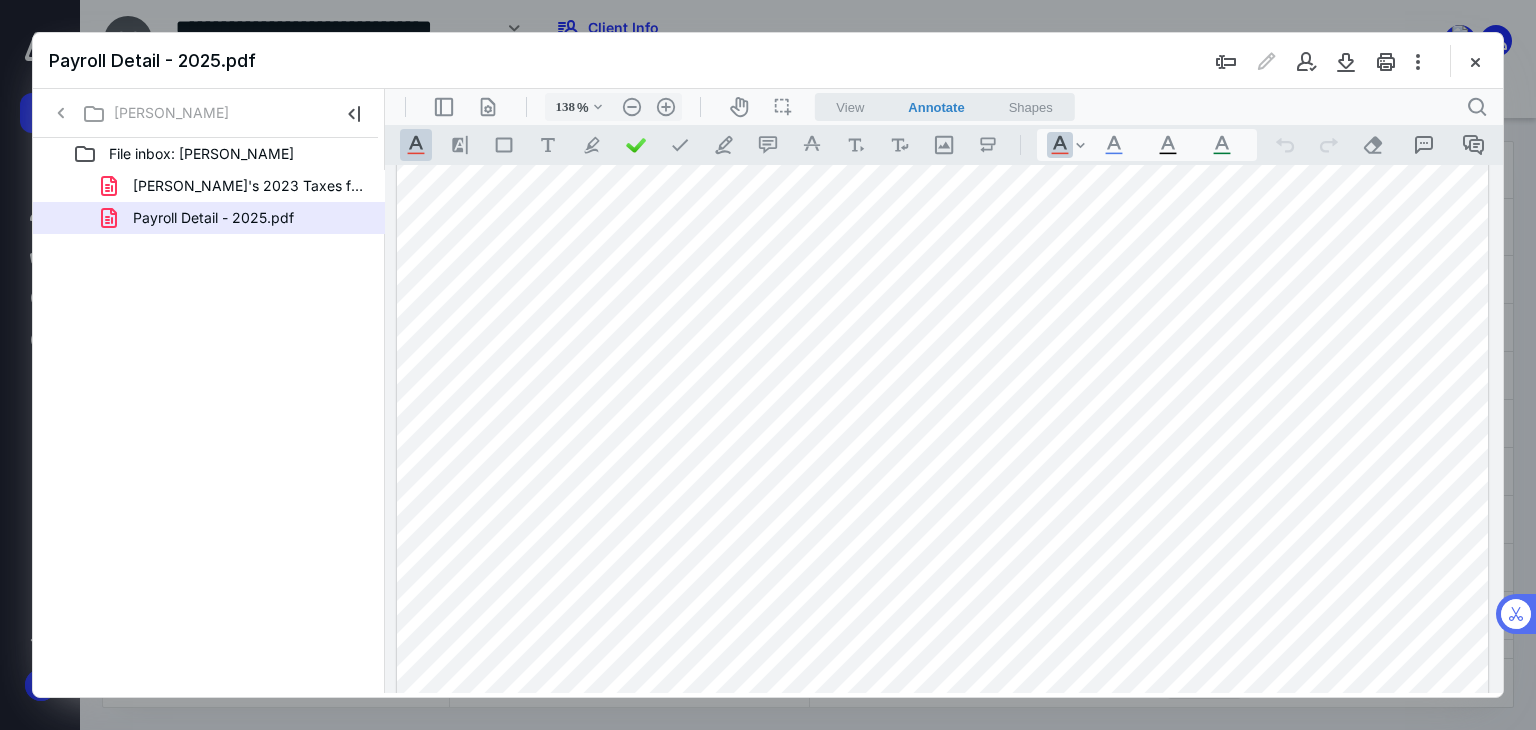 scroll, scrollTop: 0, scrollLeft: 0, axis: both 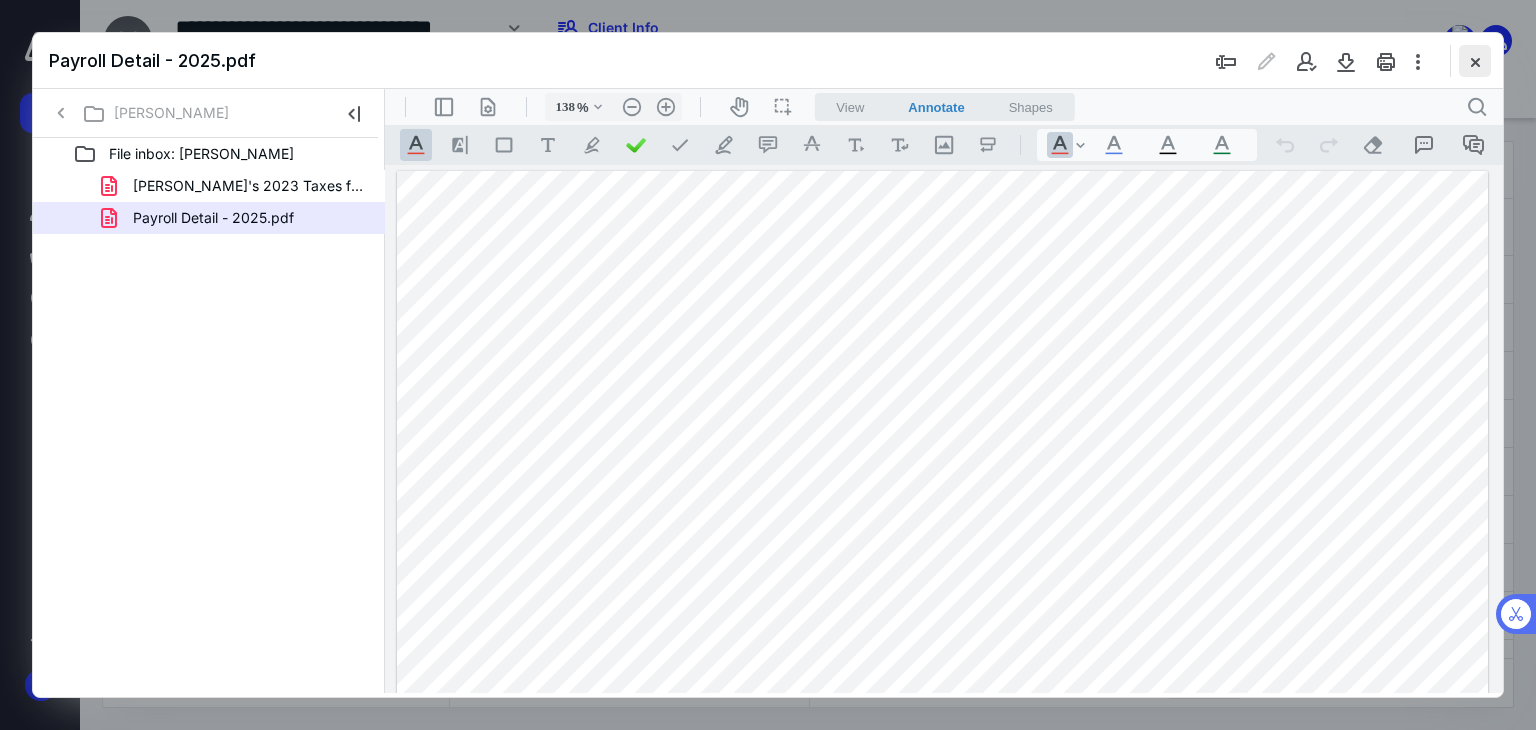 click at bounding box center [1475, 61] 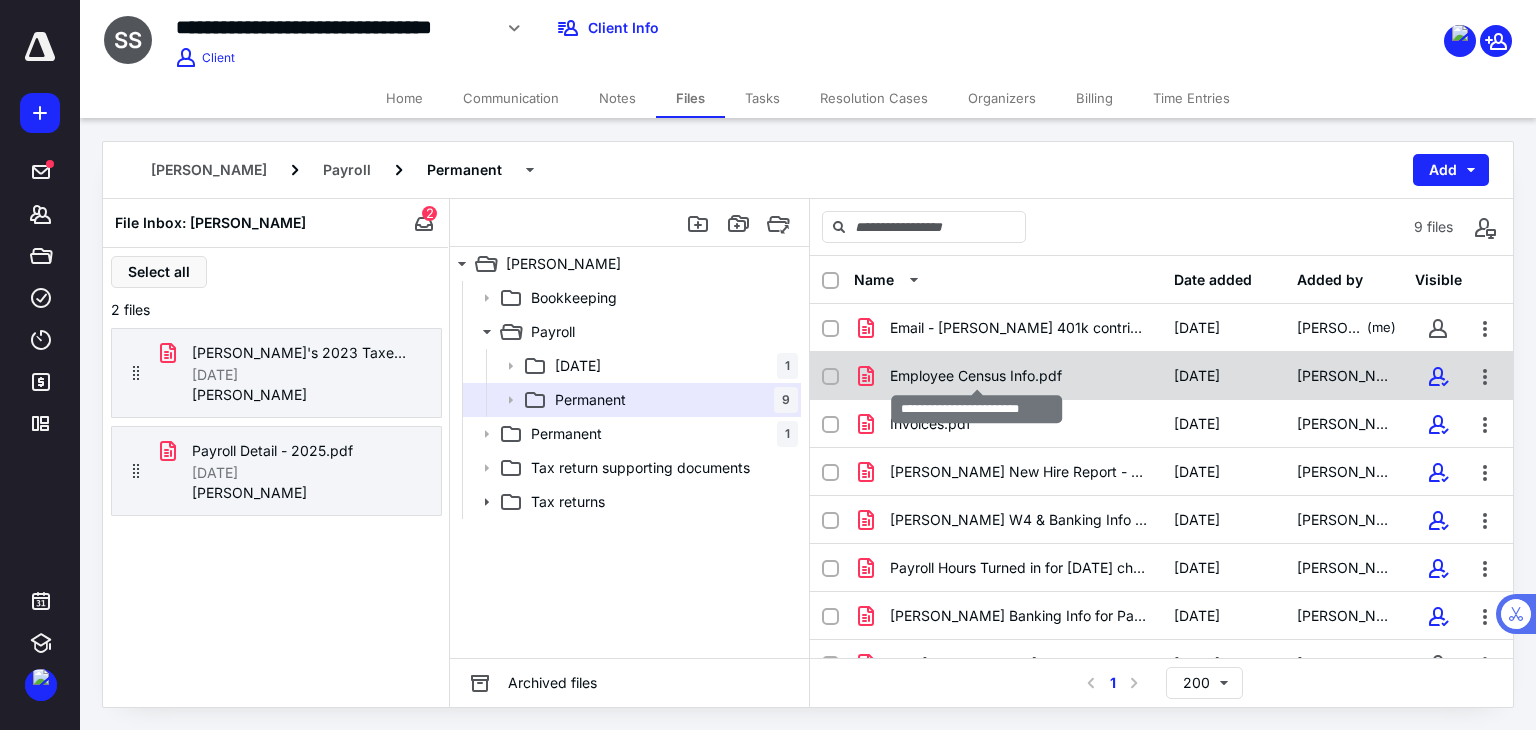 click on "Employee Census Info.pdf" at bounding box center (976, 376) 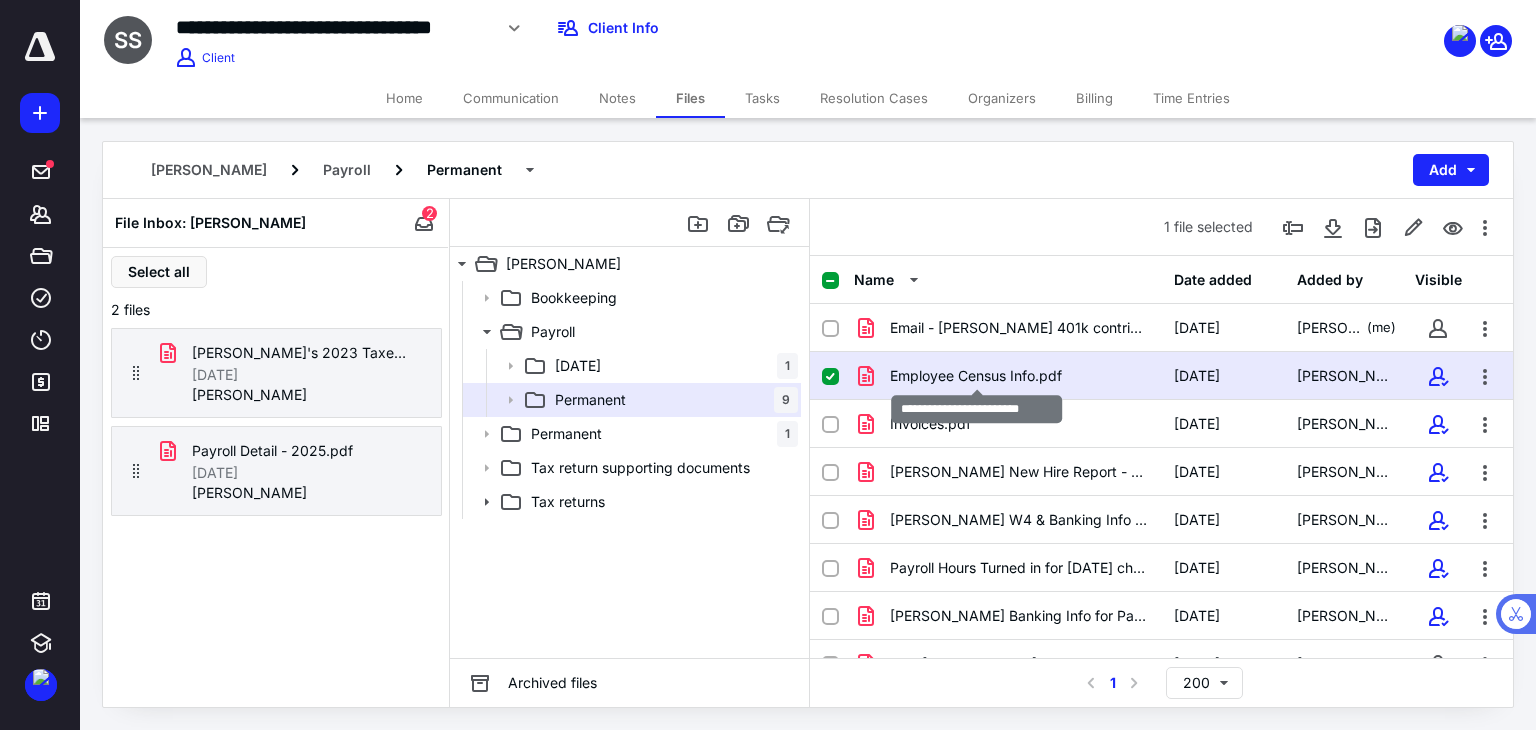 click on "Employee Census Info.pdf" at bounding box center [976, 376] 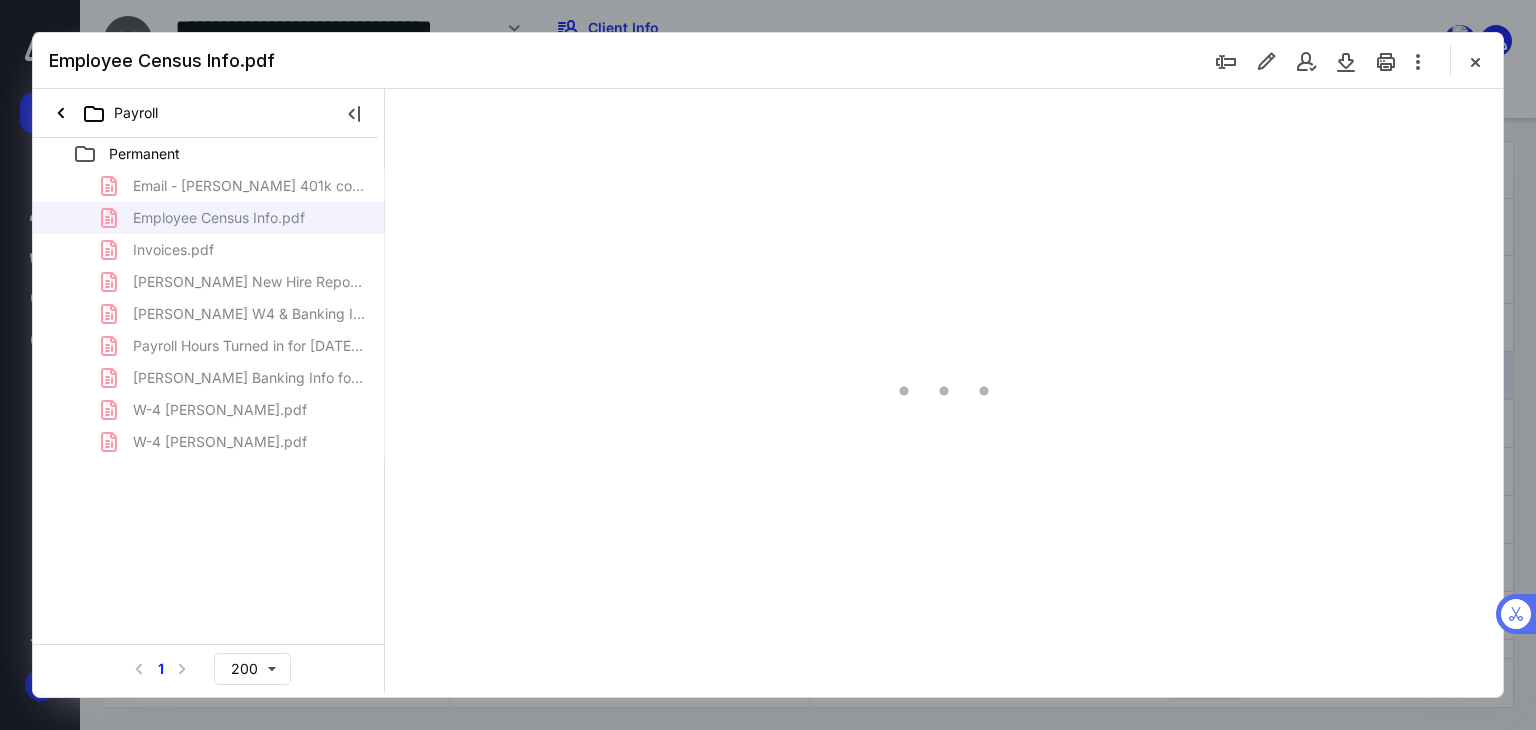 scroll, scrollTop: 0, scrollLeft: 0, axis: both 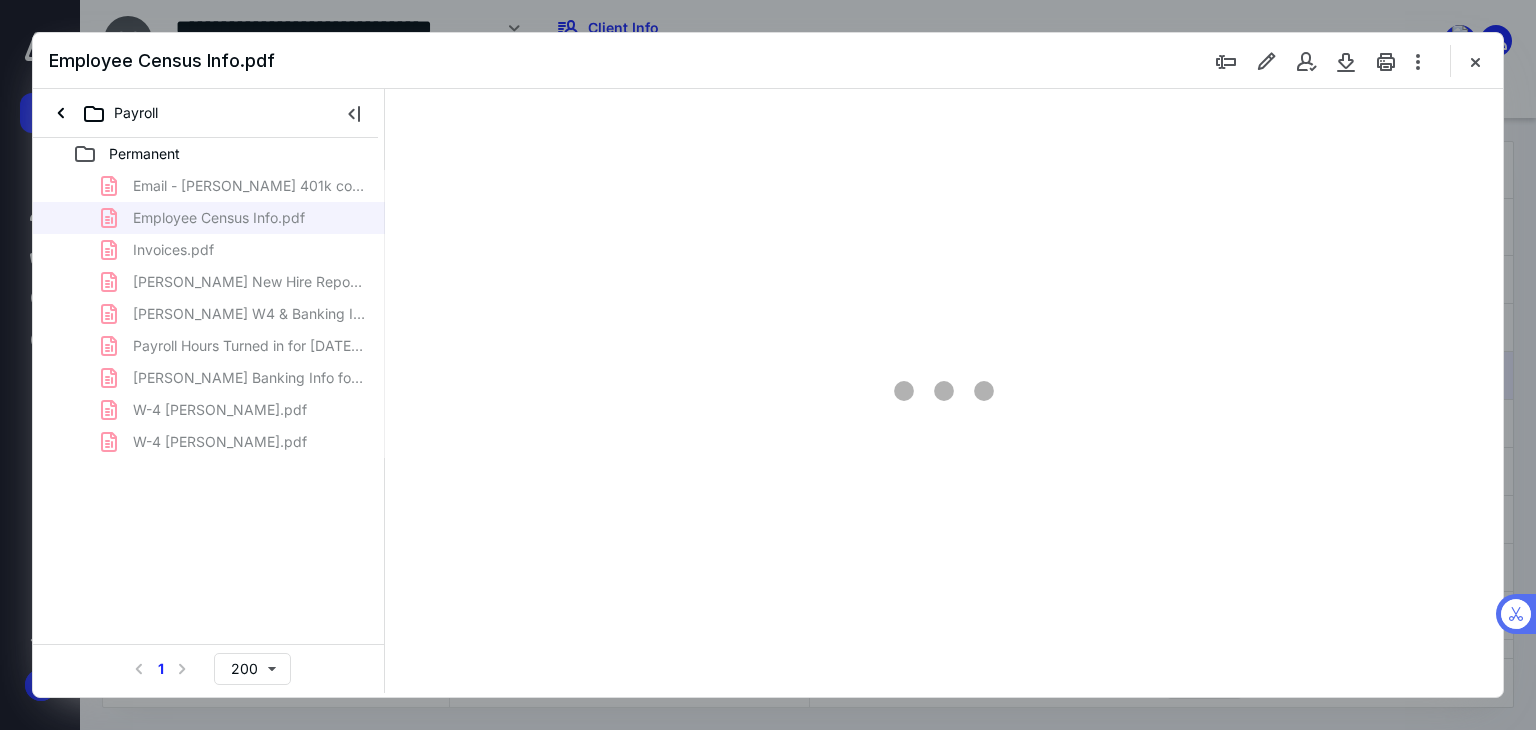 type on "139" 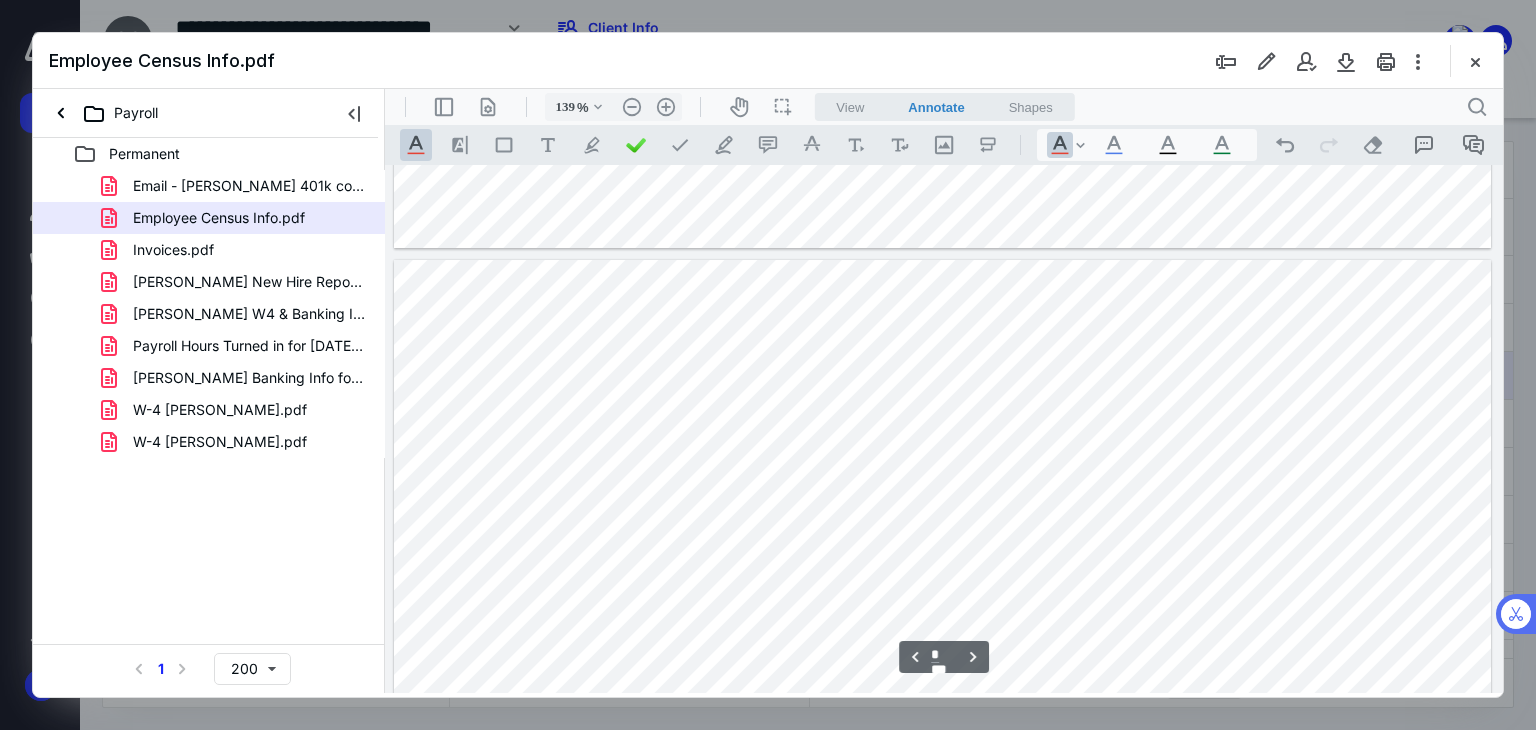 scroll, scrollTop: 1644, scrollLeft: 0, axis: vertical 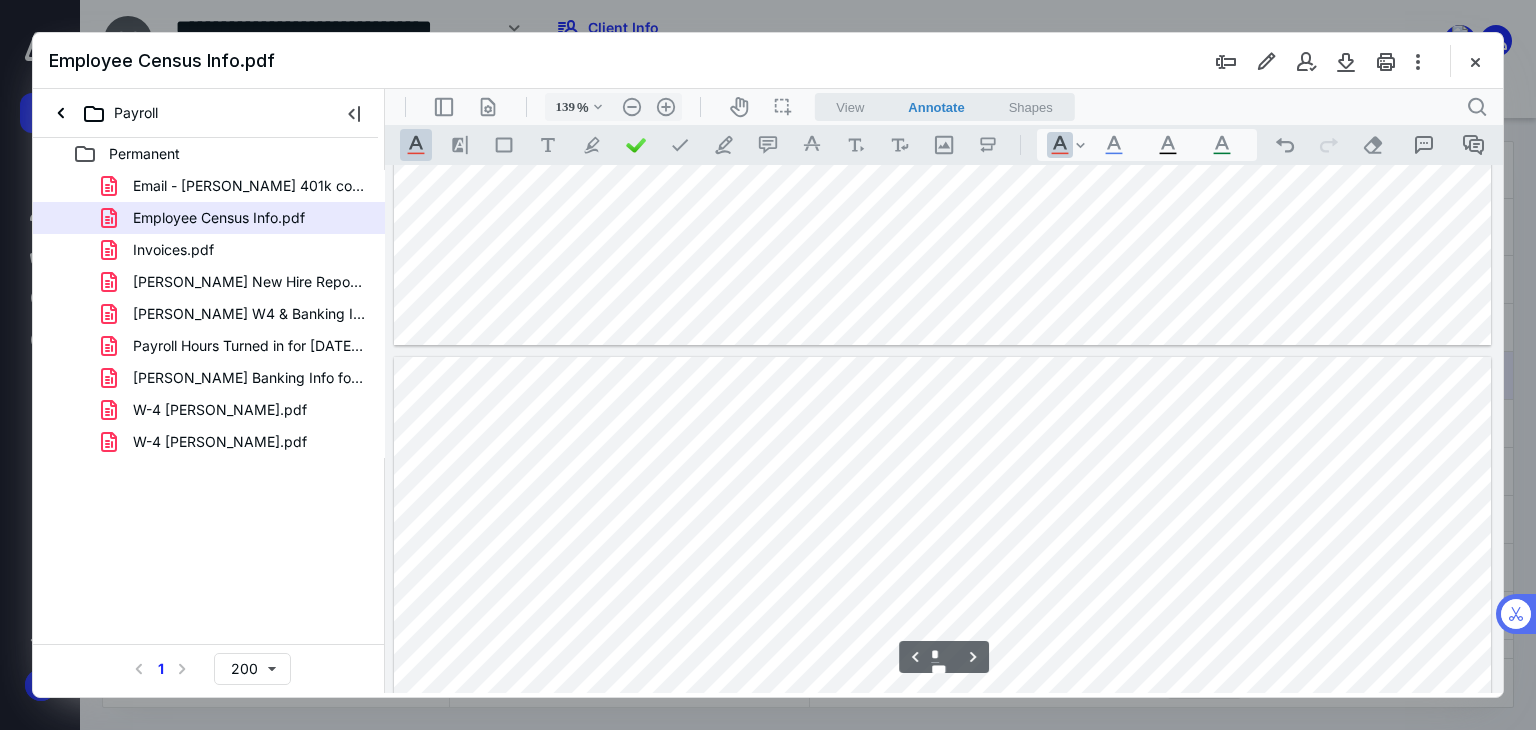 type on "*" 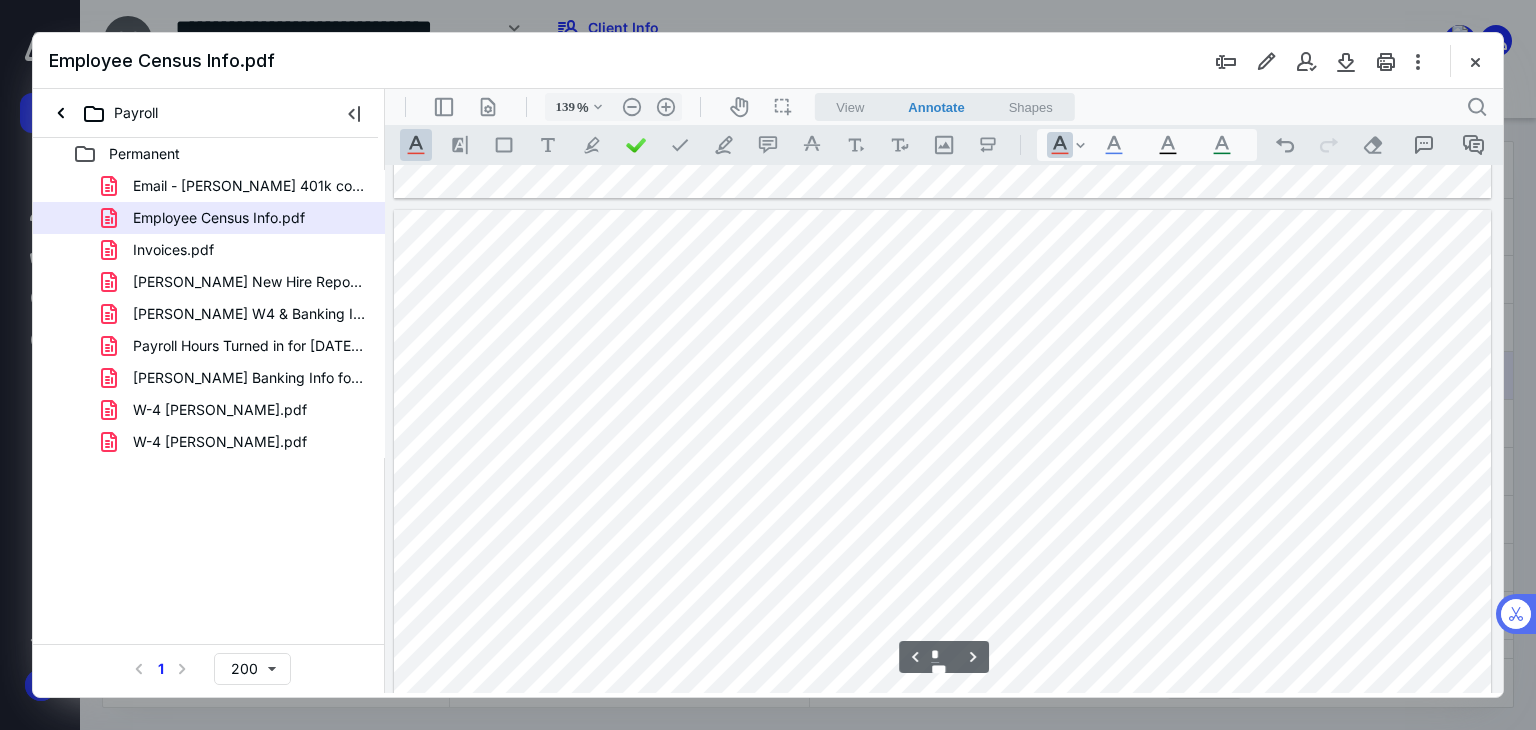 scroll, scrollTop: 820, scrollLeft: 0, axis: vertical 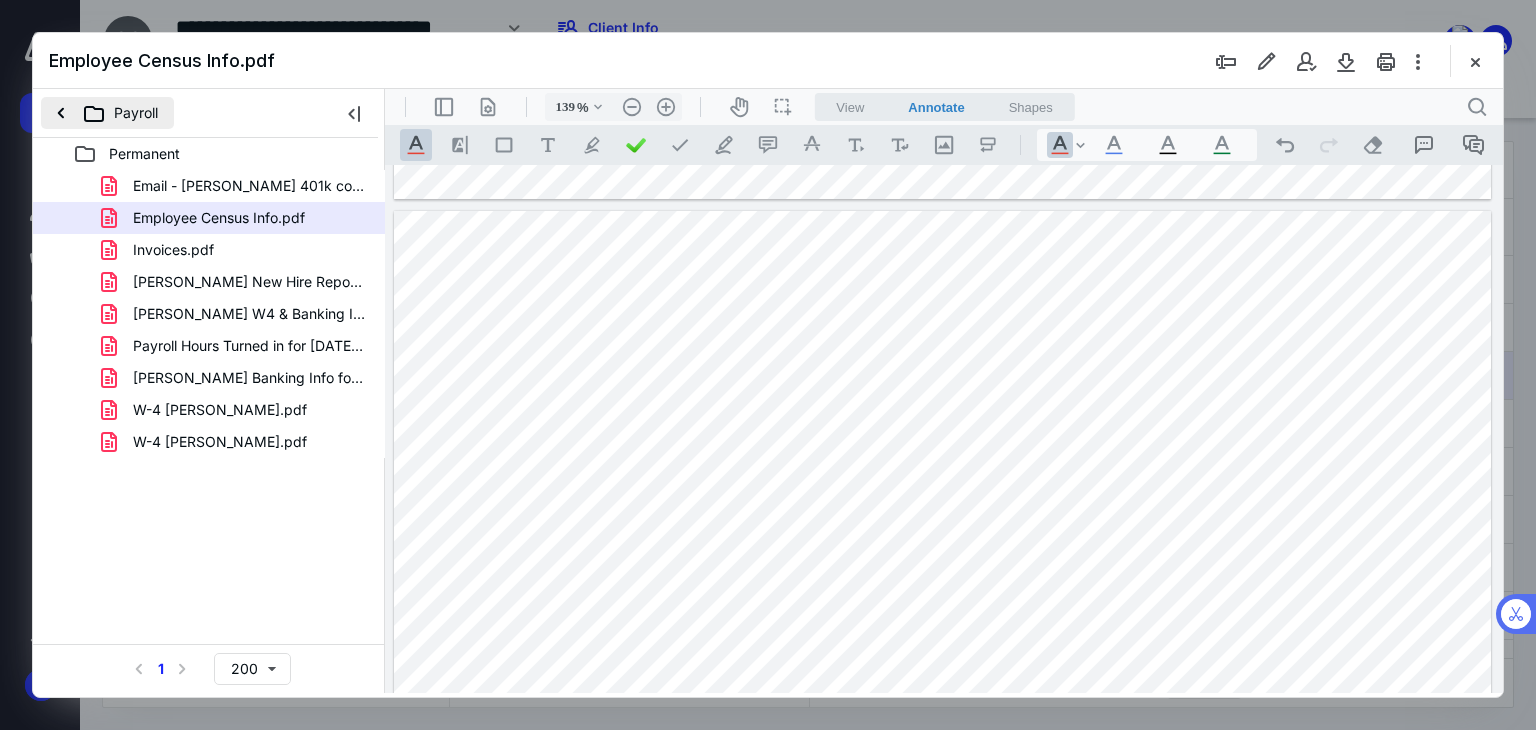 click on "Payroll" at bounding box center (107, 113) 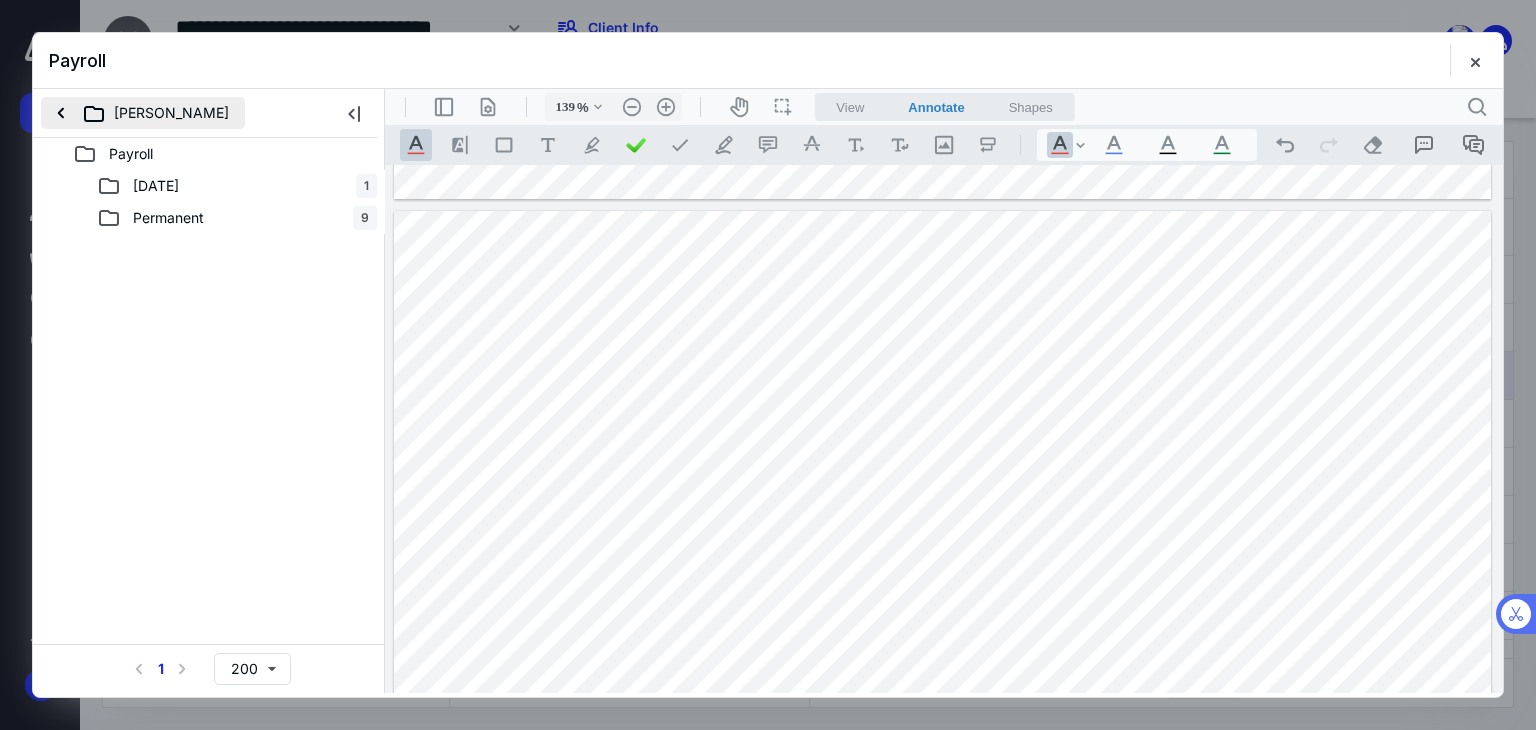click on "[PERSON_NAME]" at bounding box center (143, 113) 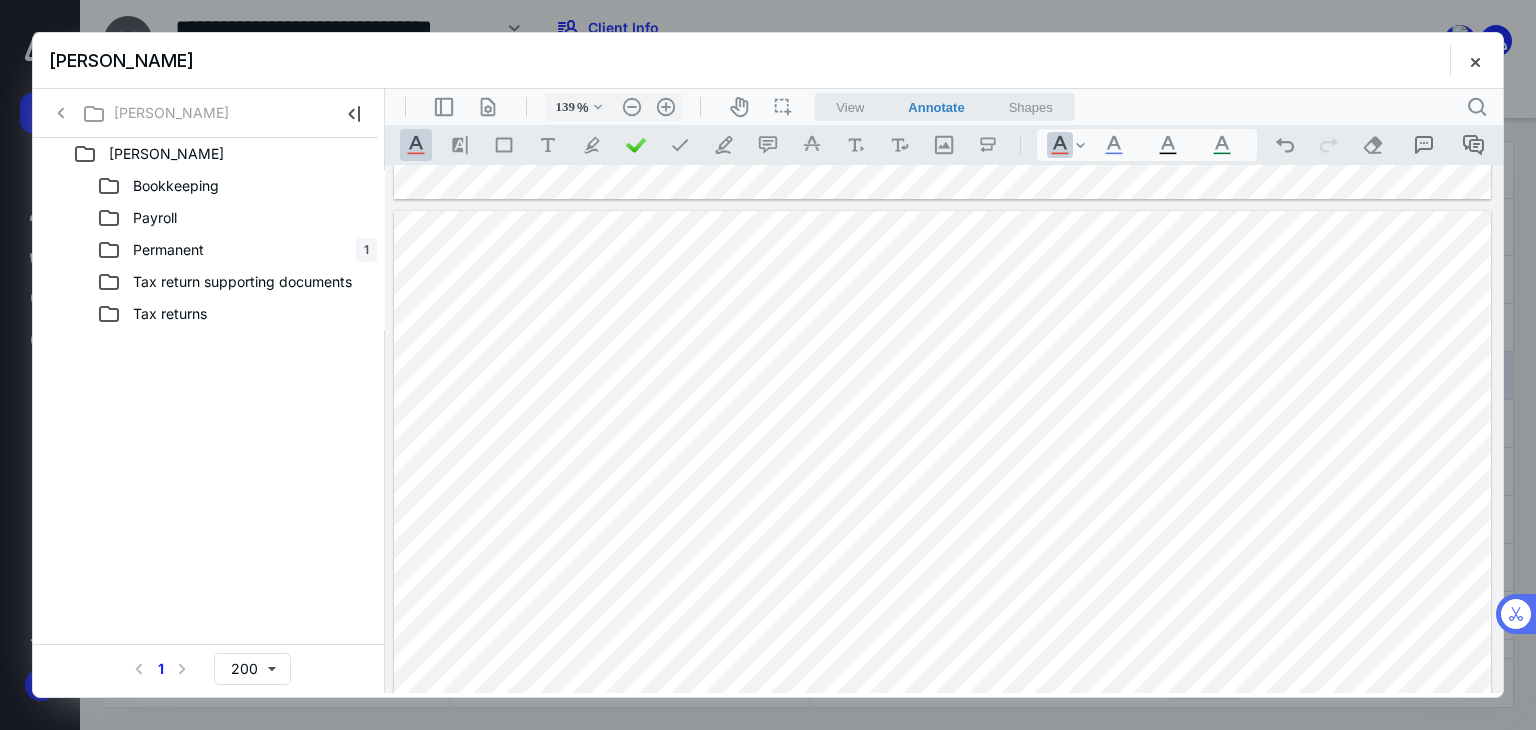 click on "[PERSON_NAME]" at bounding box center [143, 113] 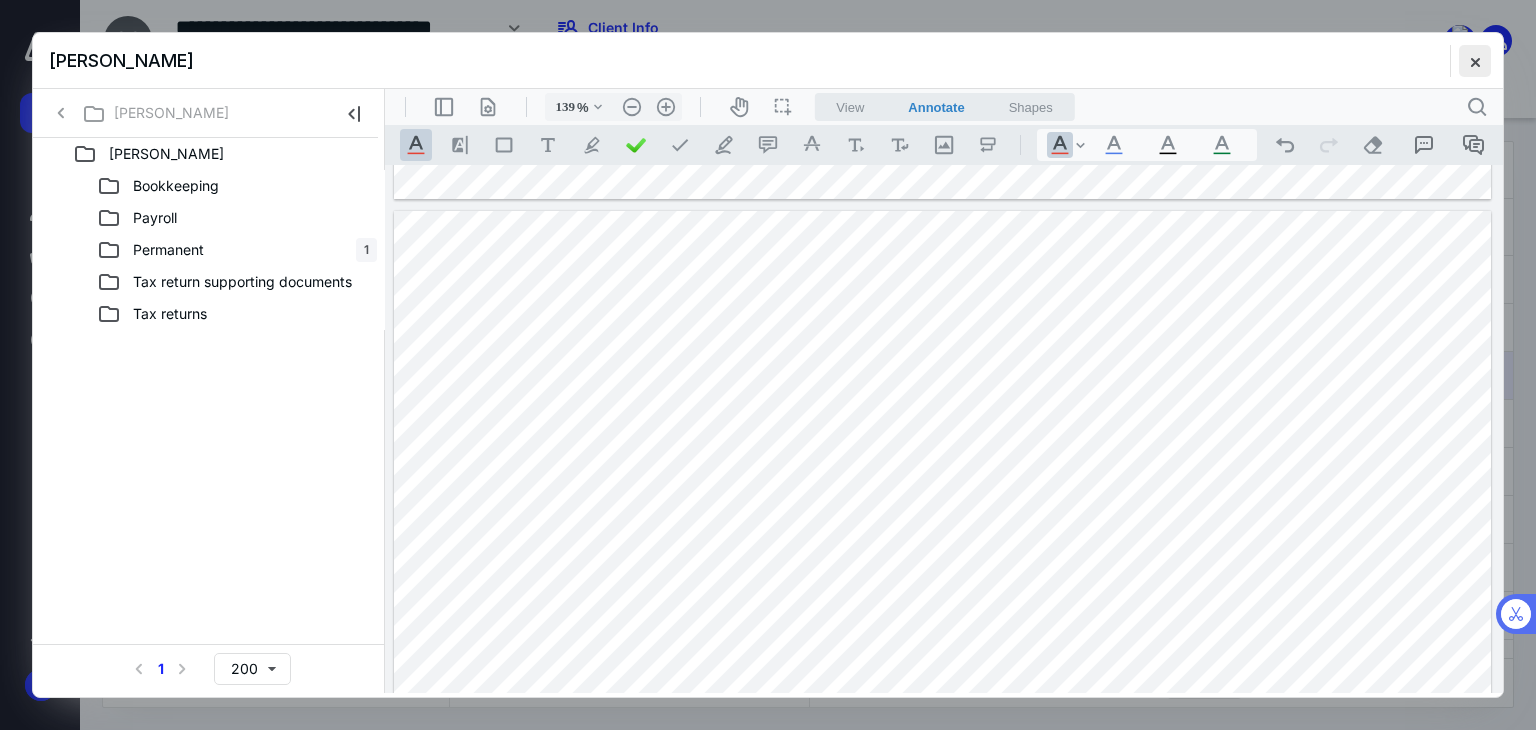 click at bounding box center (1475, 61) 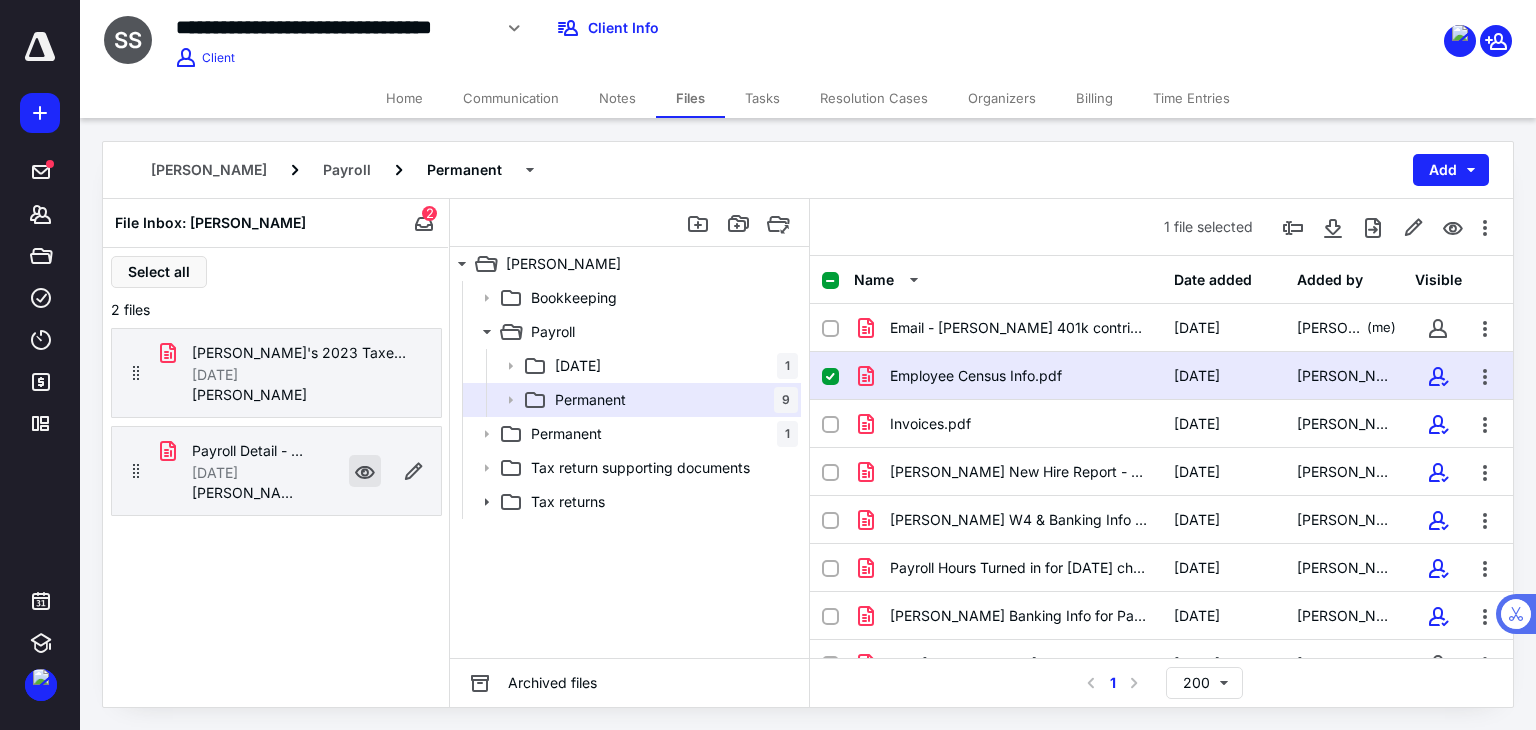 click at bounding box center [365, 471] 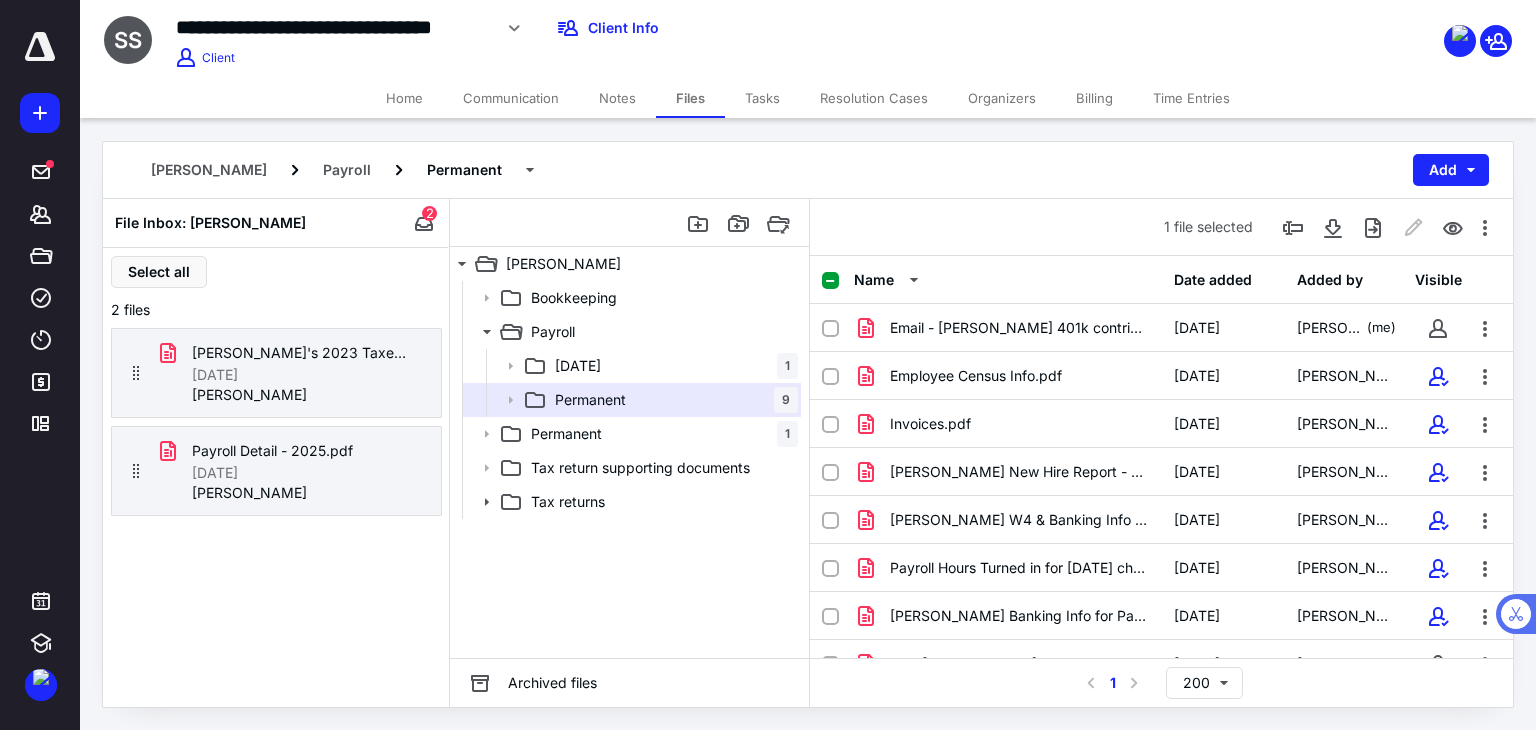 checkbox on "false" 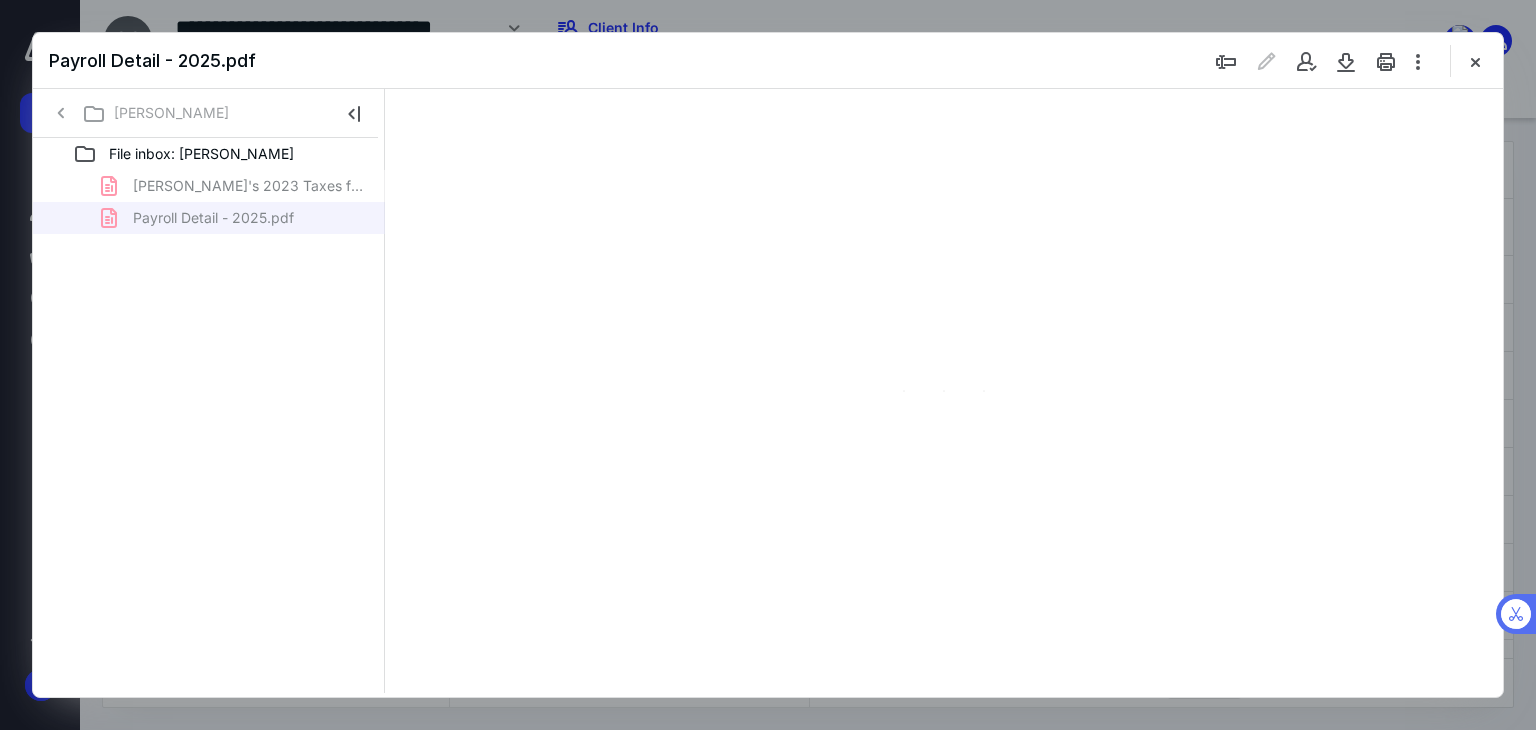 scroll, scrollTop: 0, scrollLeft: 0, axis: both 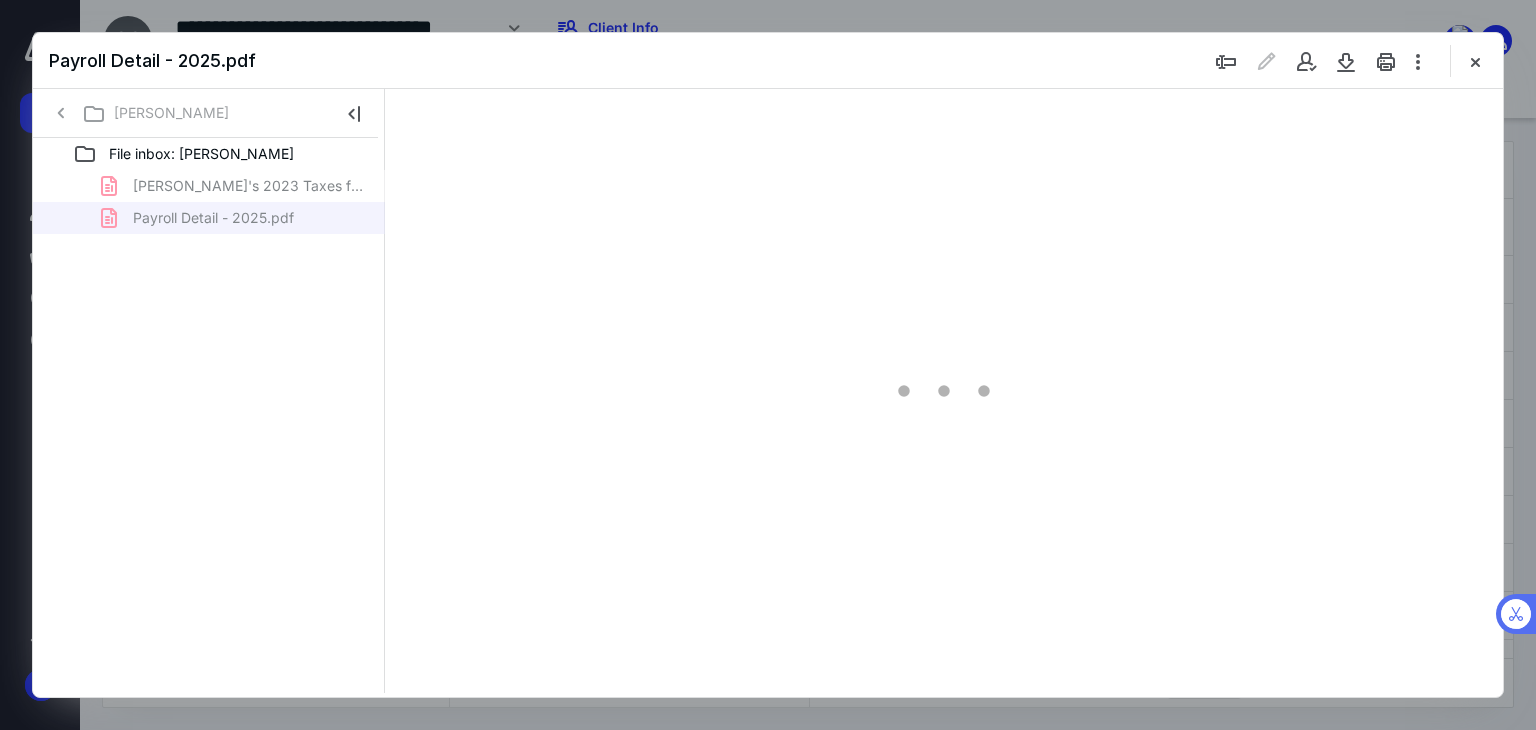 type on "139" 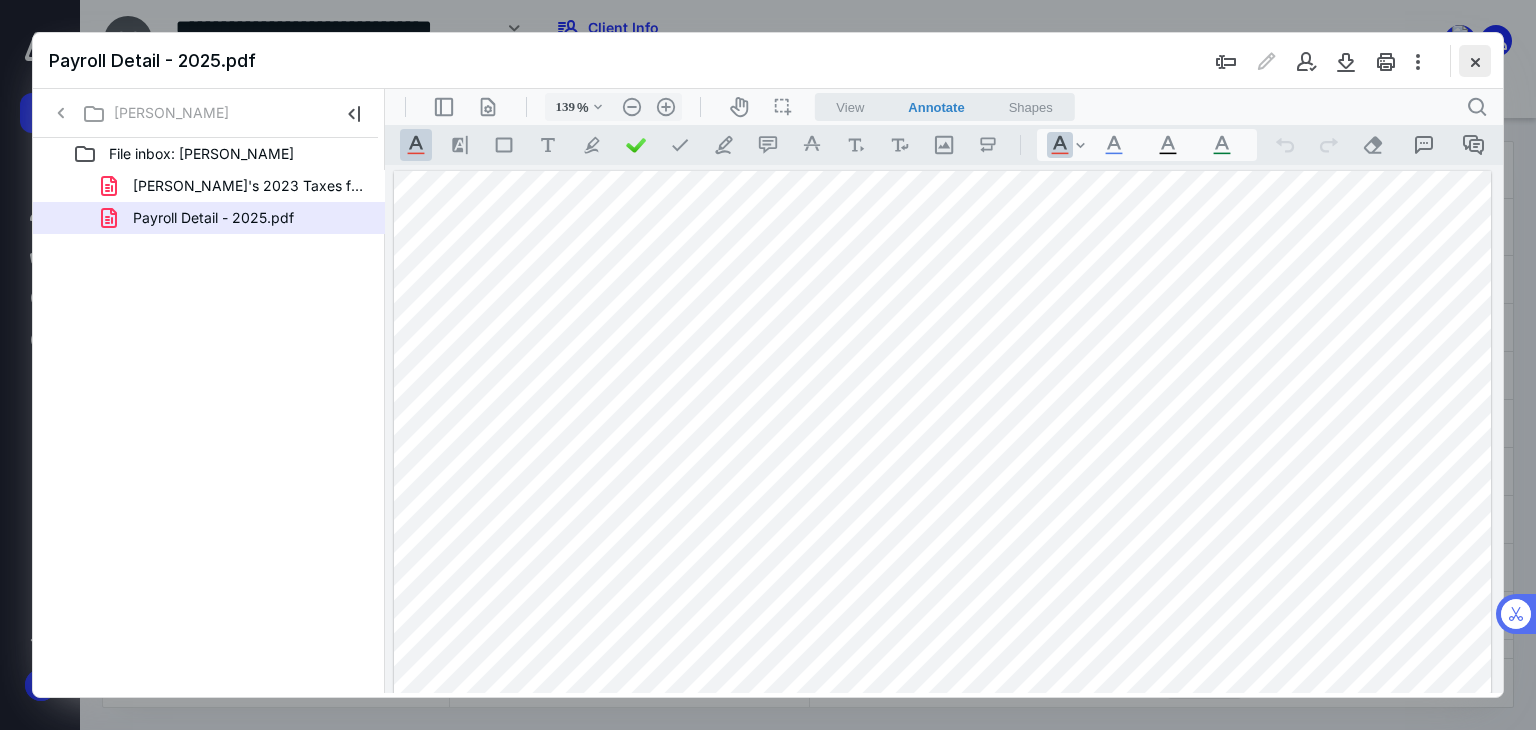 click at bounding box center [1475, 61] 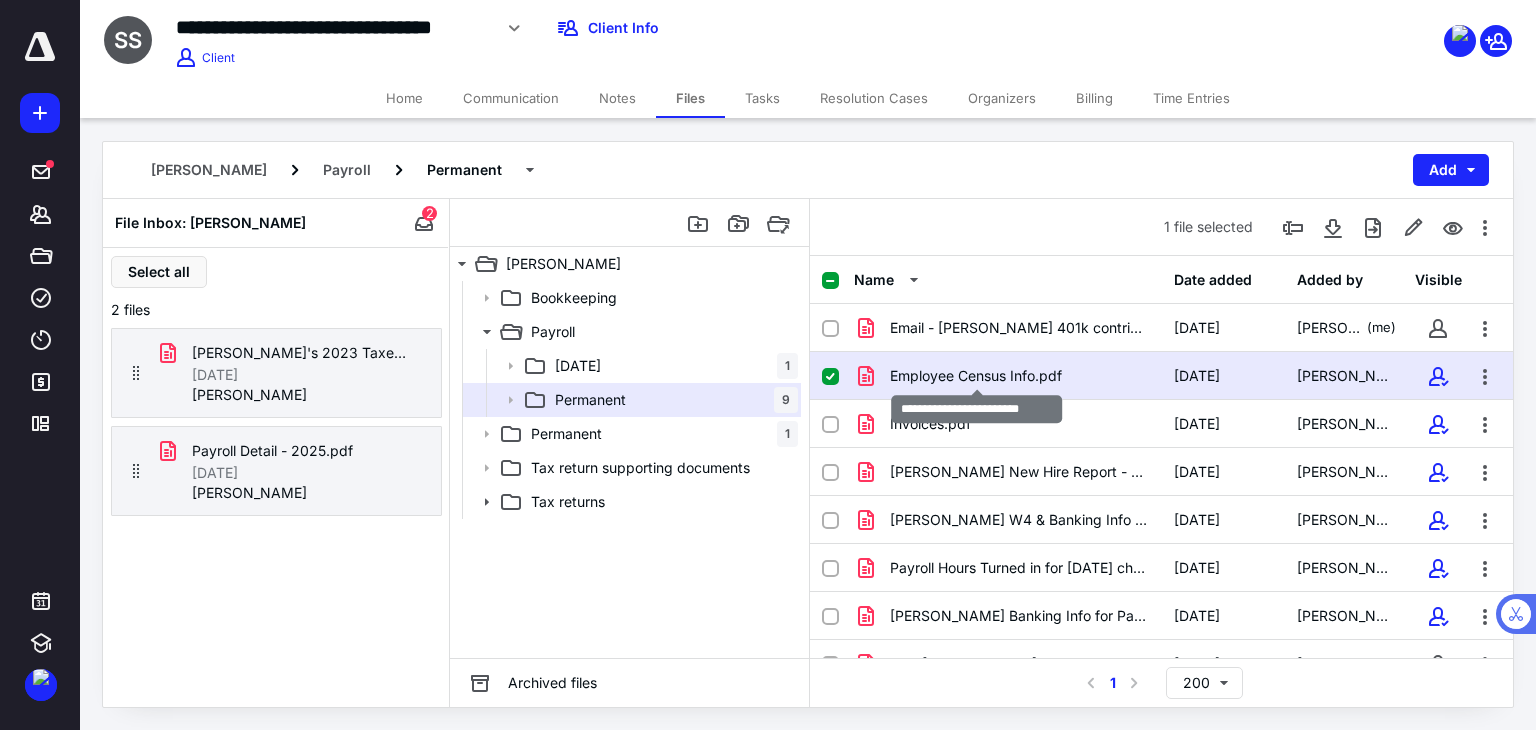 click on "Employee Census Info.pdf" at bounding box center [976, 376] 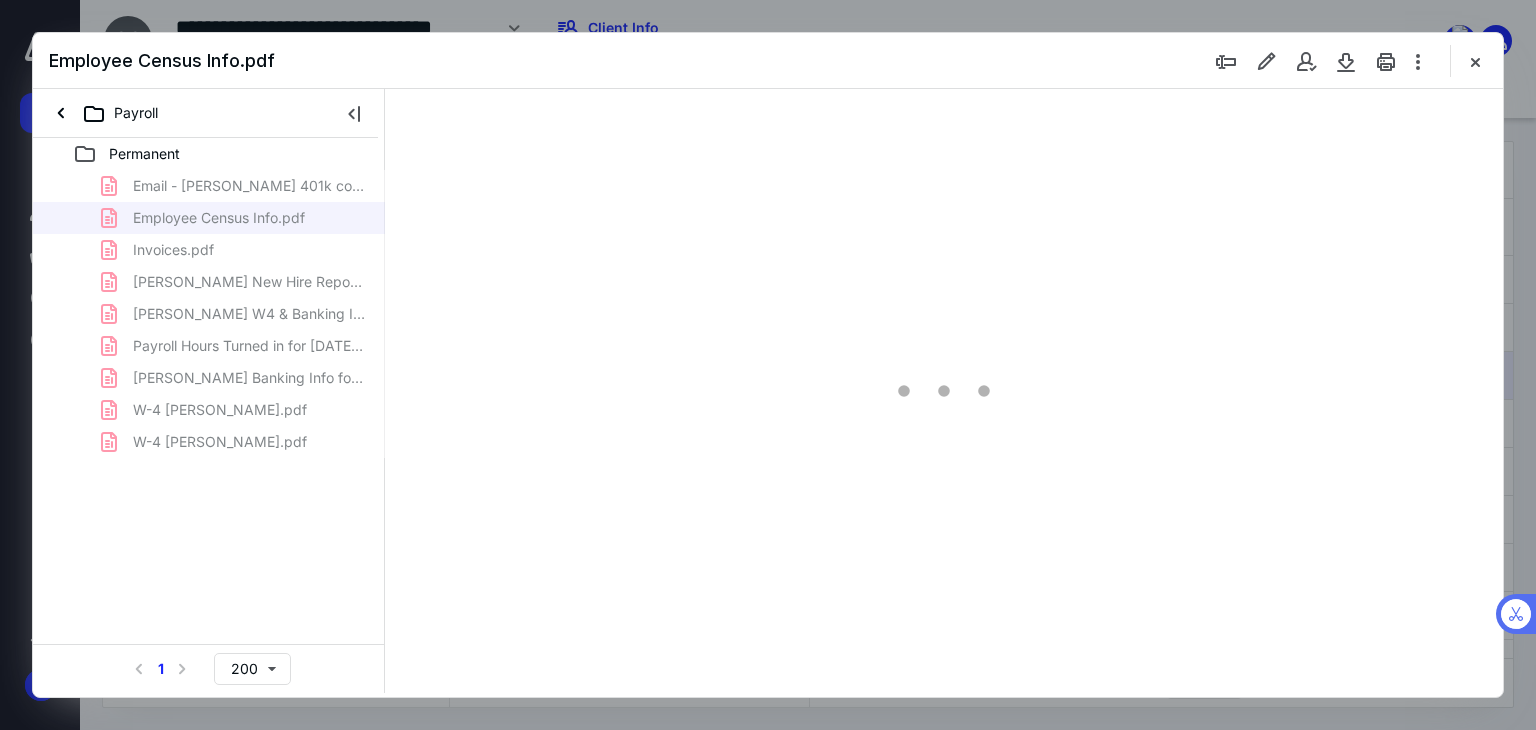 scroll, scrollTop: 0, scrollLeft: 0, axis: both 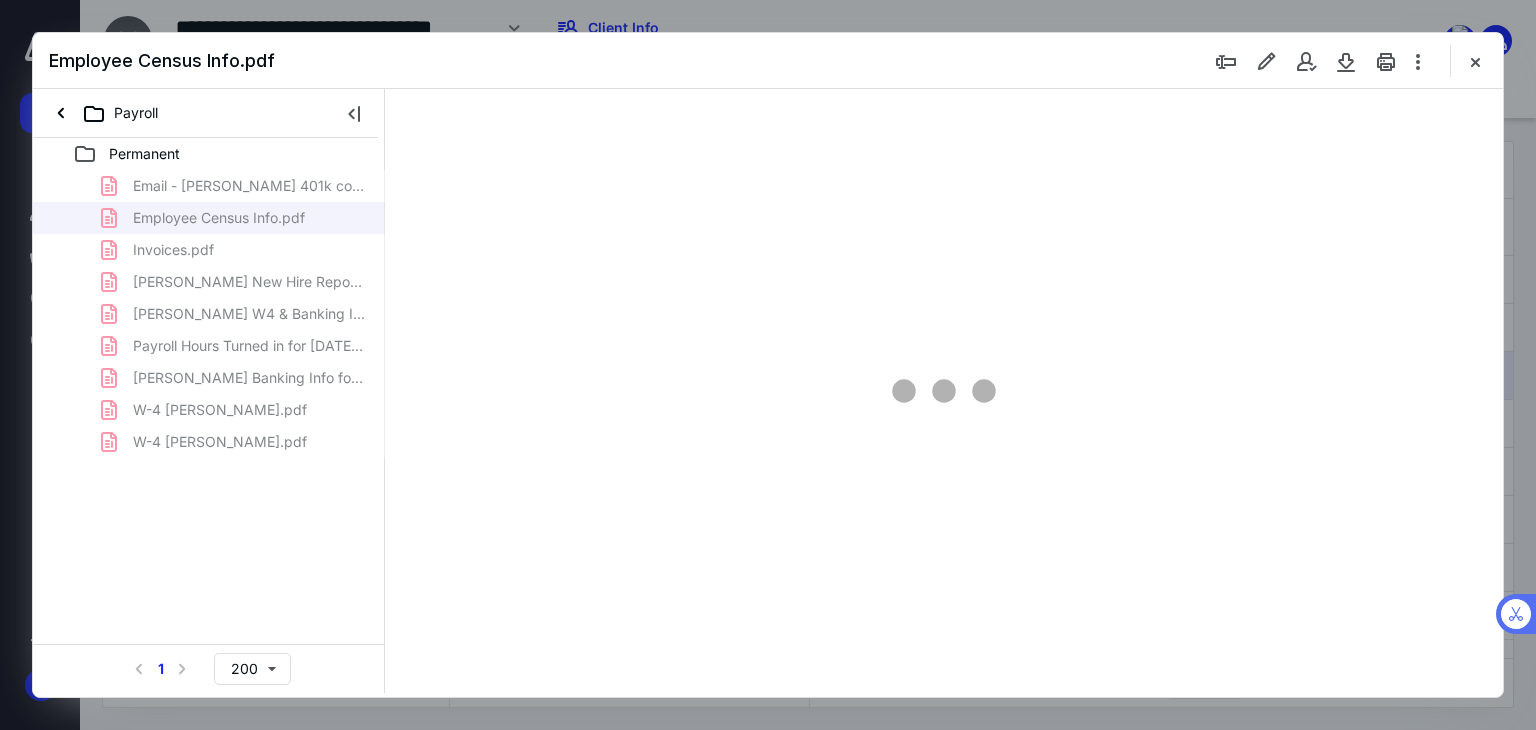 type on "139" 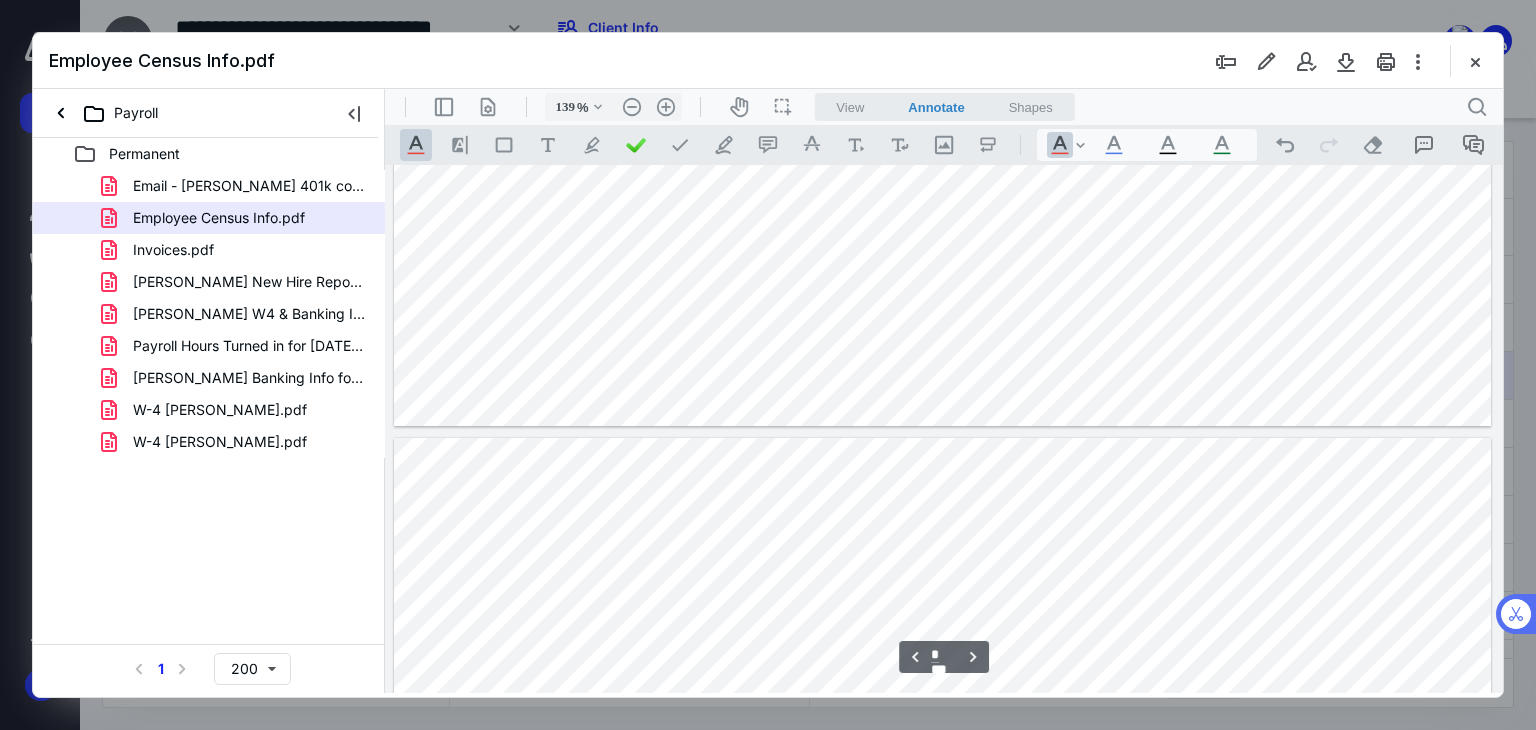 scroll, scrollTop: 761, scrollLeft: 0, axis: vertical 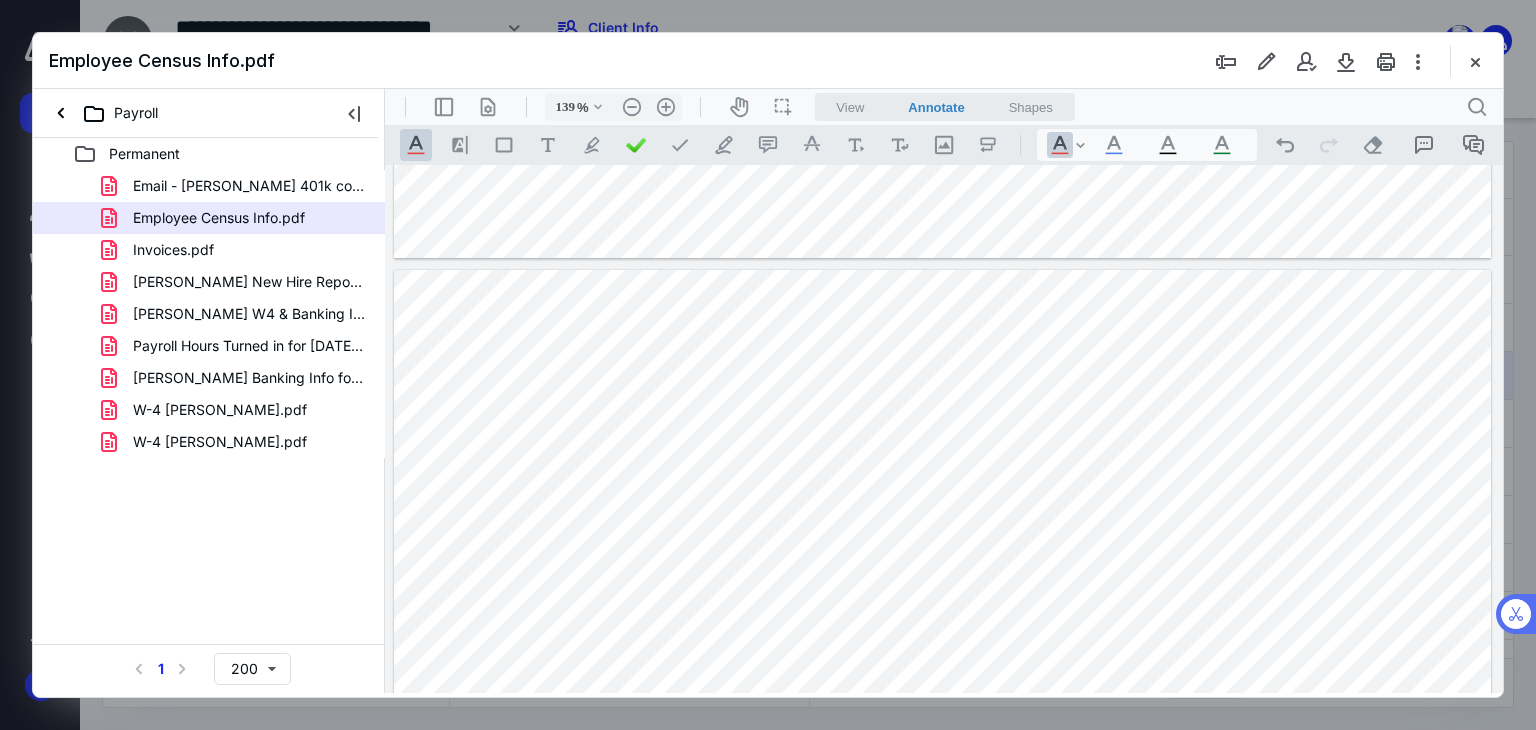 type on "*" 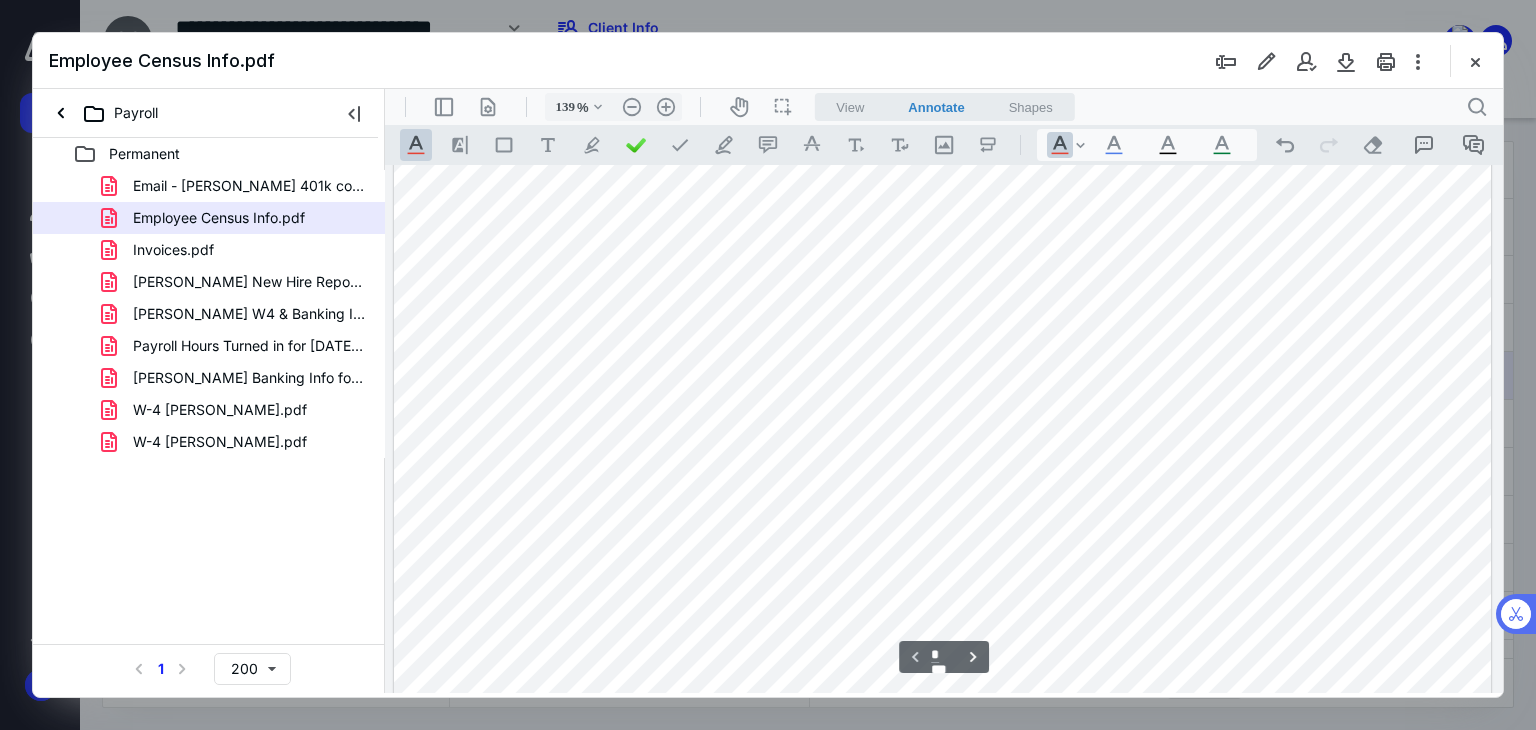 scroll, scrollTop: 0, scrollLeft: 0, axis: both 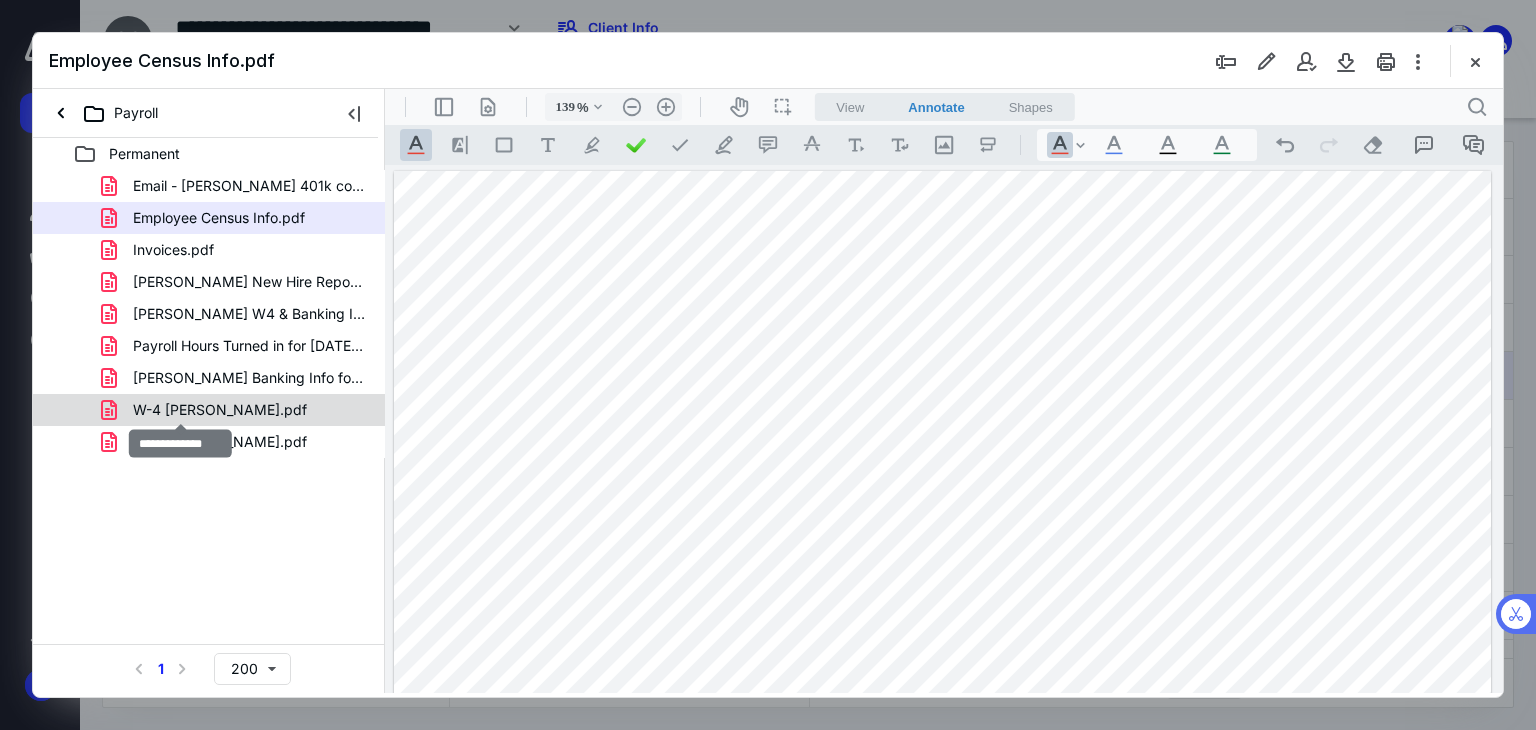 click on "W-4 [PERSON_NAME].pdf" at bounding box center (220, 410) 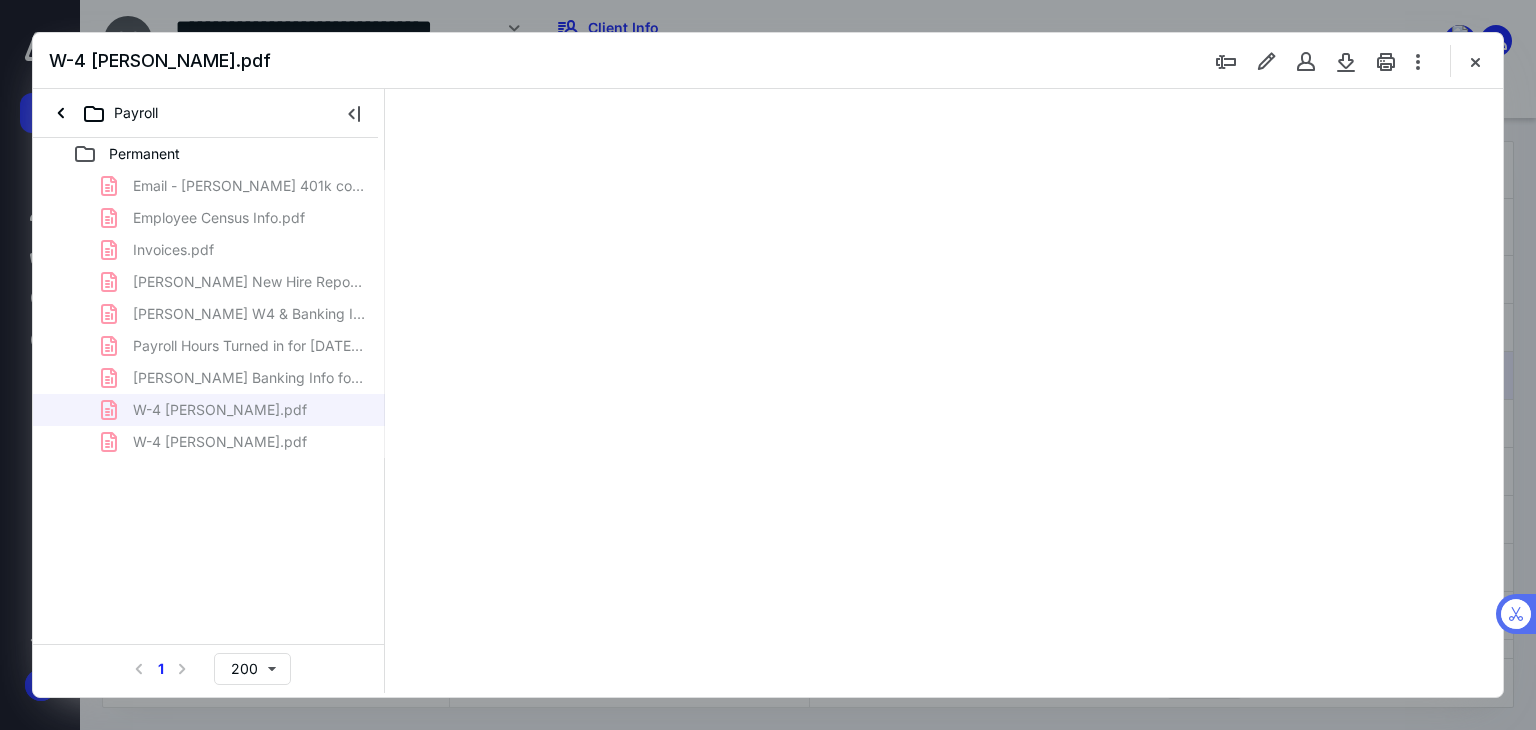 type on "179" 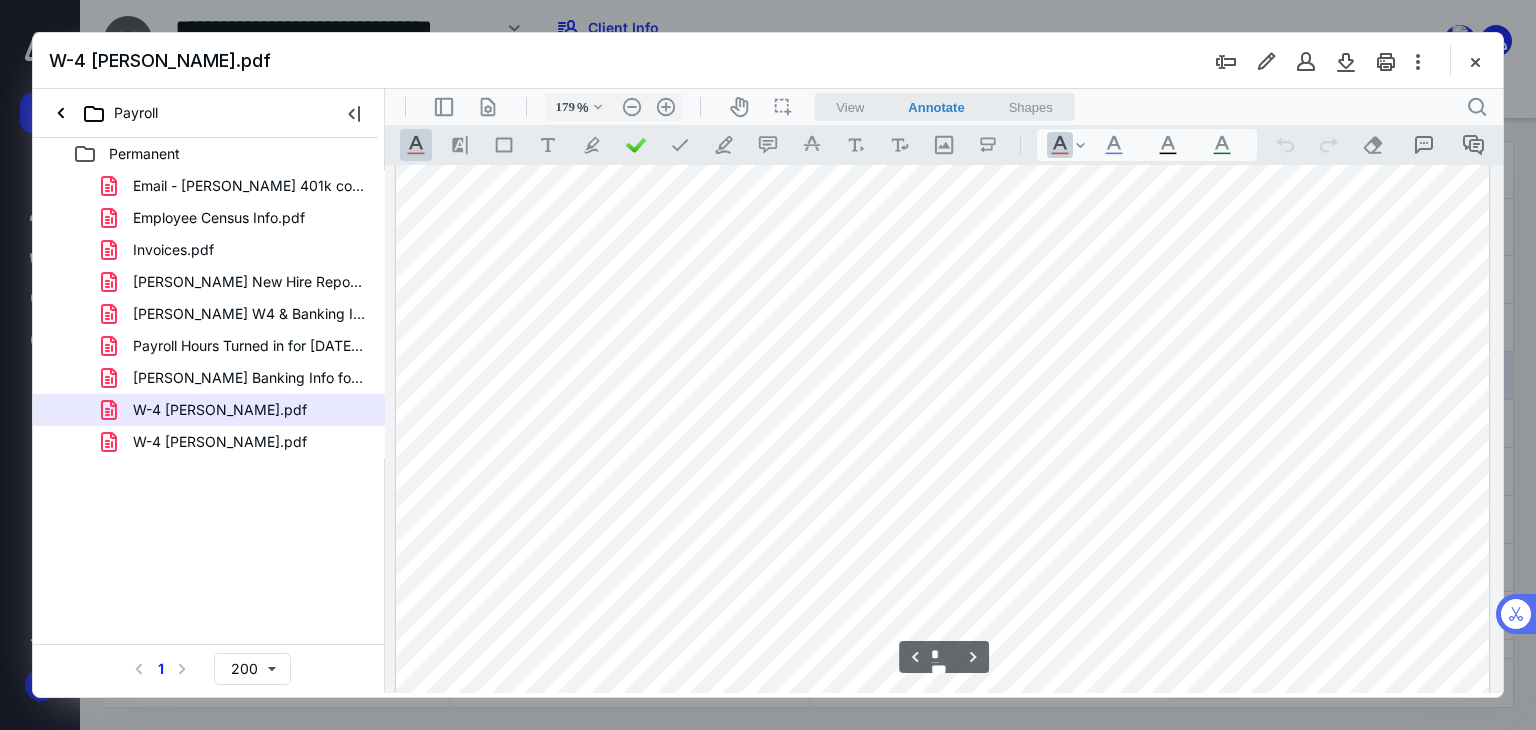 type on "*" 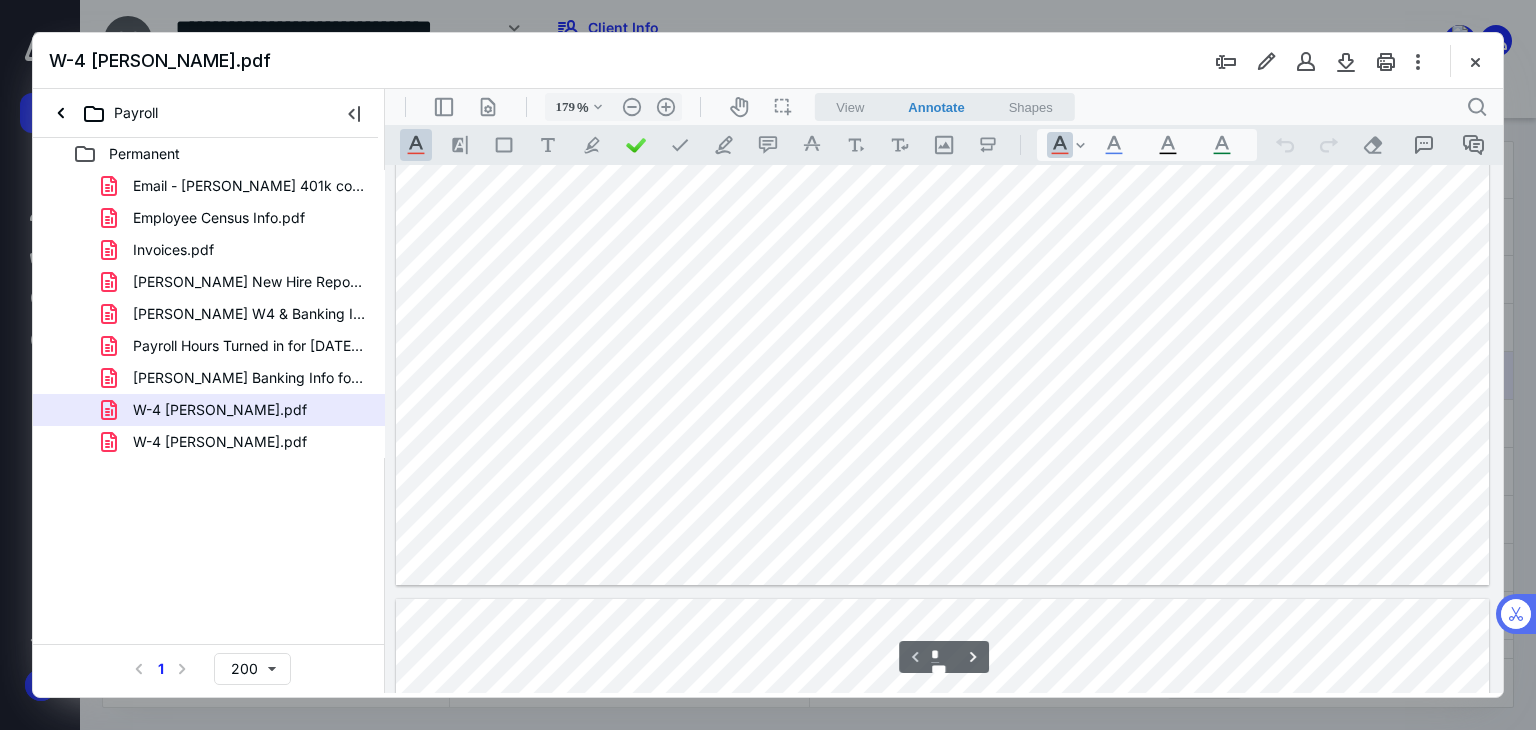 scroll, scrollTop: 1003, scrollLeft: 0, axis: vertical 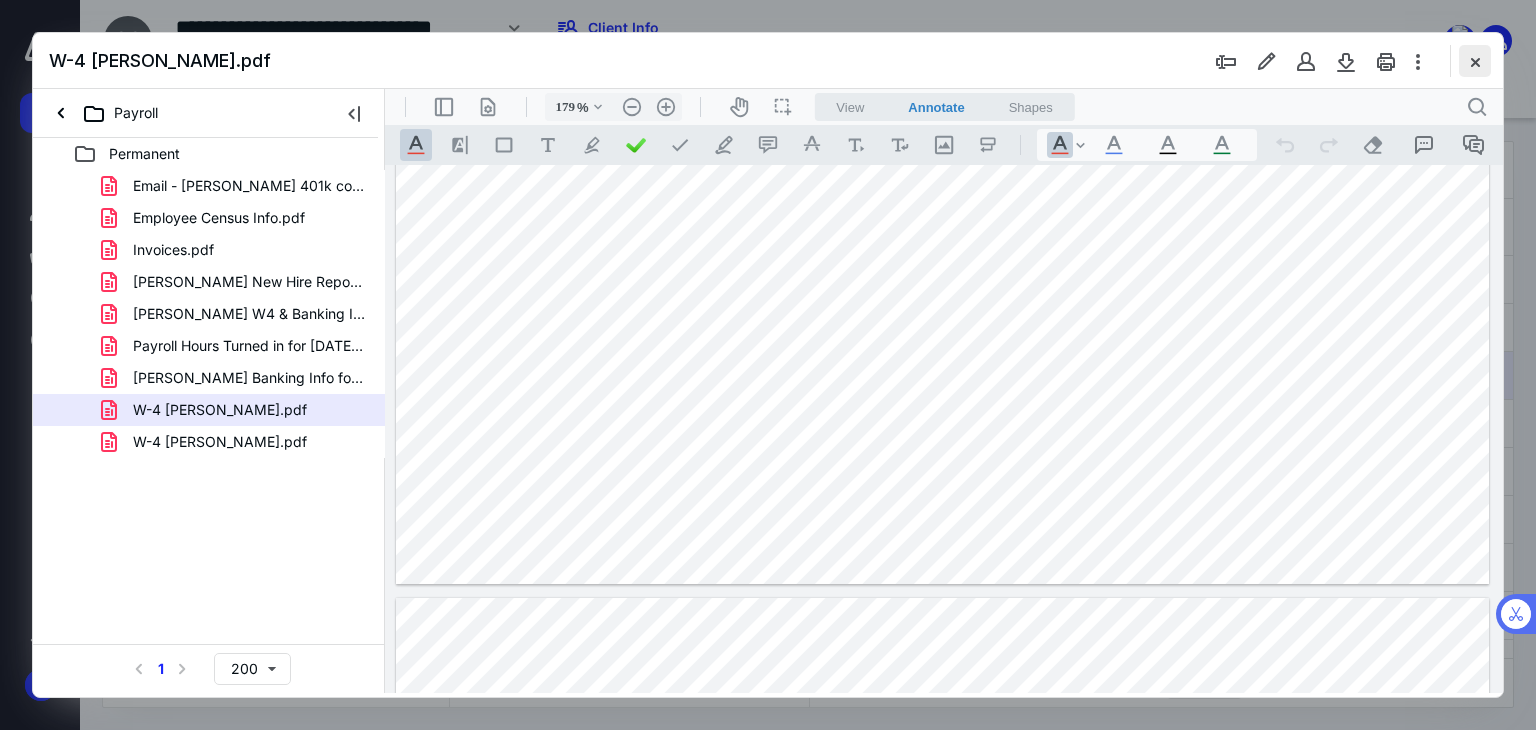 click at bounding box center [1475, 61] 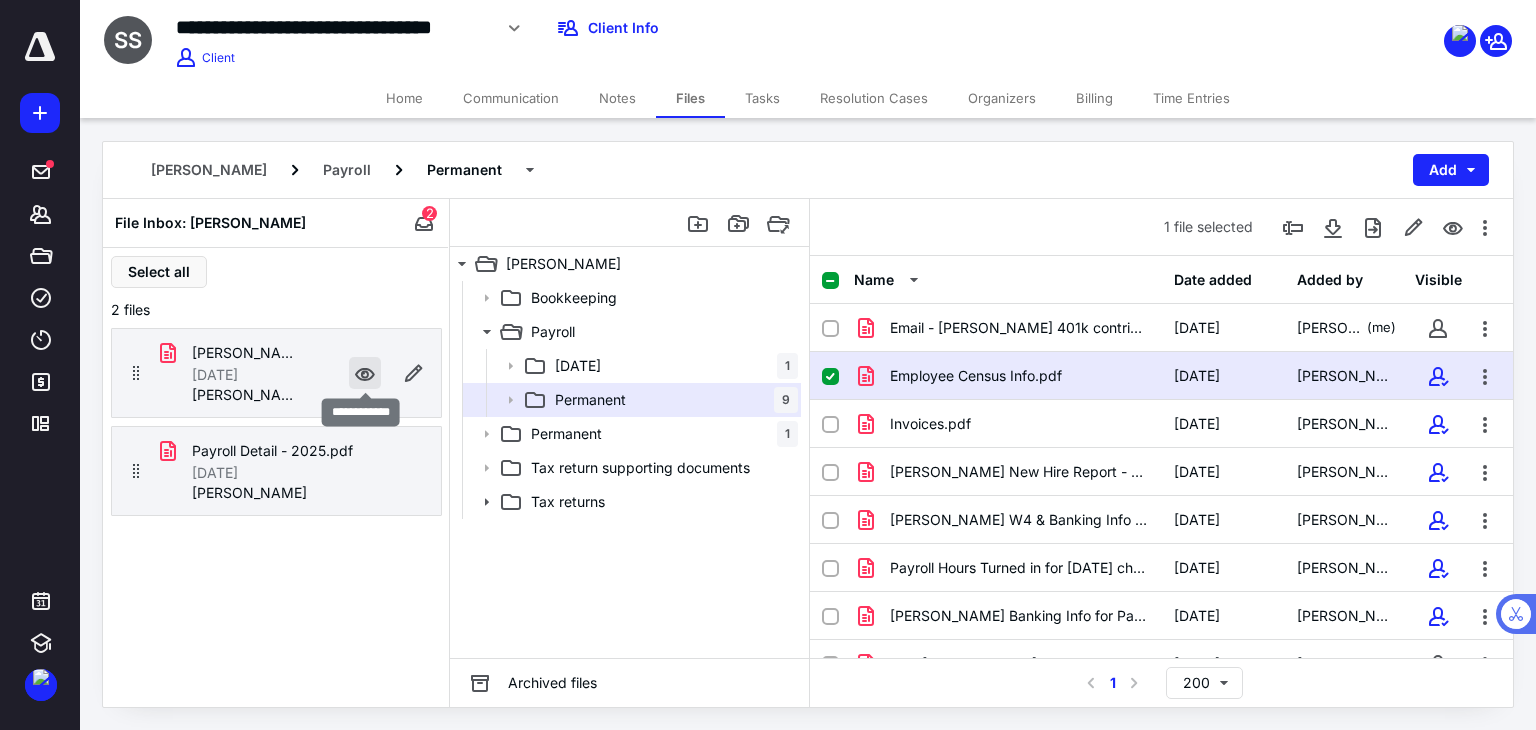 click at bounding box center [365, 373] 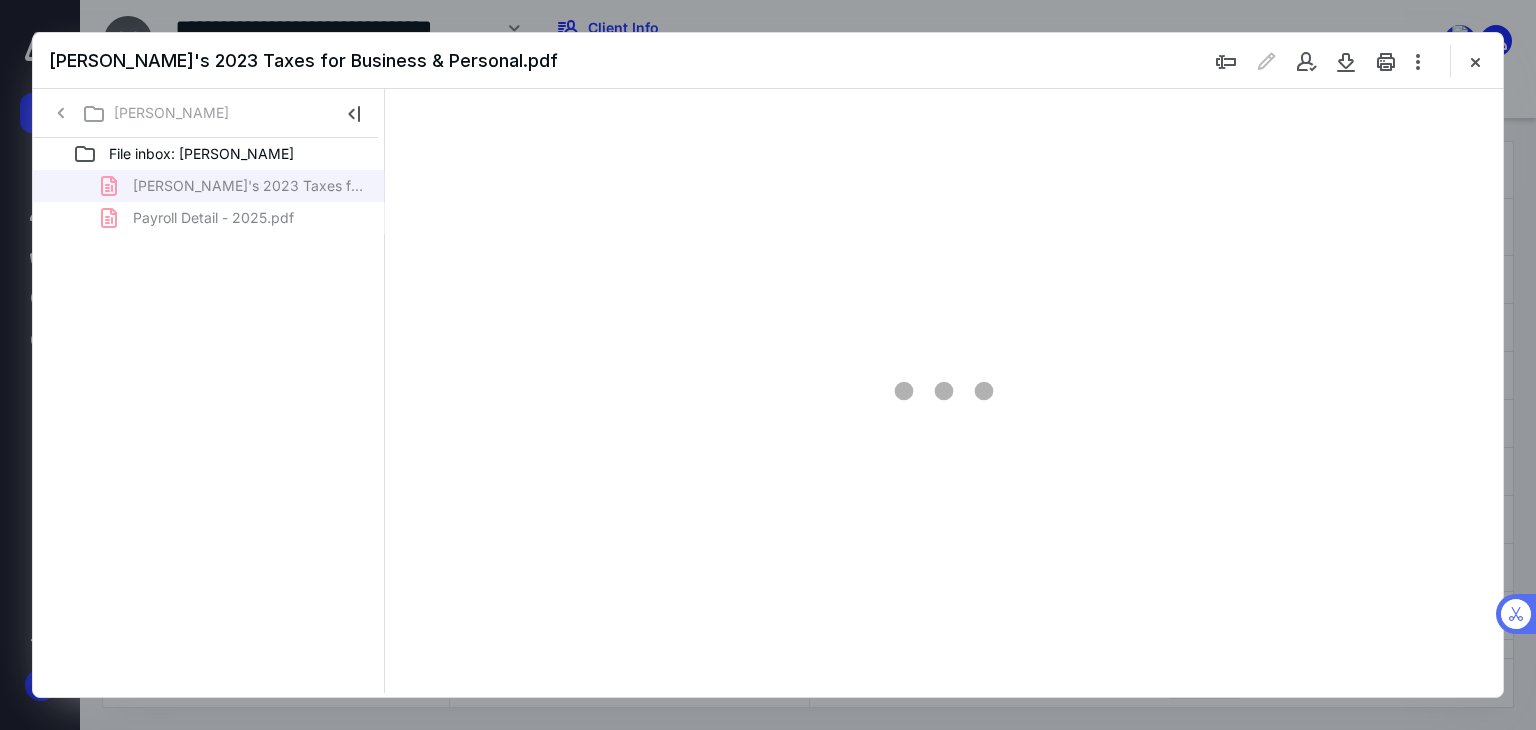 scroll, scrollTop: 0, scrollLeft: 0, axis: both 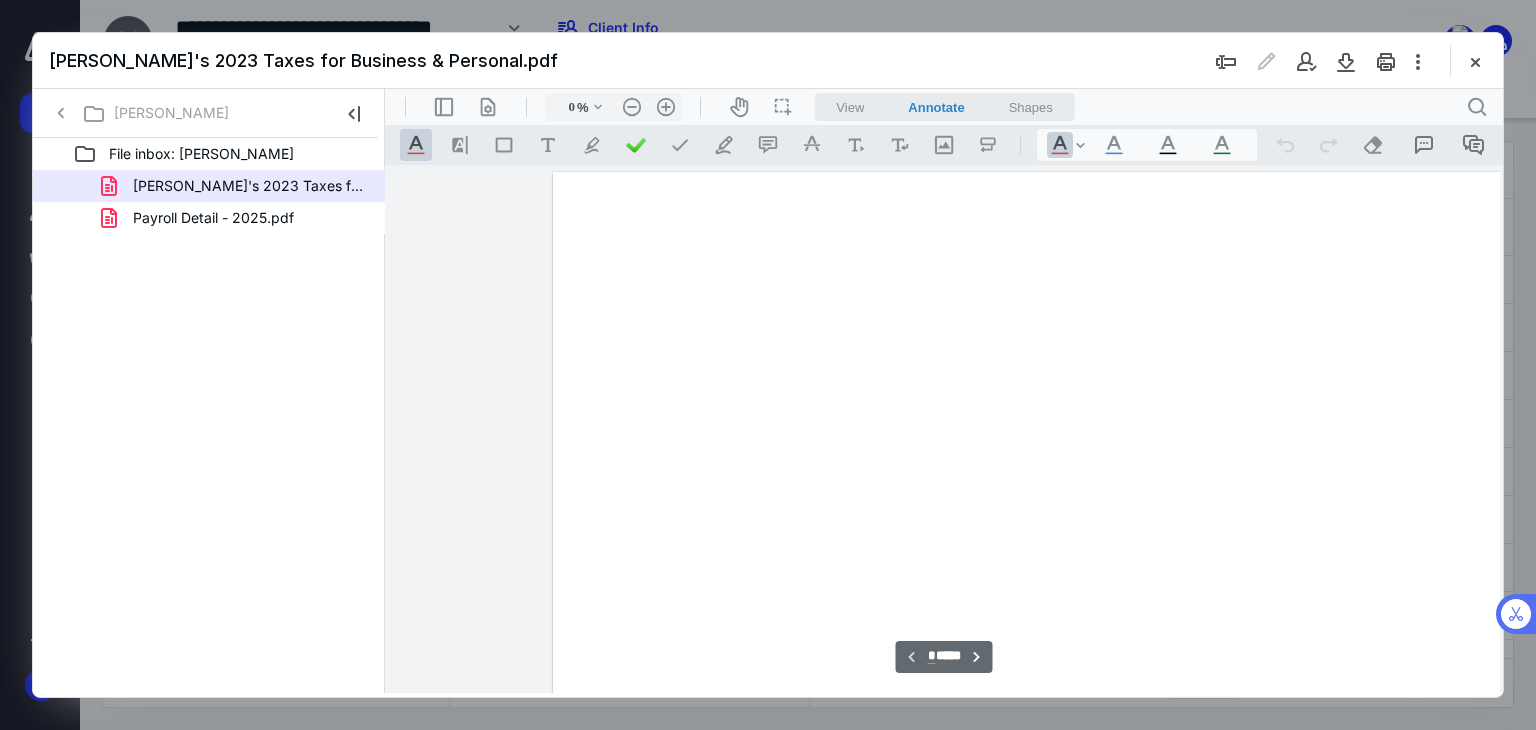 type on "179" 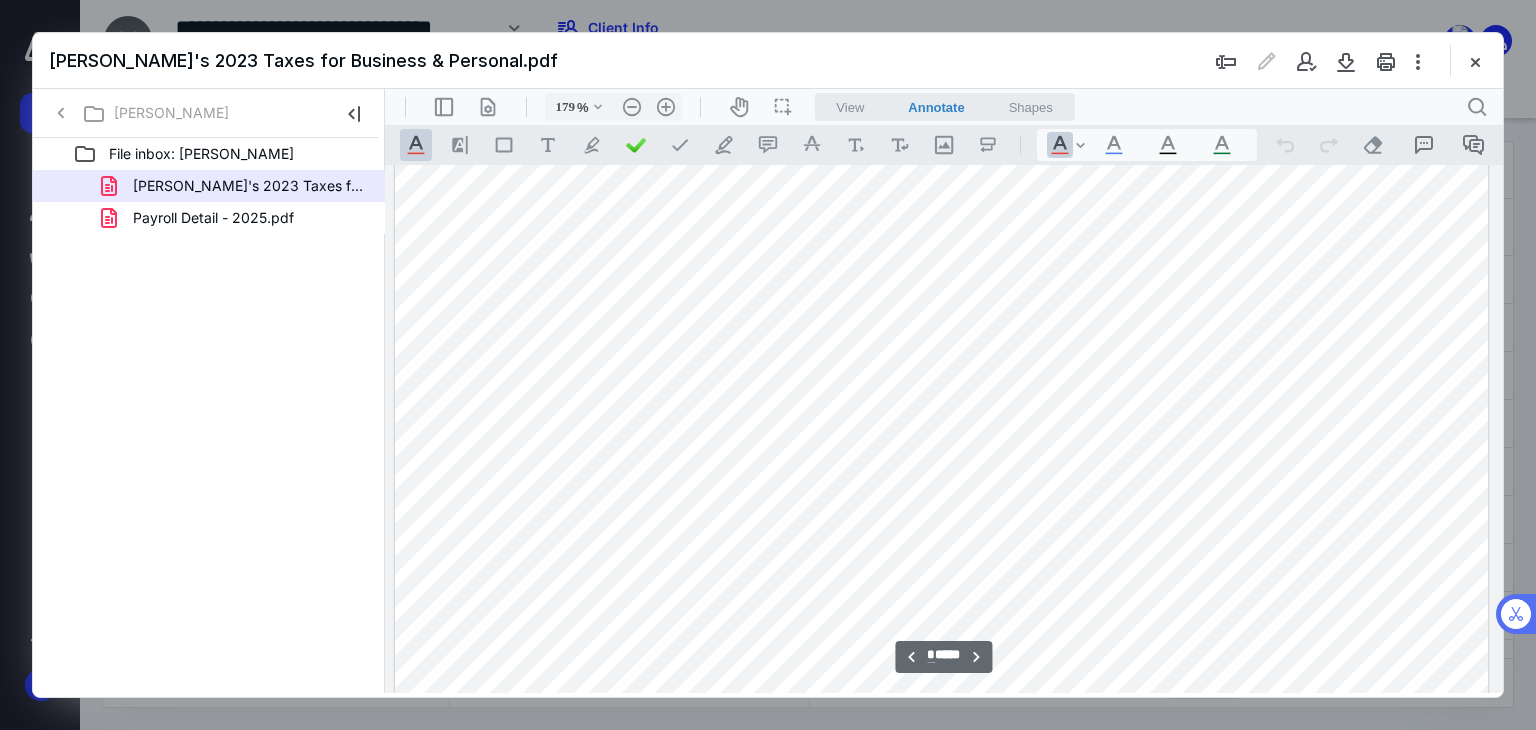 scroll, scrollTop: 4762, scrollLeft: 158, axis: both 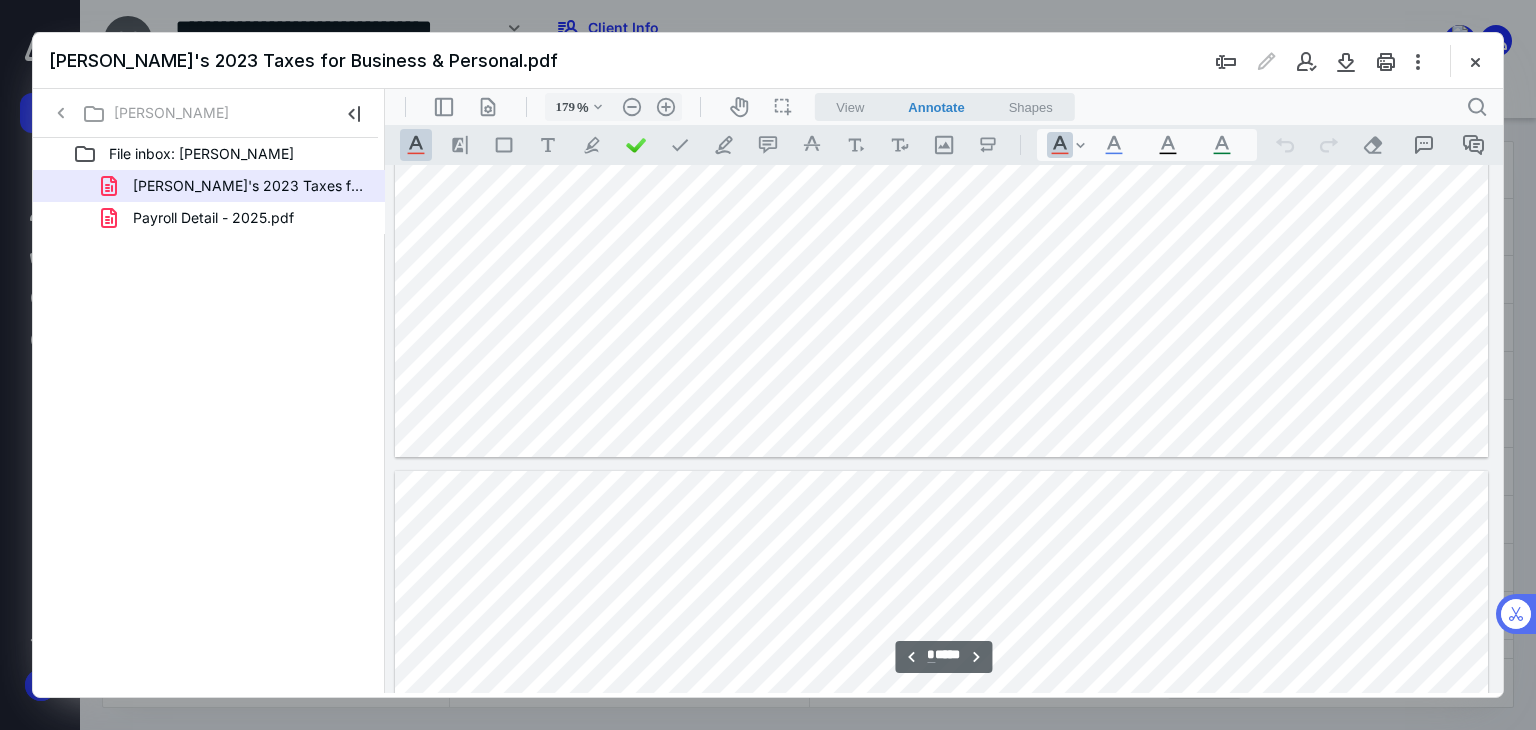 type on "*" 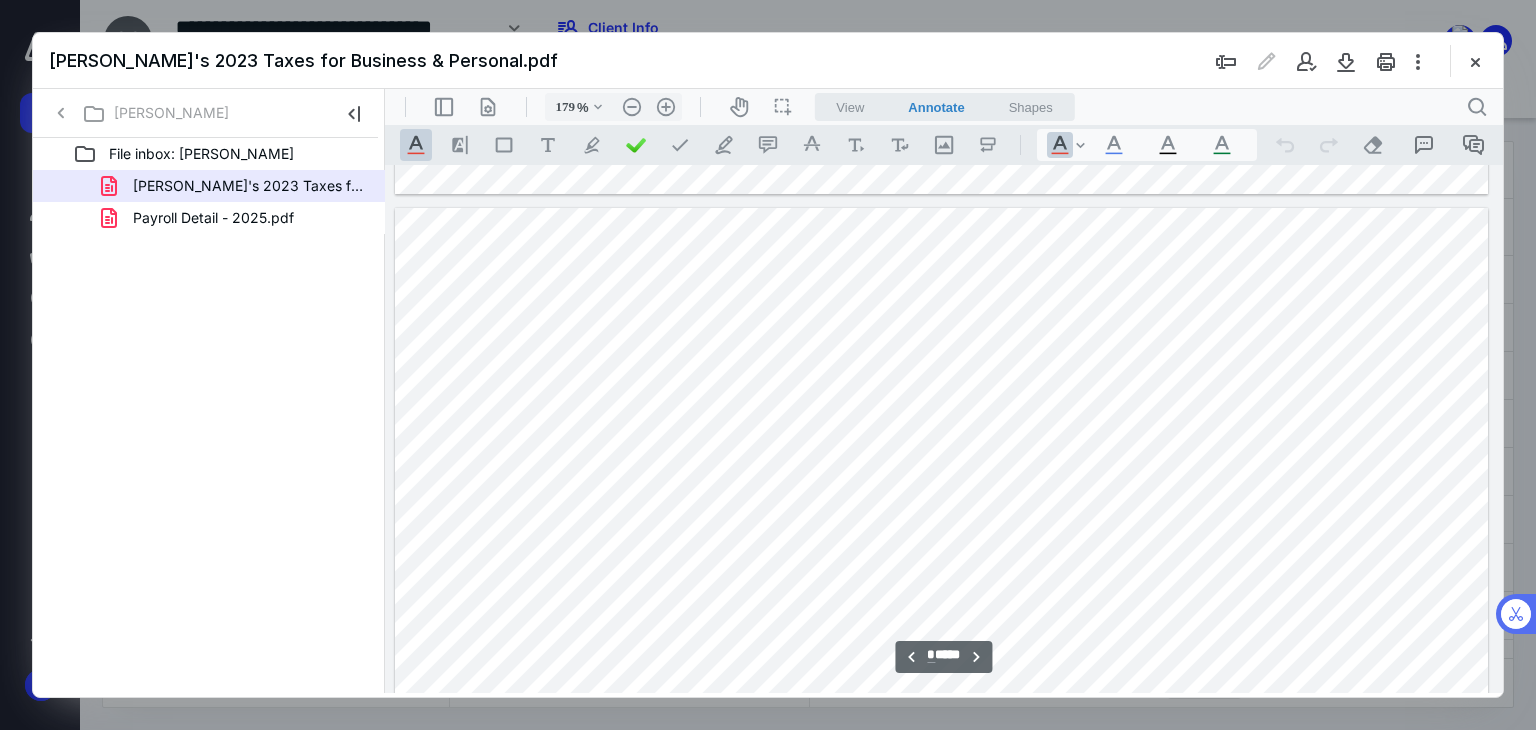scroll, scrollTop: 8539, scrollLeft: 158, axis: both 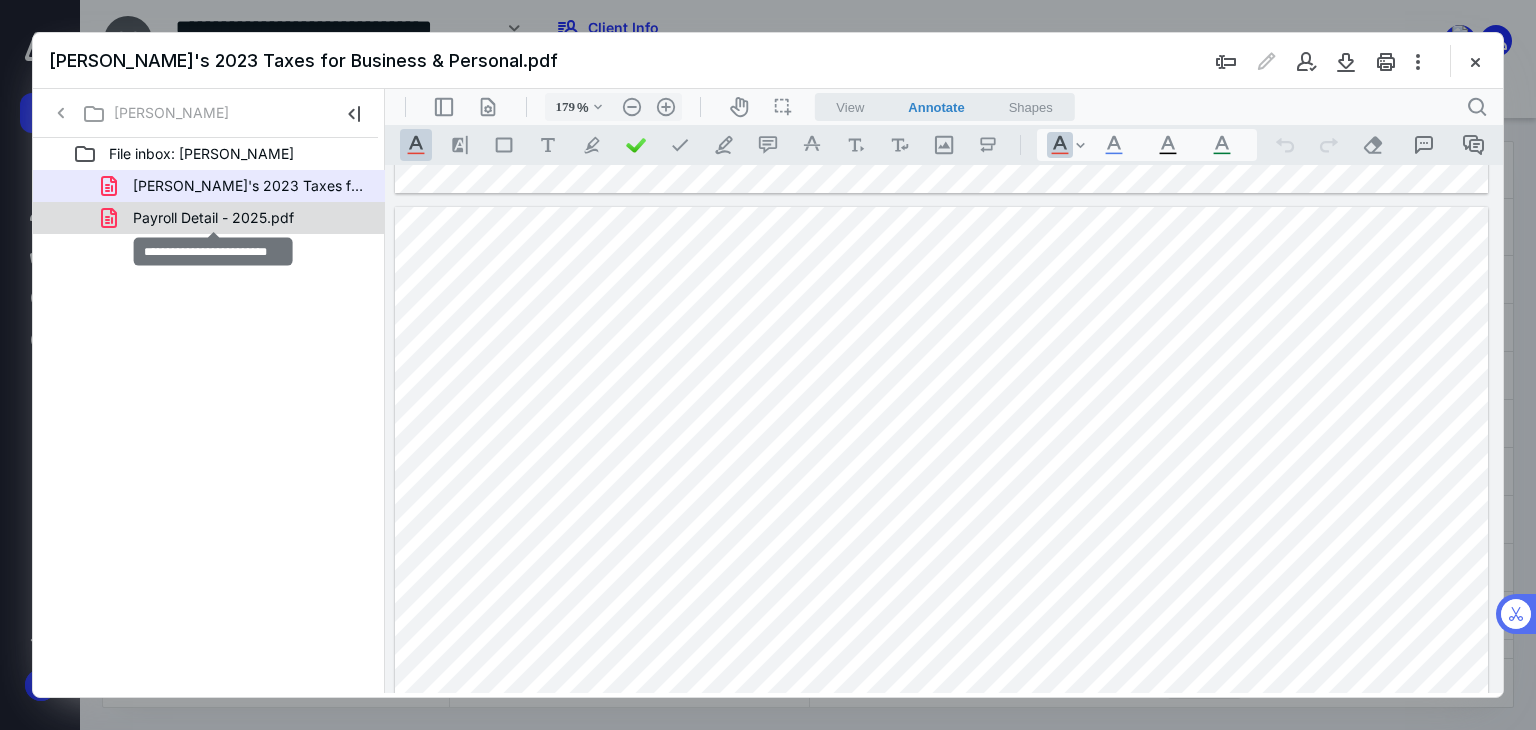 click on "Payroll Detail - 2025.pdf" at bounding box center [213, 218] 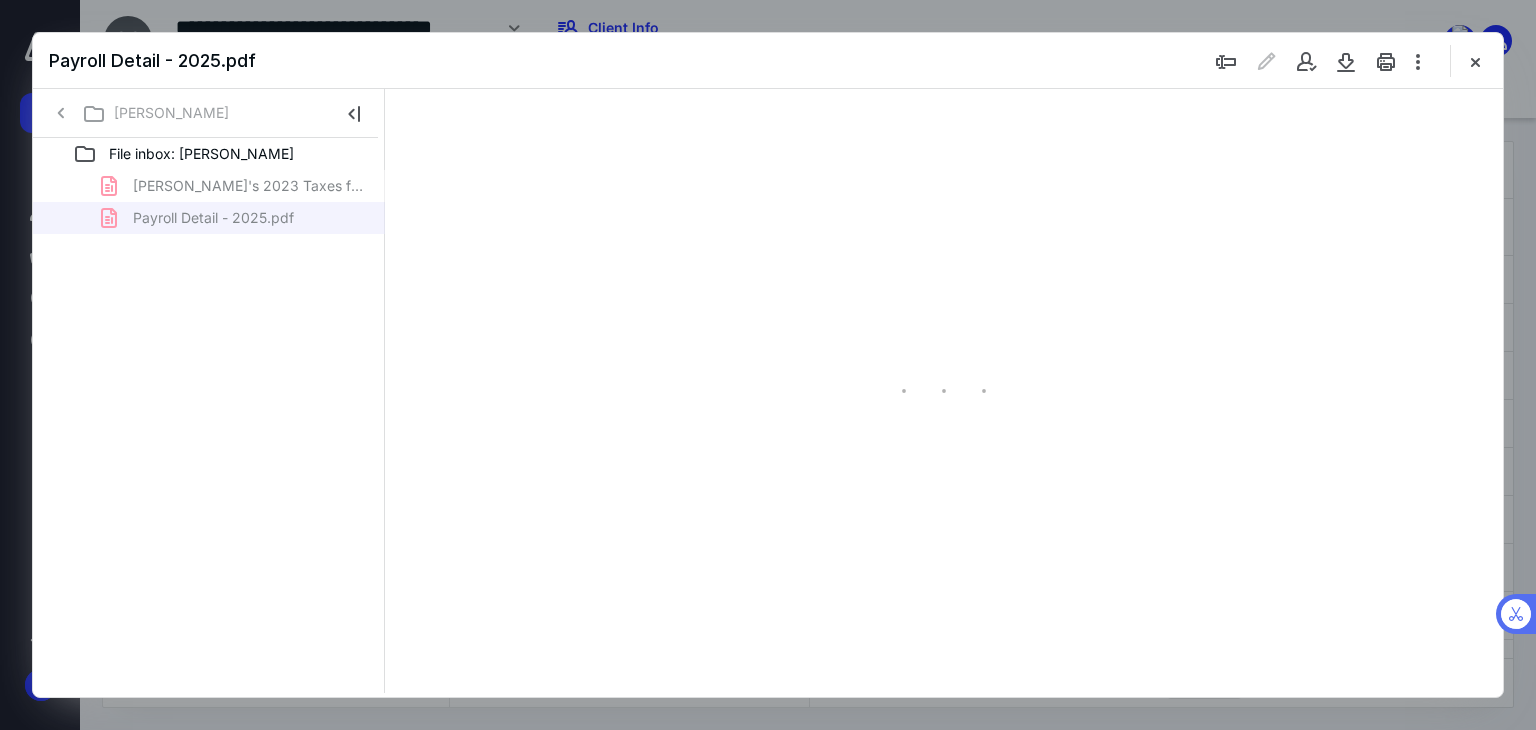 type on "139" 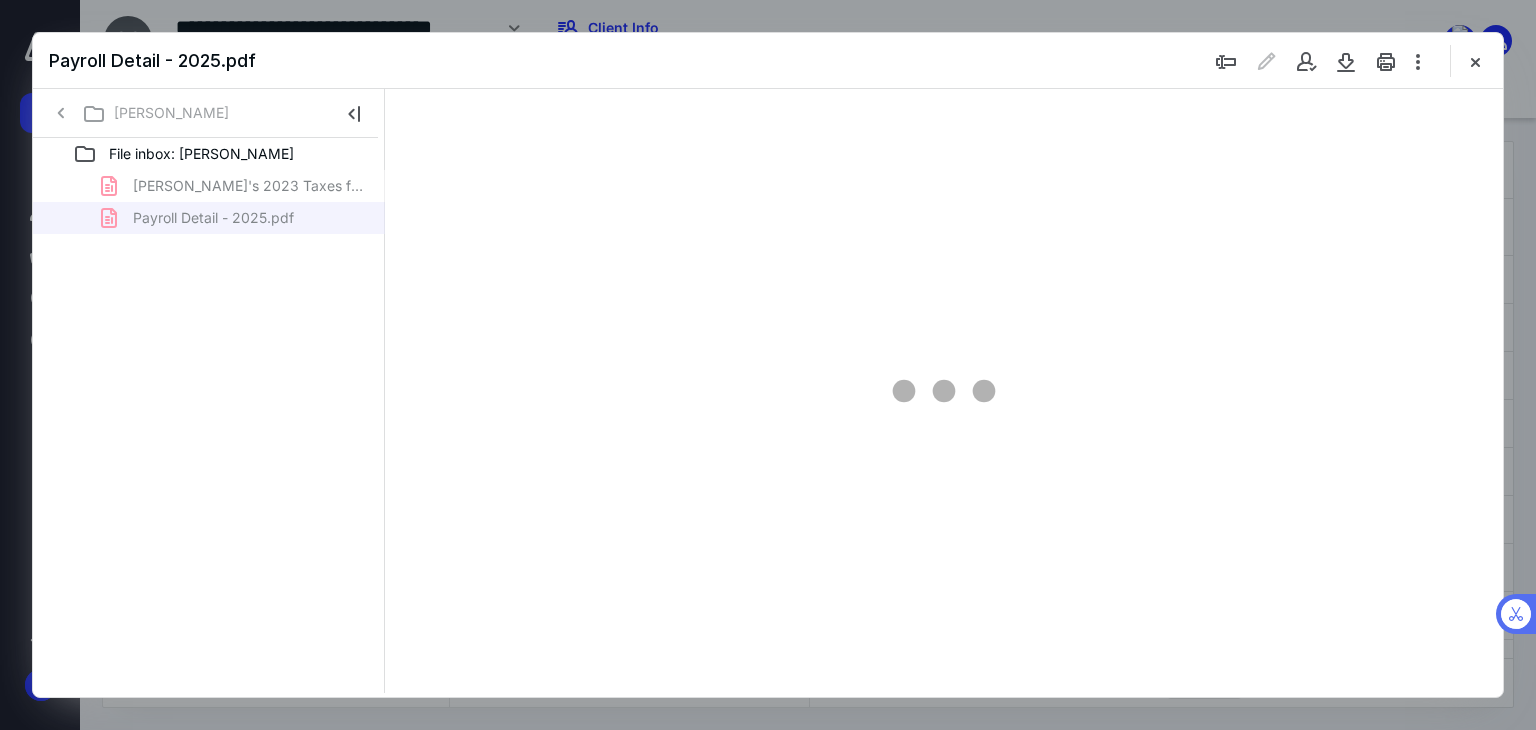 scroll, scrollTop: 0, scrollLeft: 0, axis: both 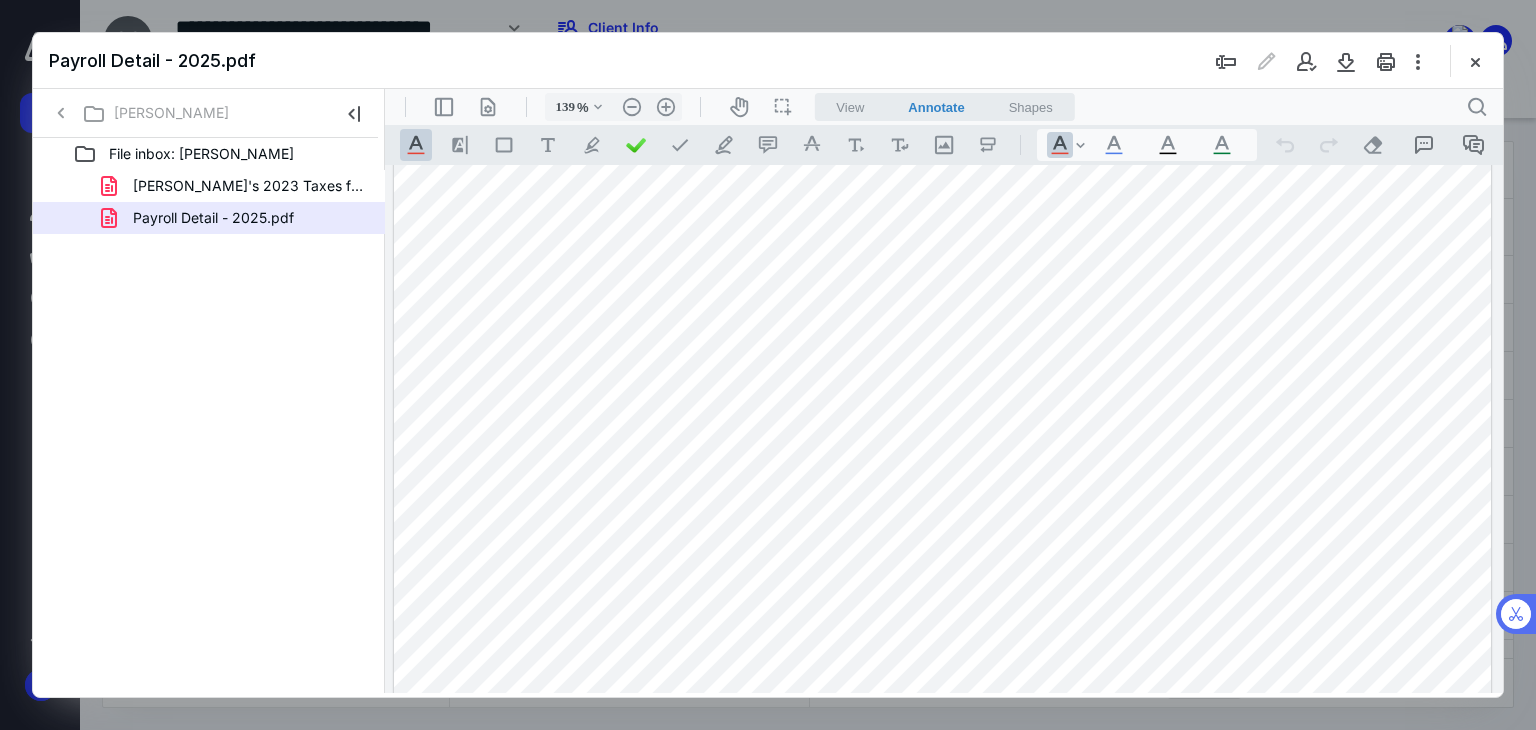 click on "Payroll Detail - 2025.pdf" at bounding box center (768, 61) 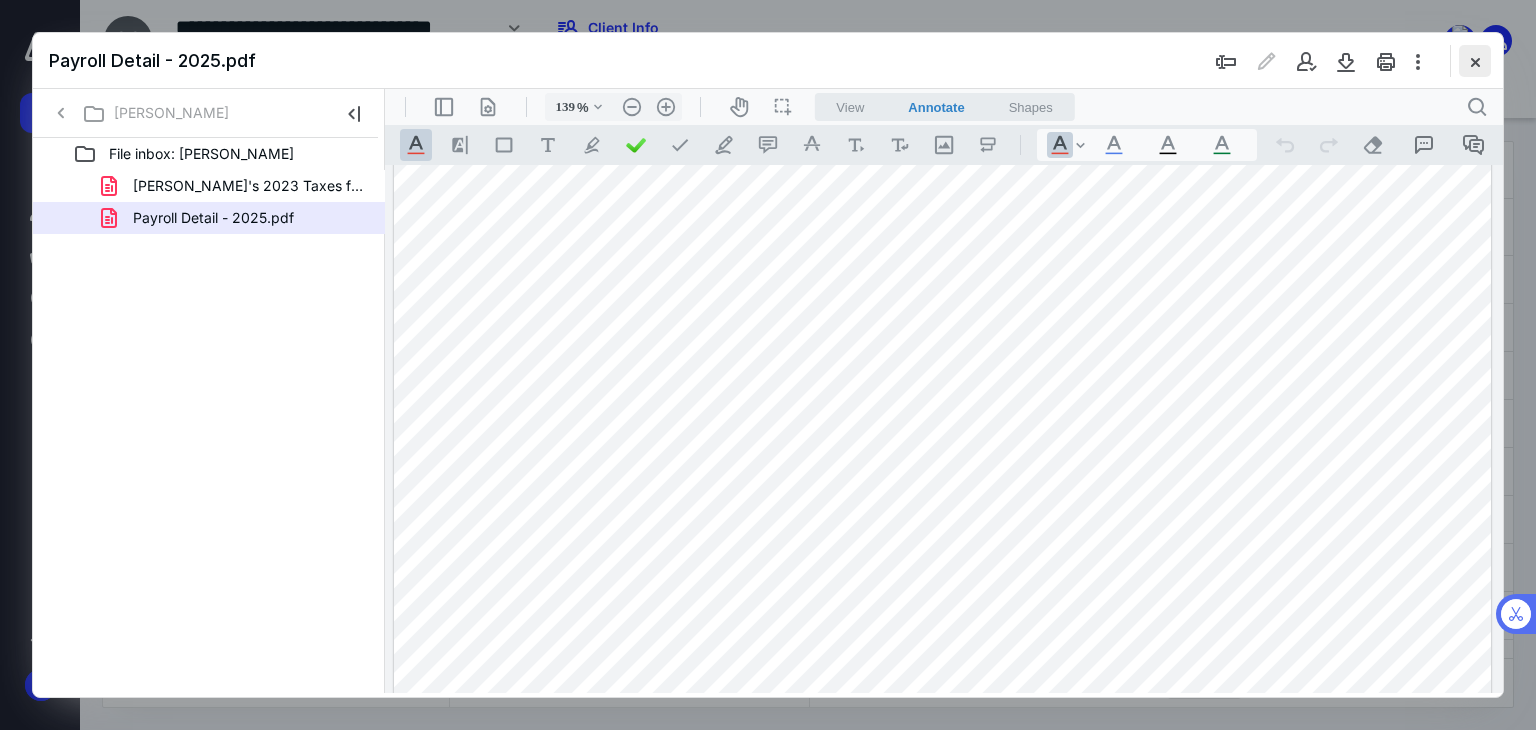click at bounding box center (1475, 61) 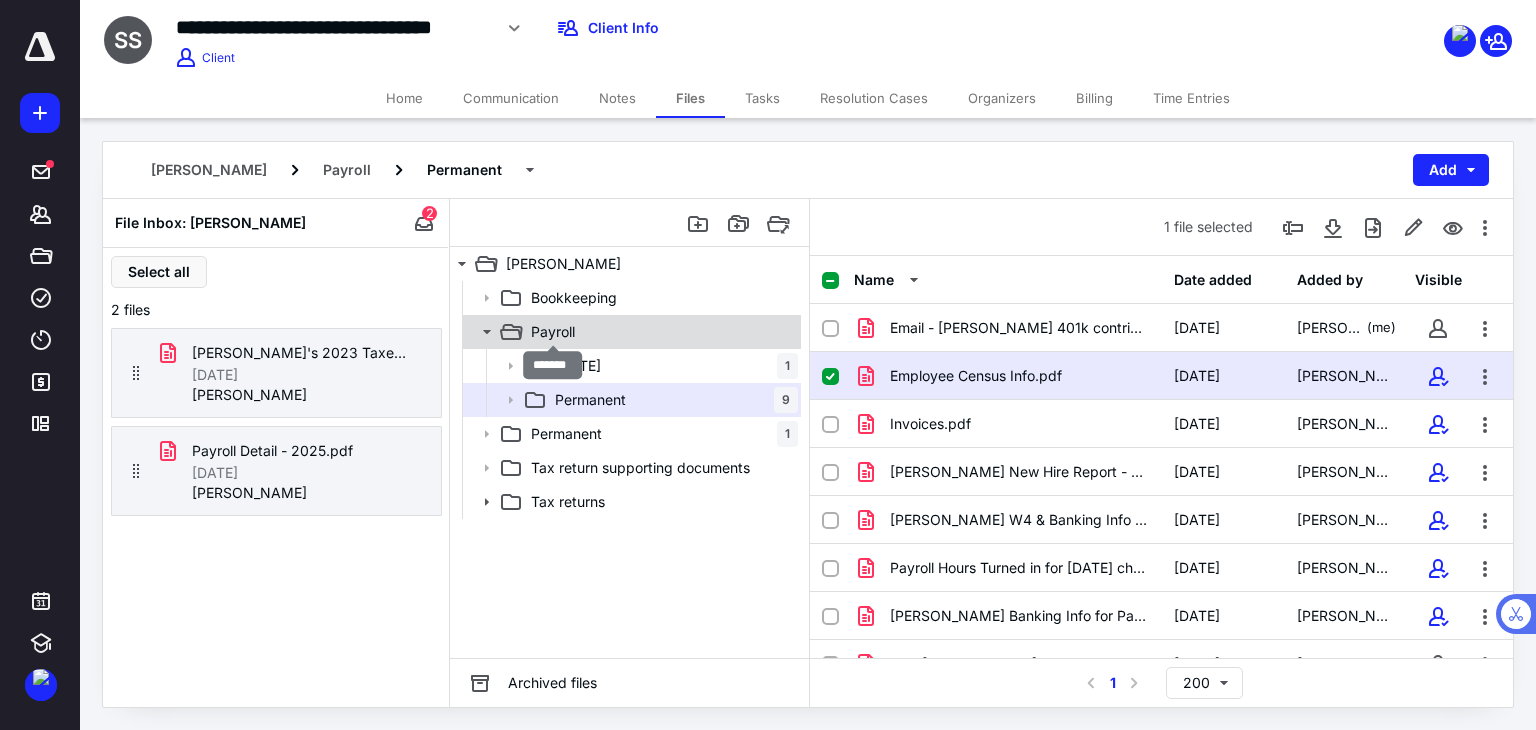 click on "Payroll" at bounding box center (553, 332) 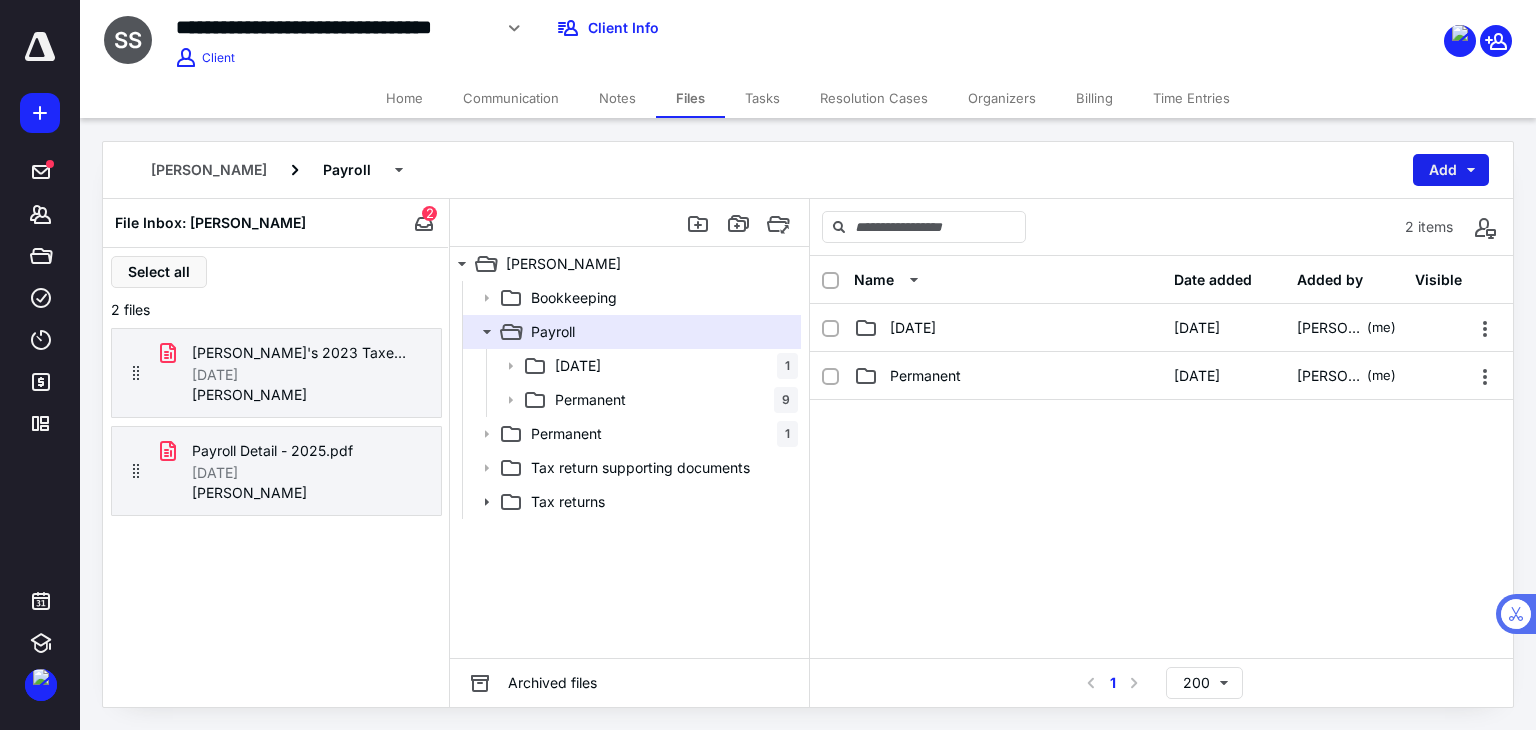 click on "Add" at bounding box center (1451, 170) 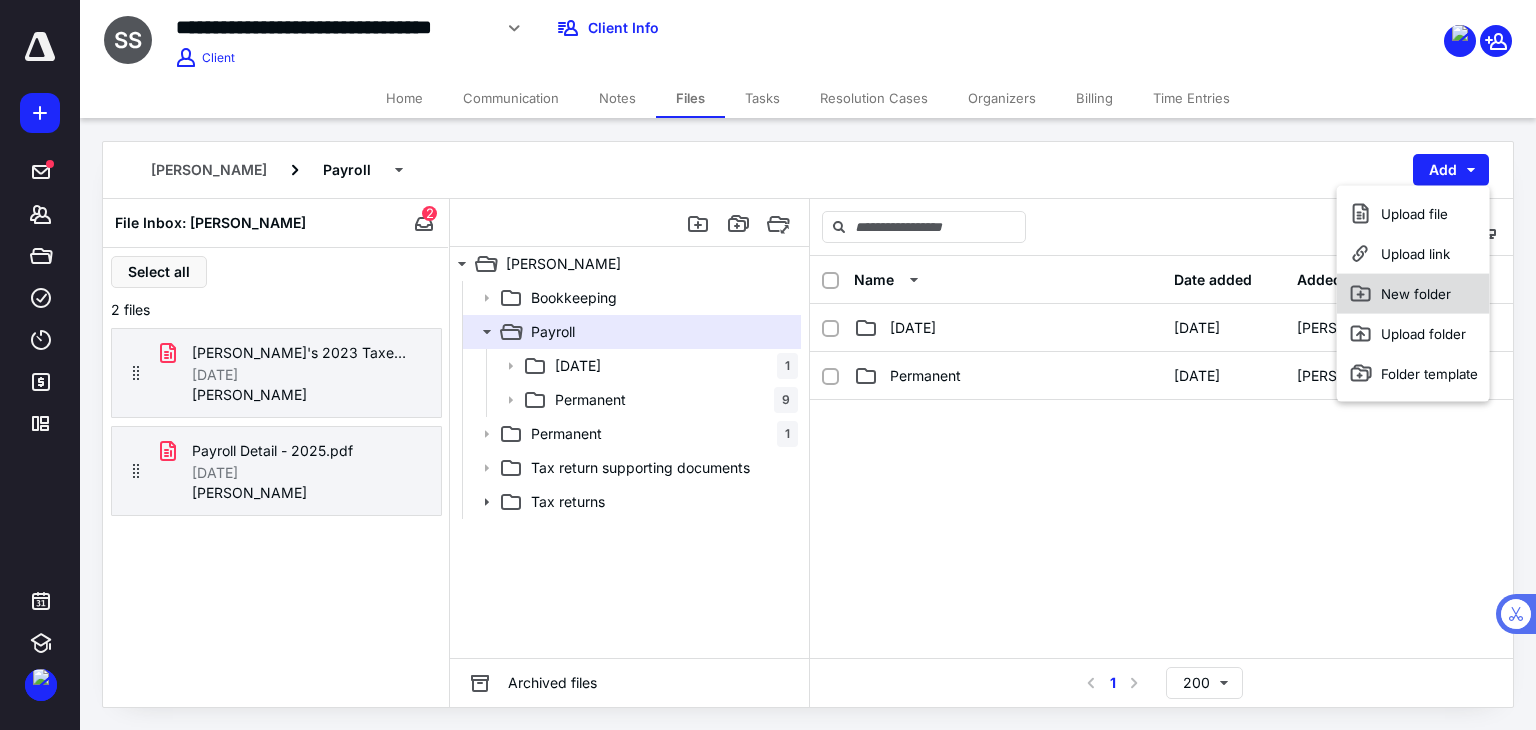 click on "New folder" at bounding box center (1413, 294) 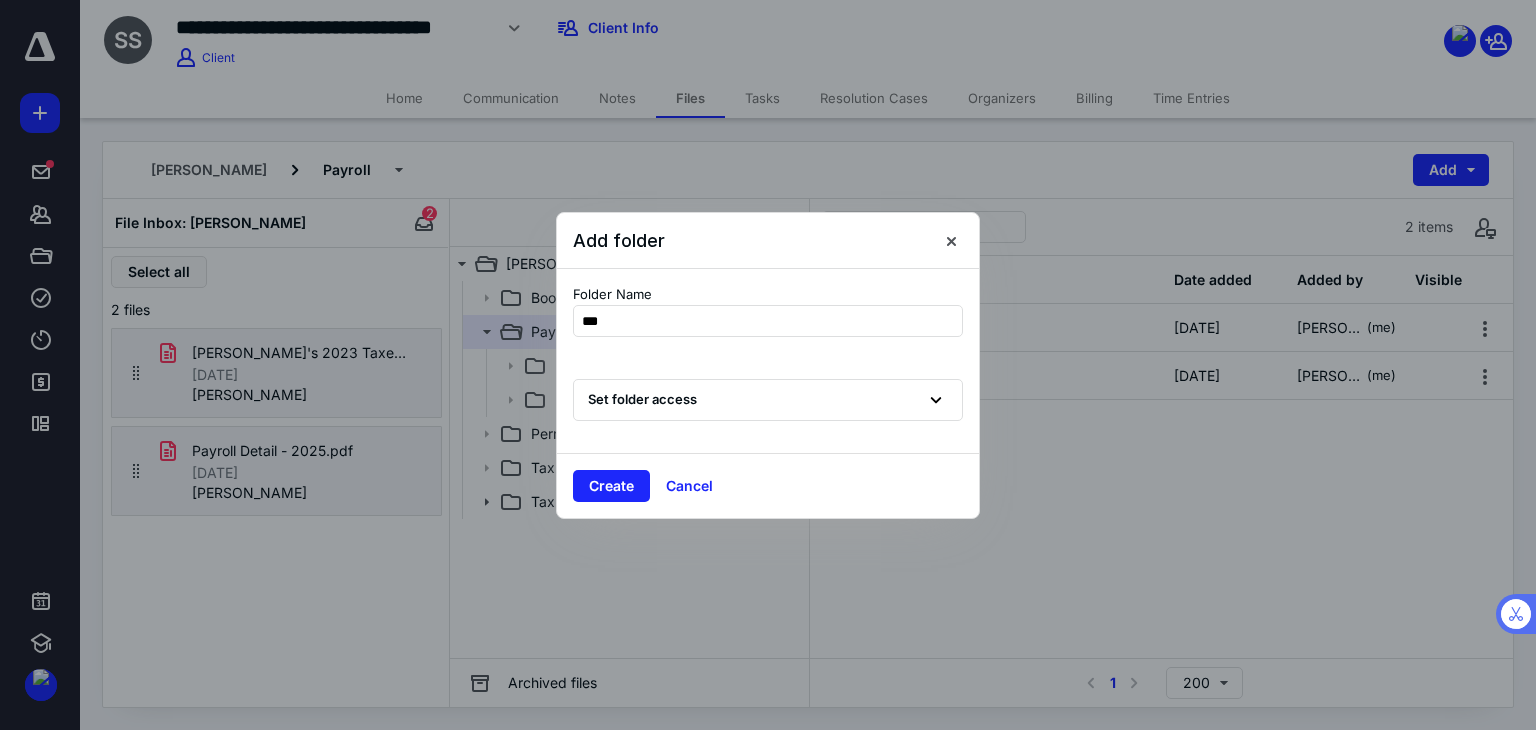 type on "****" 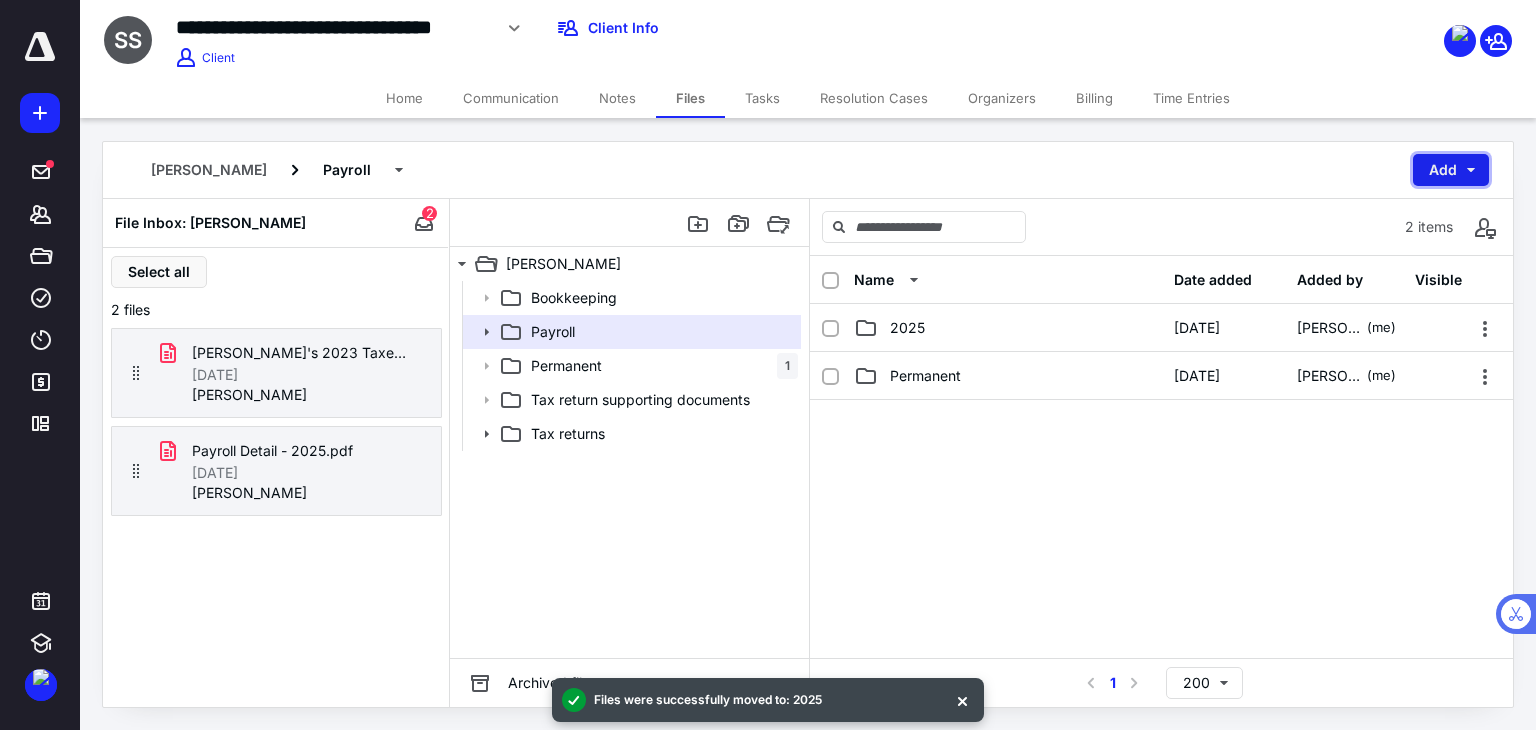click on "Add" at bounding box center (1451, 170) 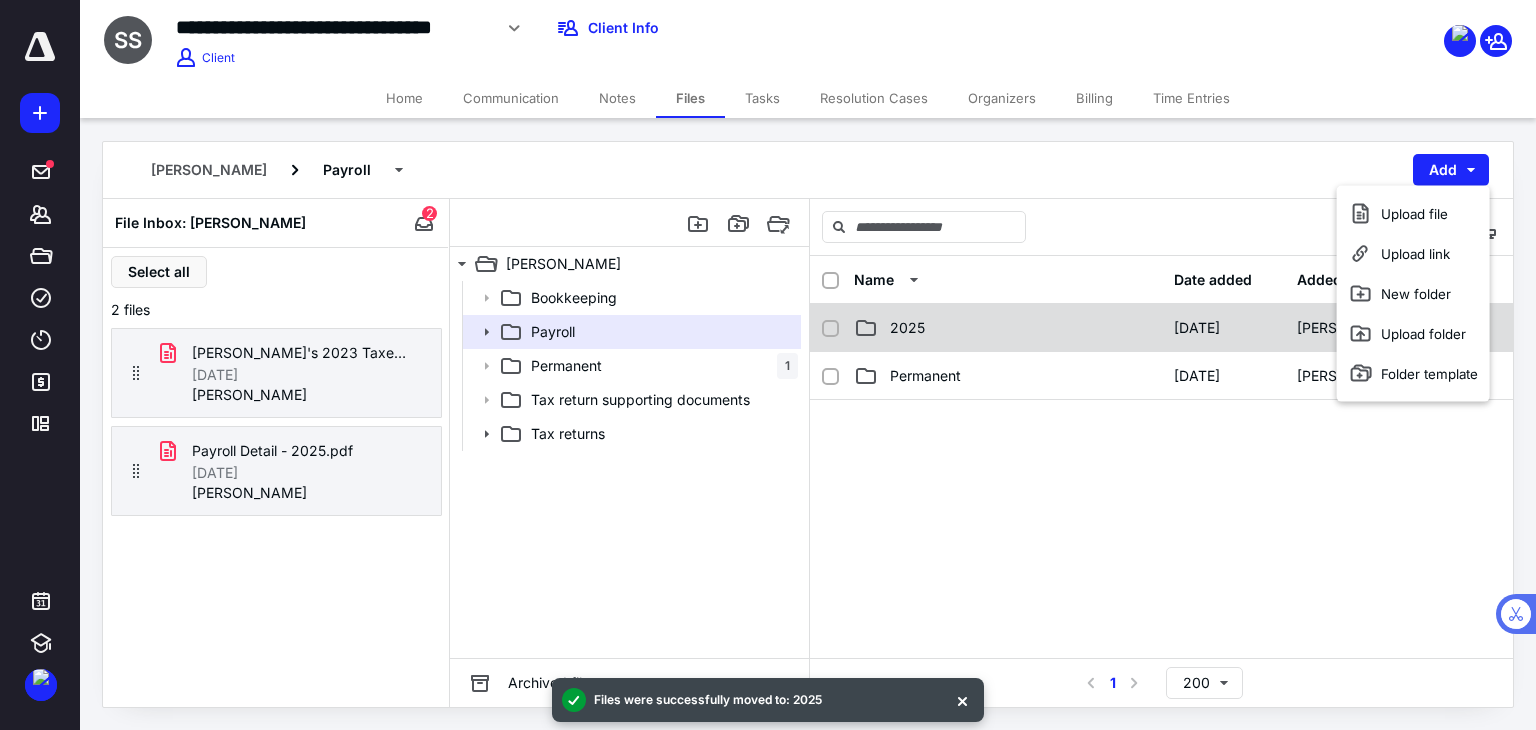 click on "2025" at bounding box center (1008, 328) 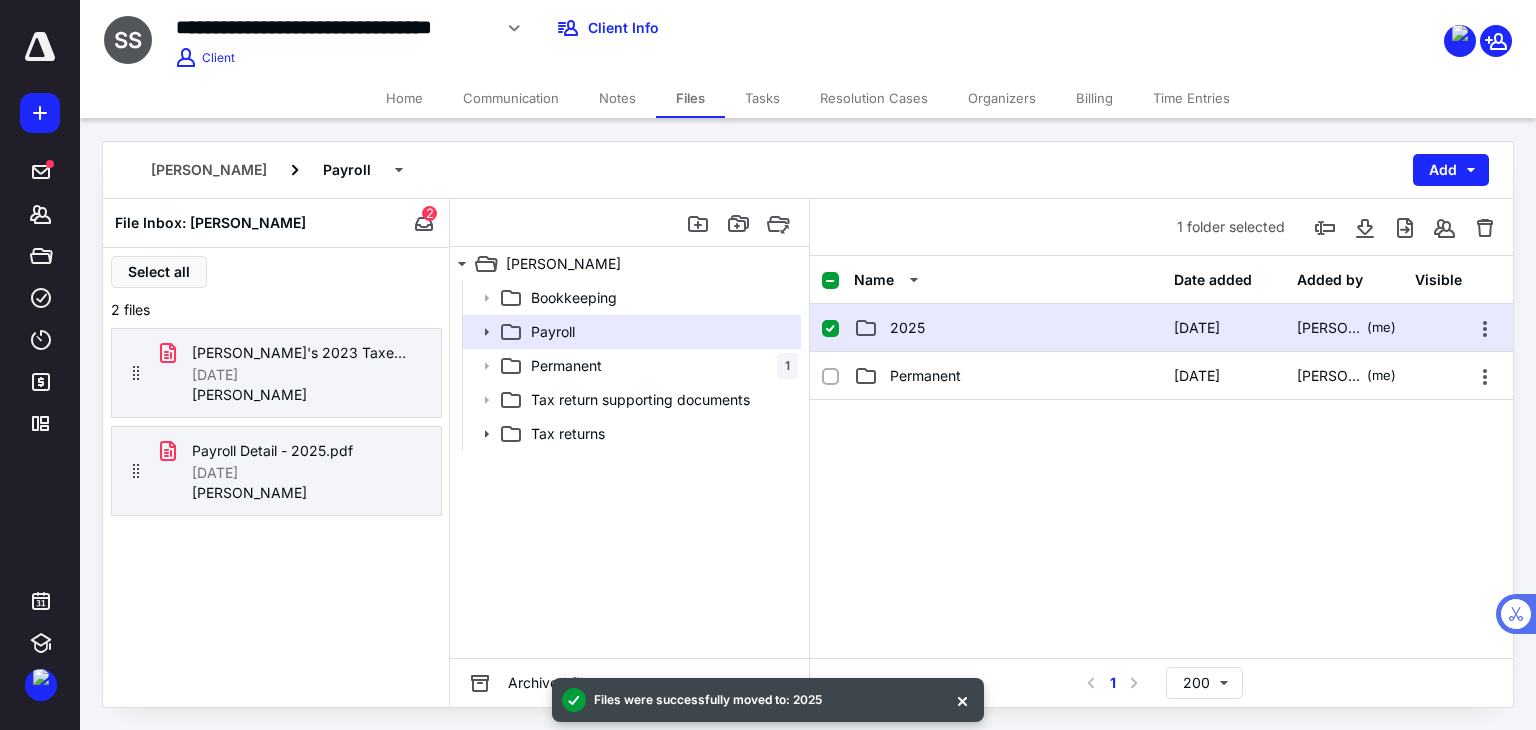 click on "2025" at bounding box center [1008, 328] 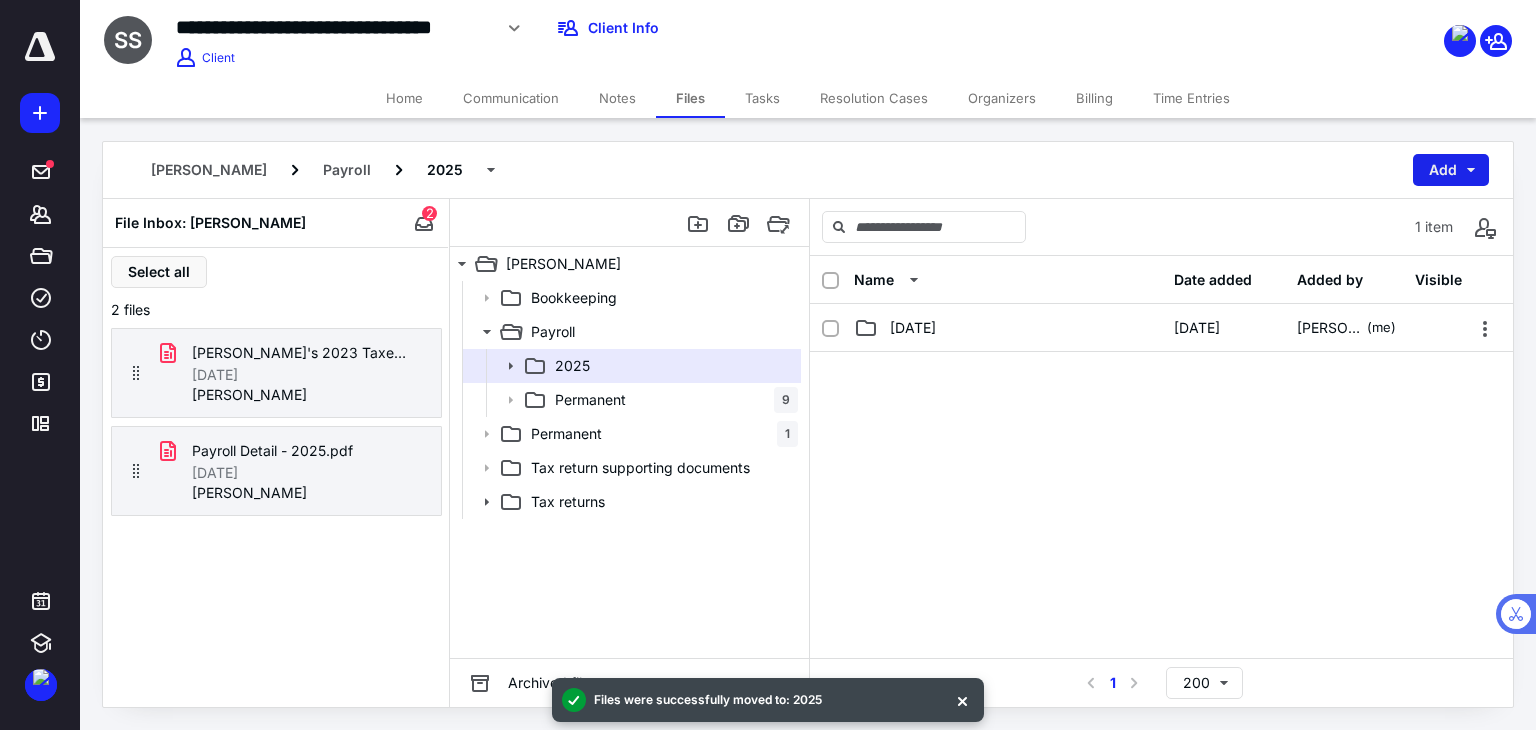 click on "Add" at bounding box center [1451, 170] 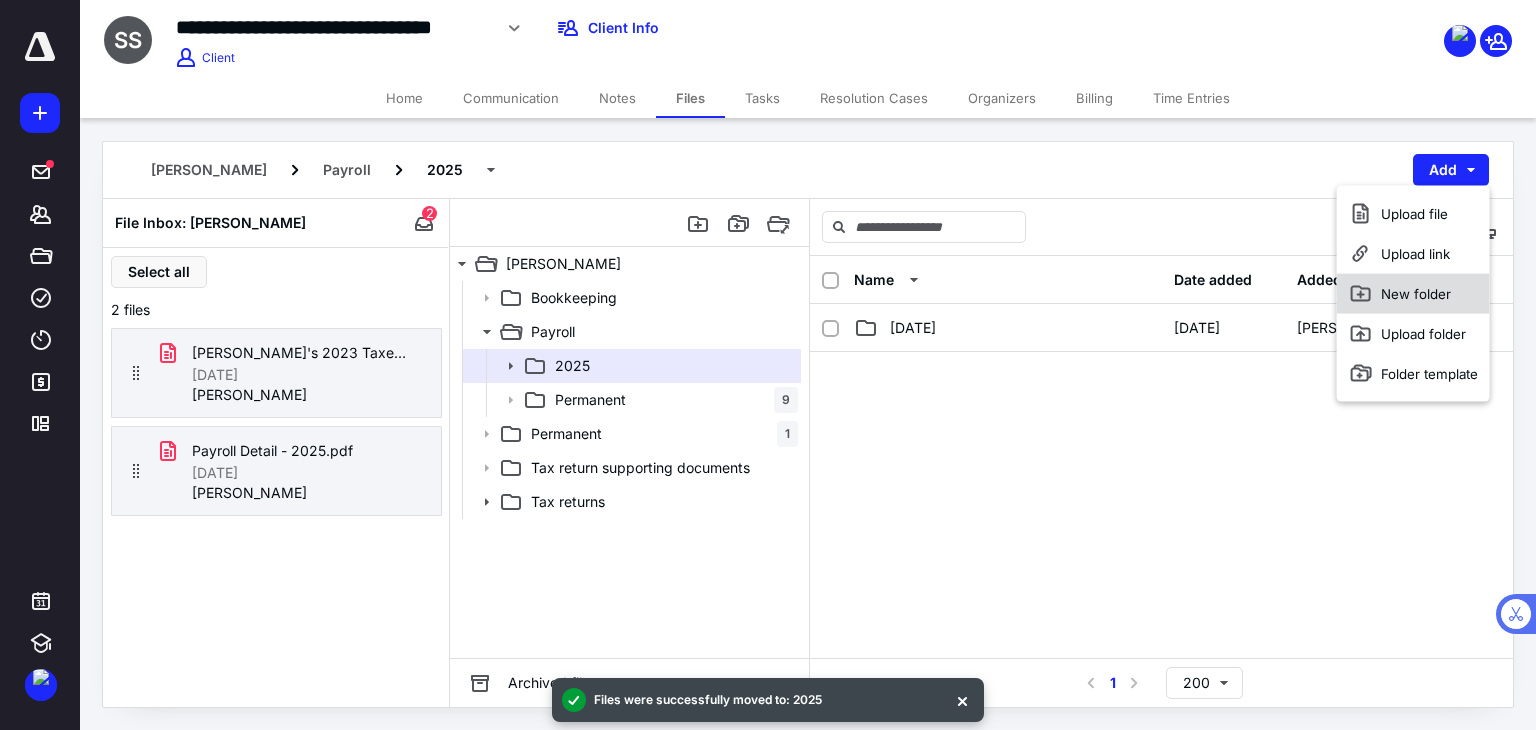 click on "New folder" at bounding box center (1413, 294) 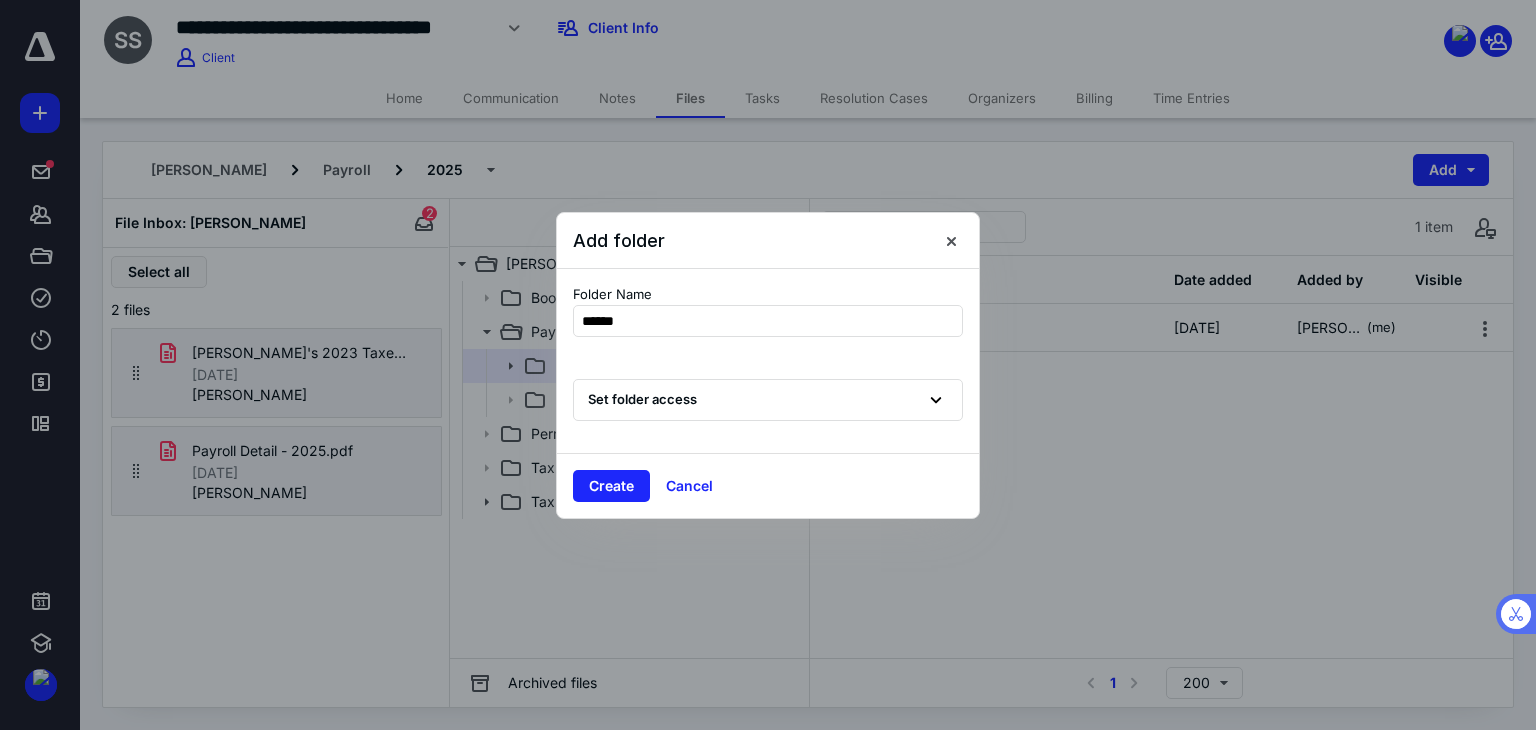 type on "*******" 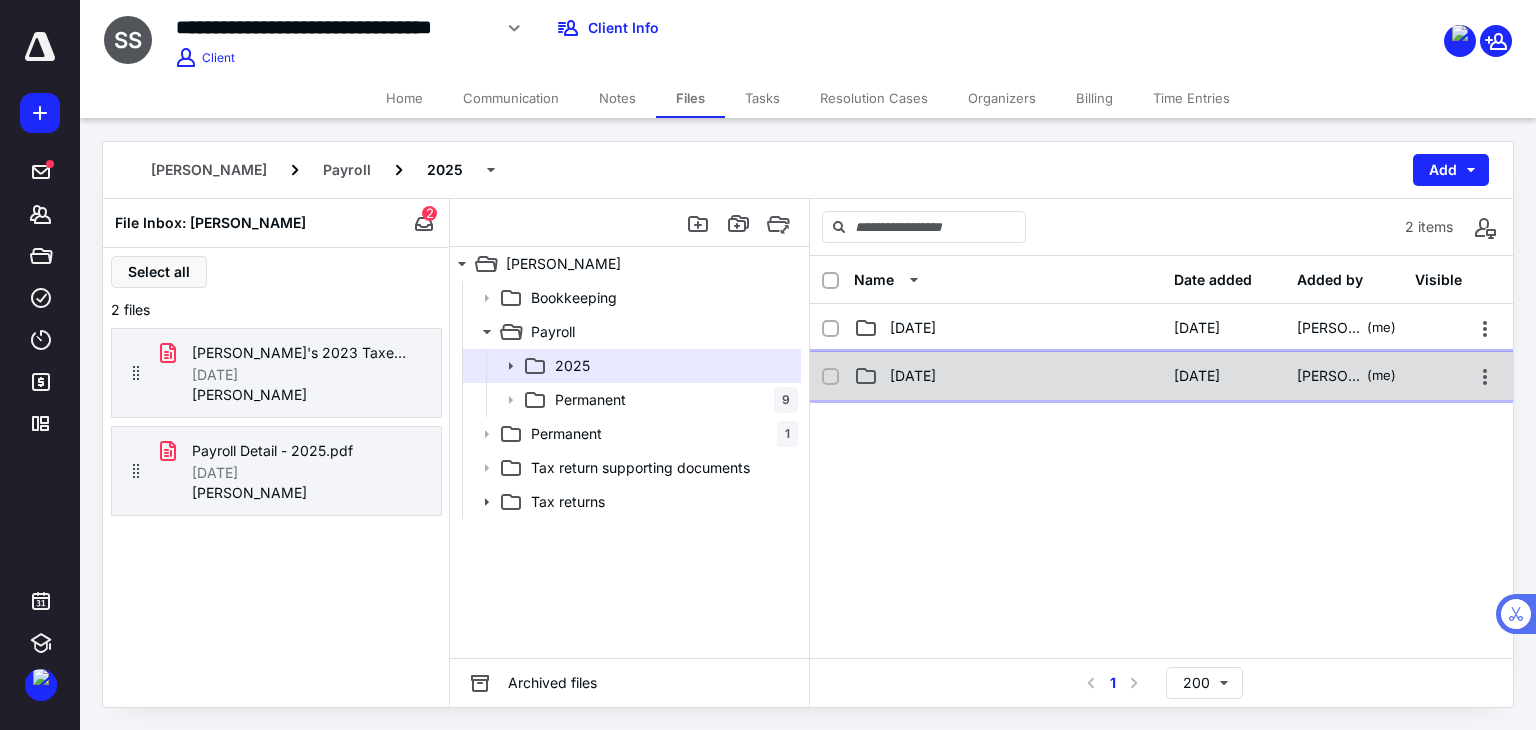 click on "[DATE]" at bounding box center [1008, 376] 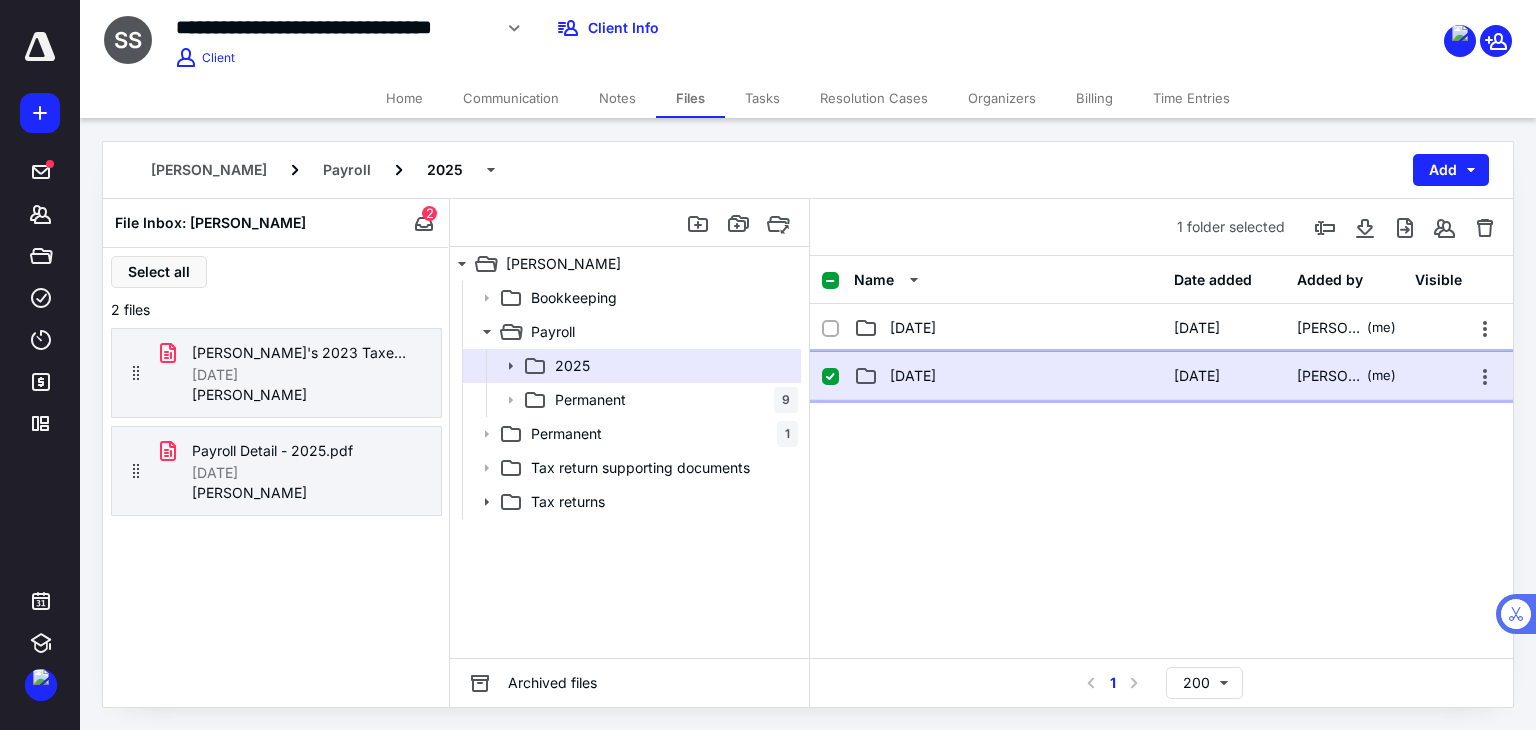 click on "[DATE]" at bounding box center (1008, 376) 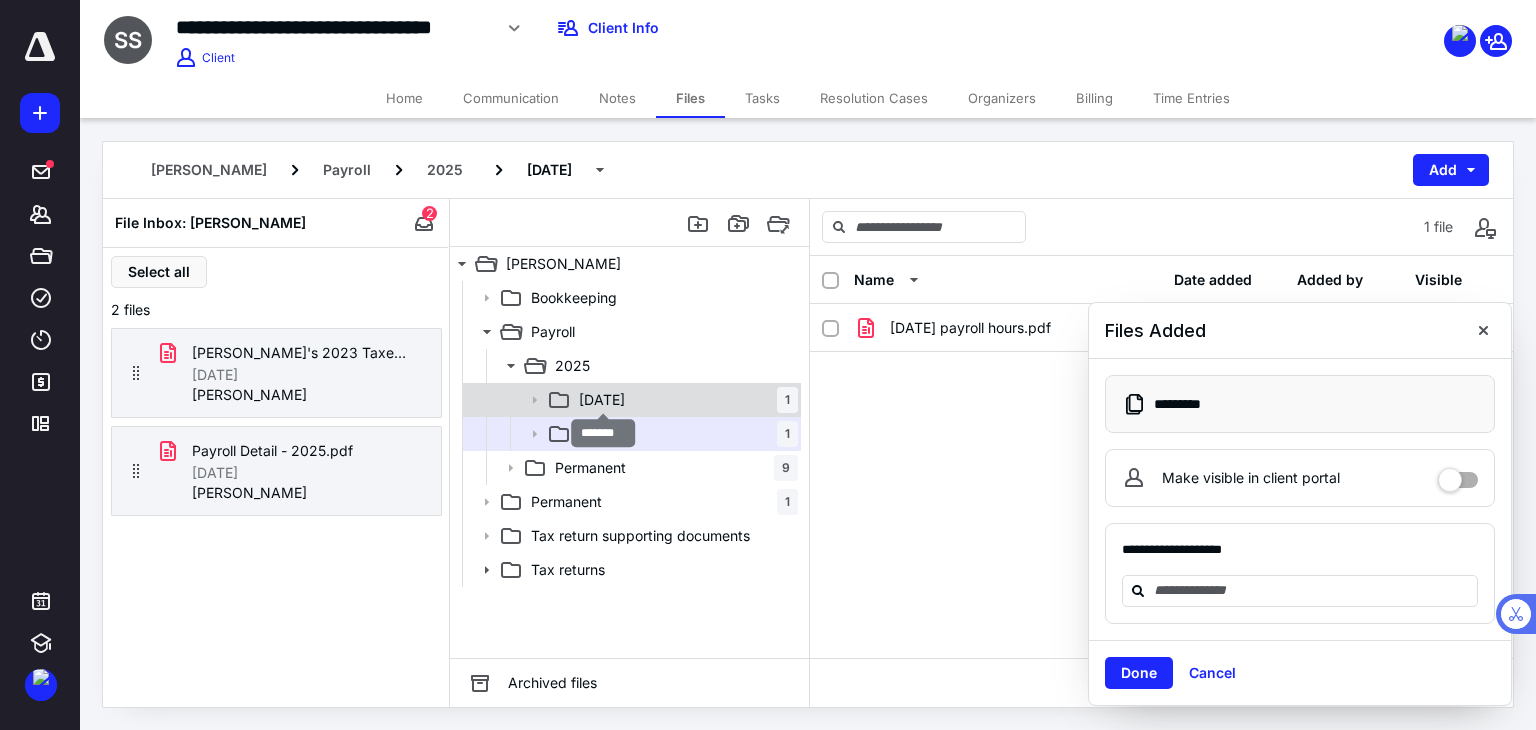 click on "[DATE]" at bounding box center (602, 400) 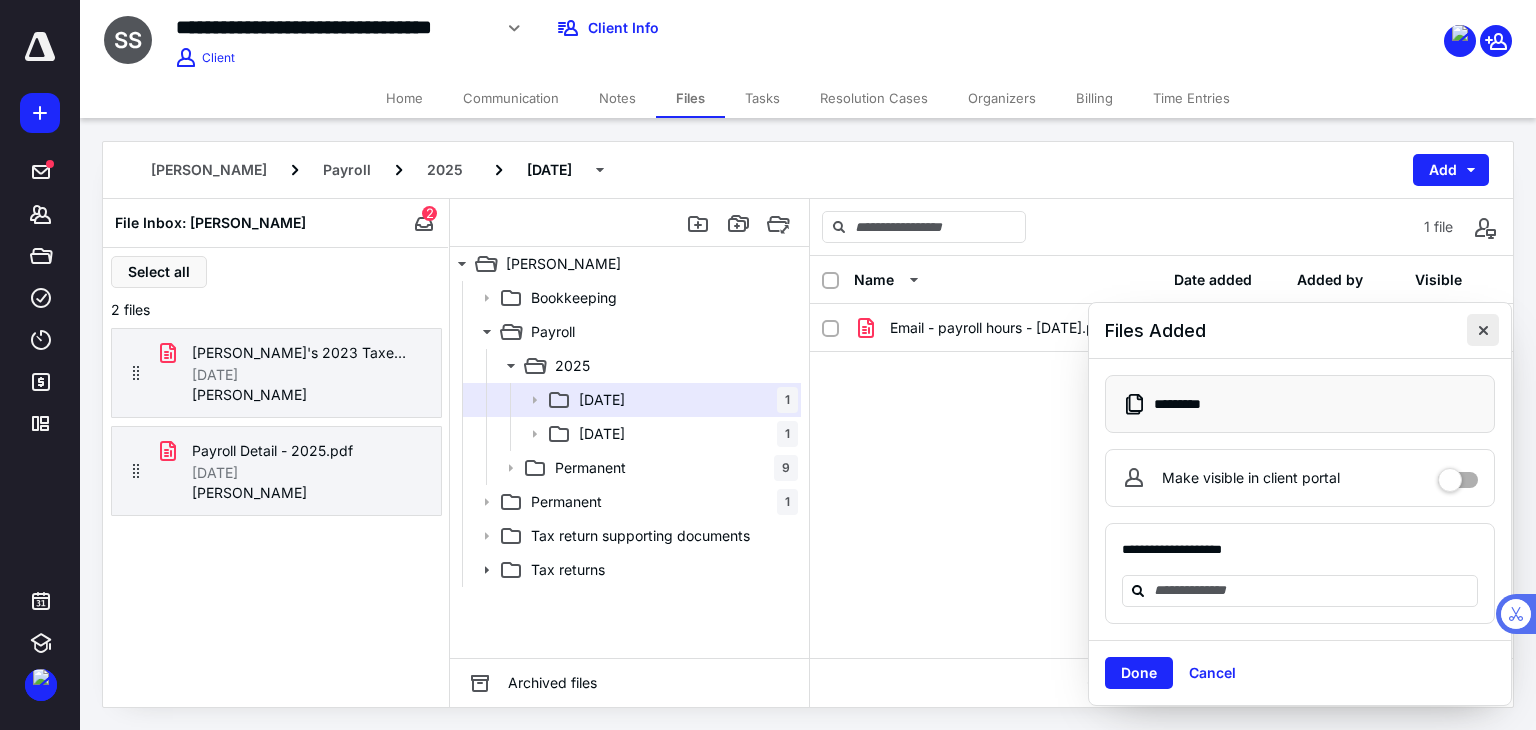 click at bounding box center (1483, 330) 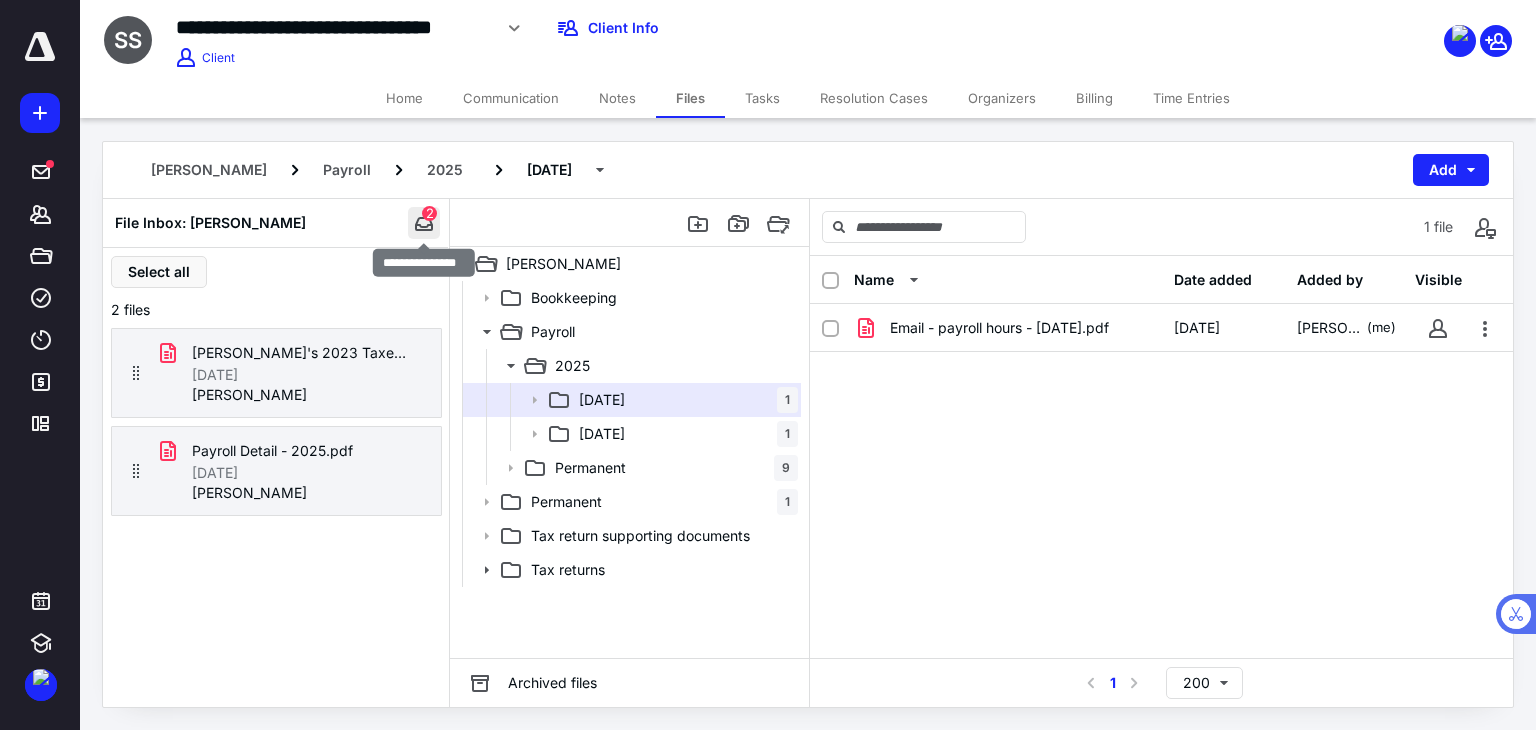 click at bounding box center [424, 223] 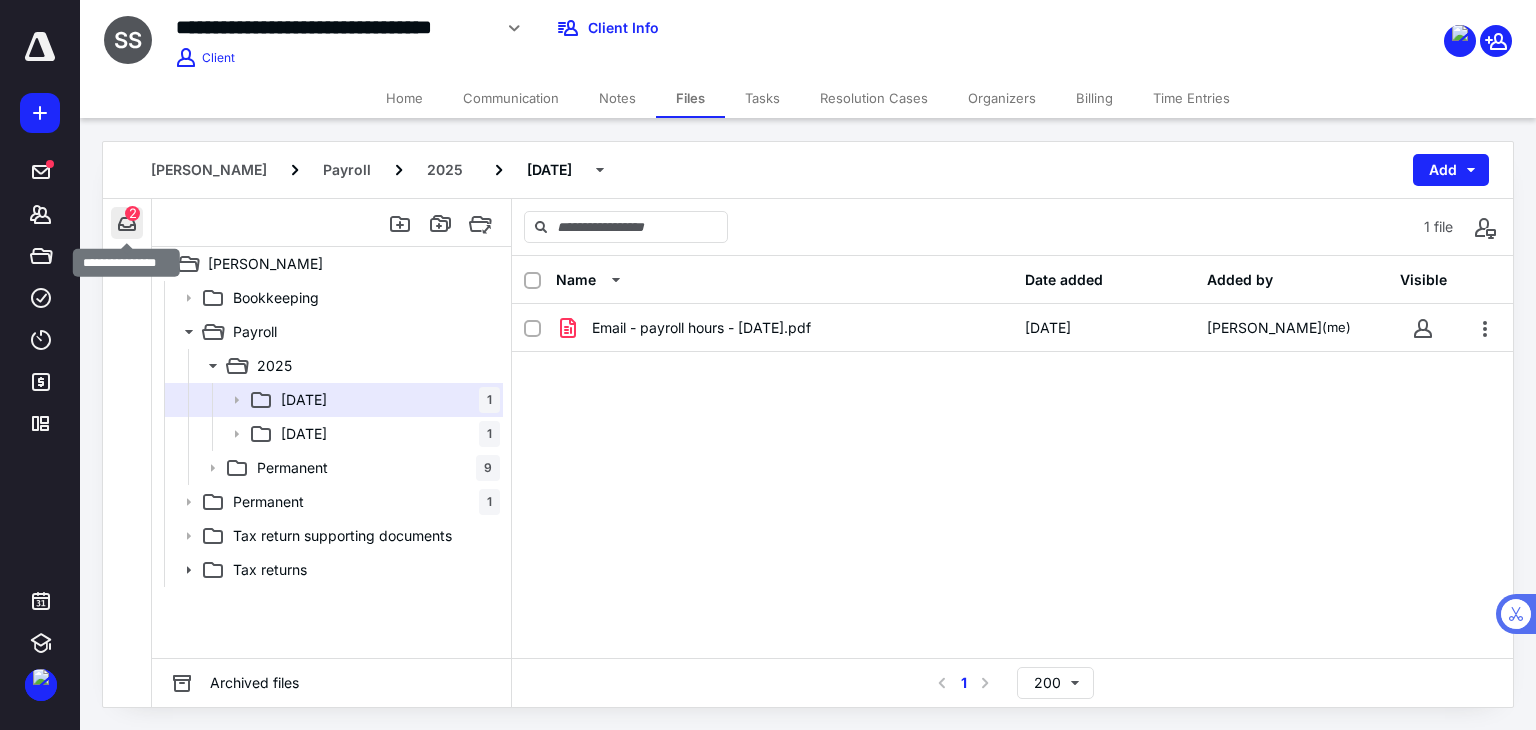 click at bounding box center [127, 223] 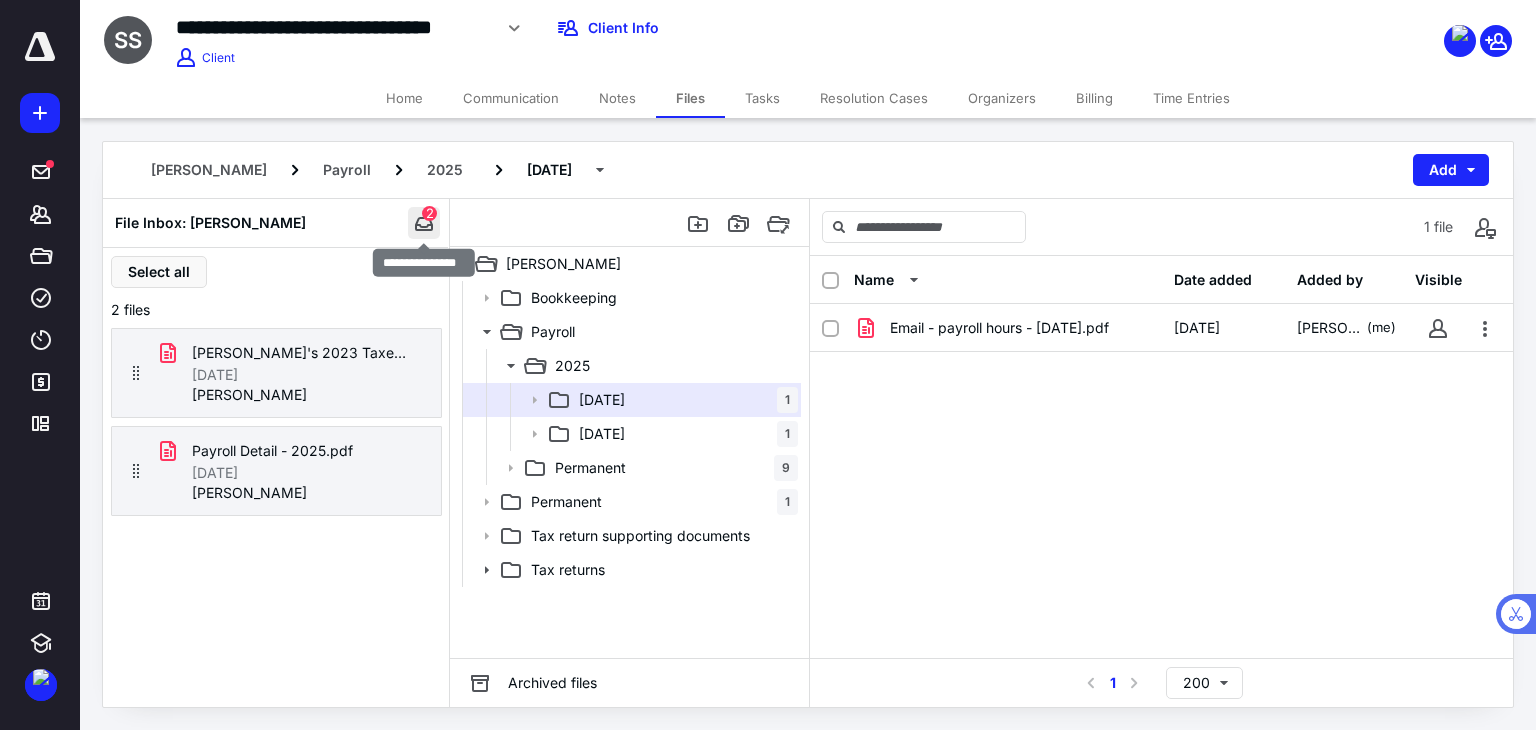 click at bounding box center [424, 223] 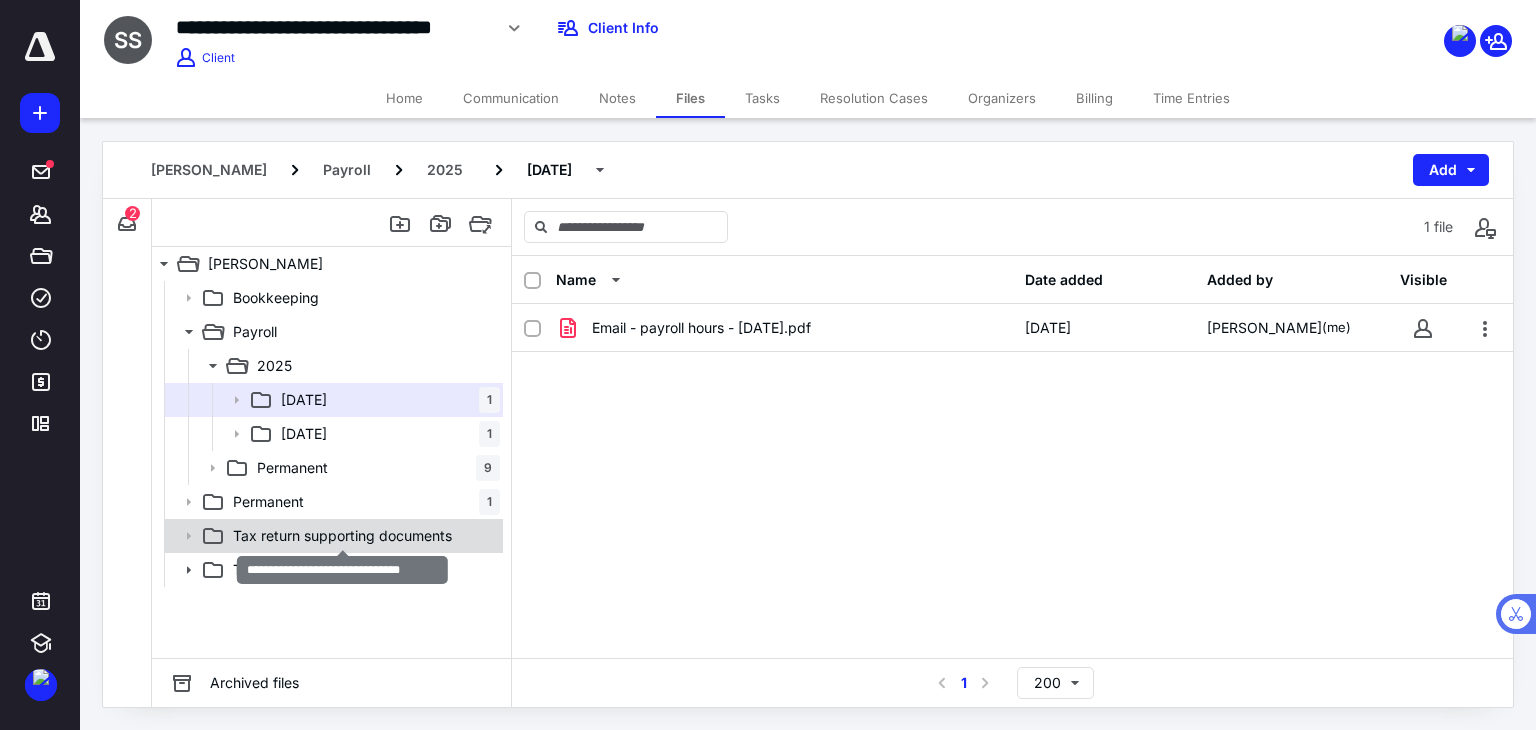 click on "Tax return supporting documents" at bounding box center (342, 536) 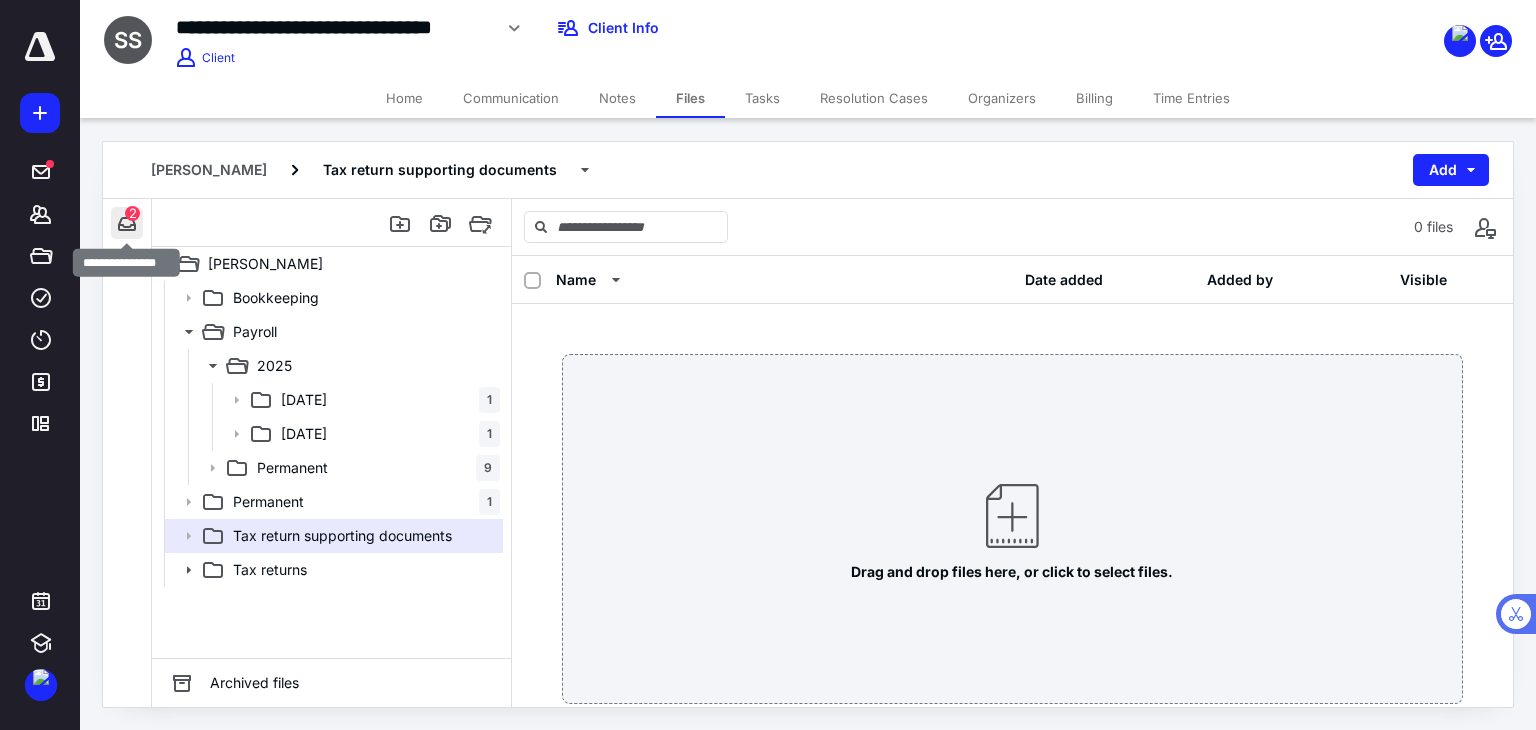 click at bounding box center [127, 223] 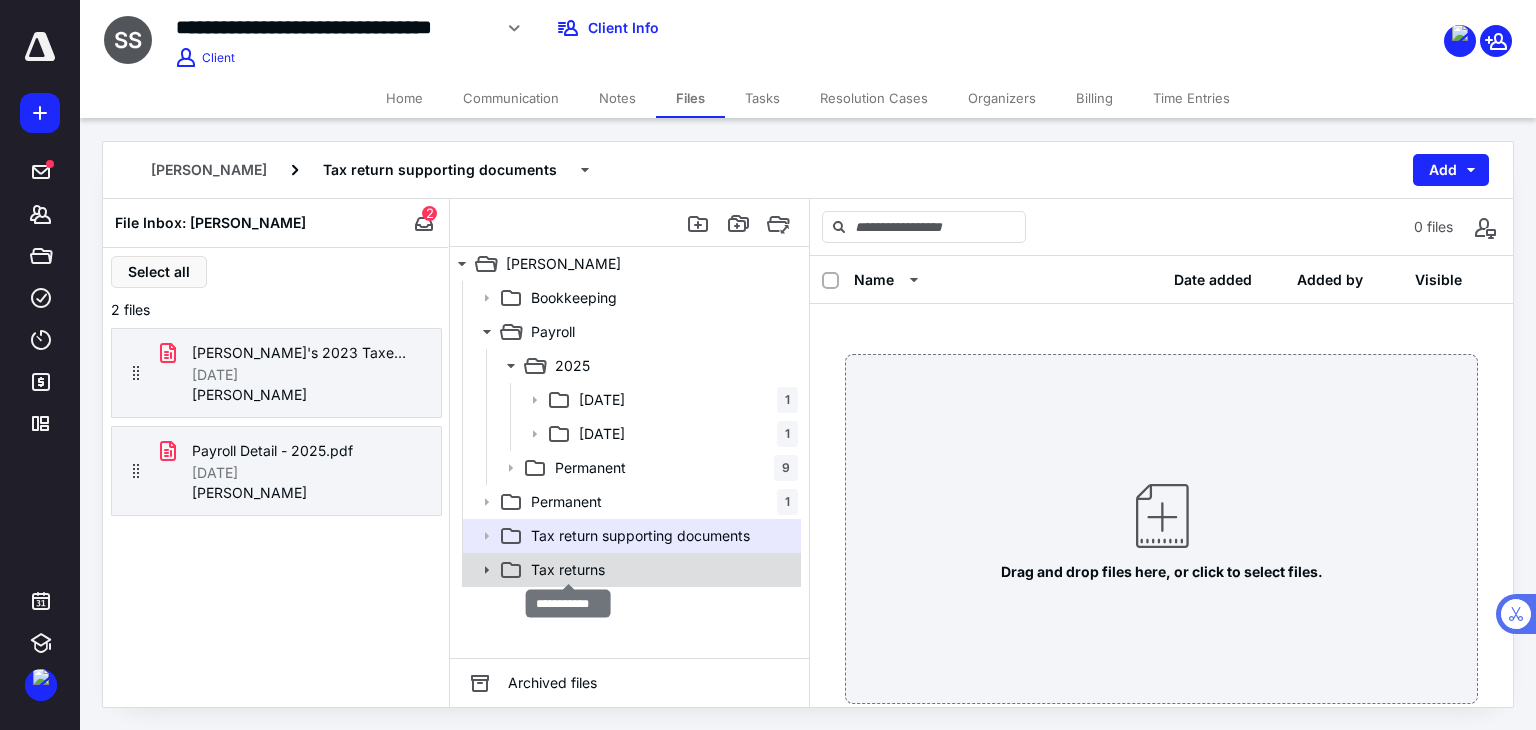 click on "Tax returns" at bounding box center [568, 570] 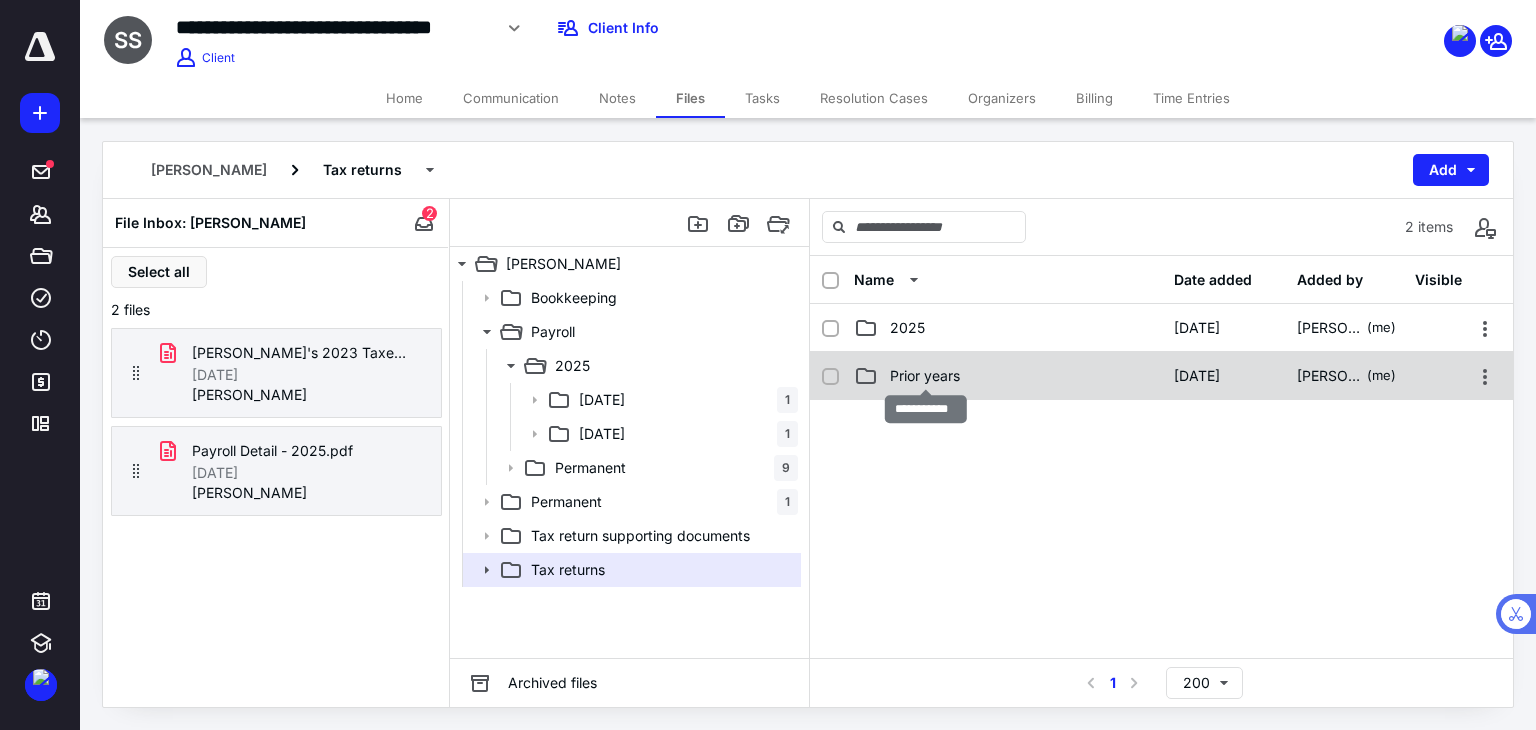click on "Prior years" at bounding box center (925, 376) 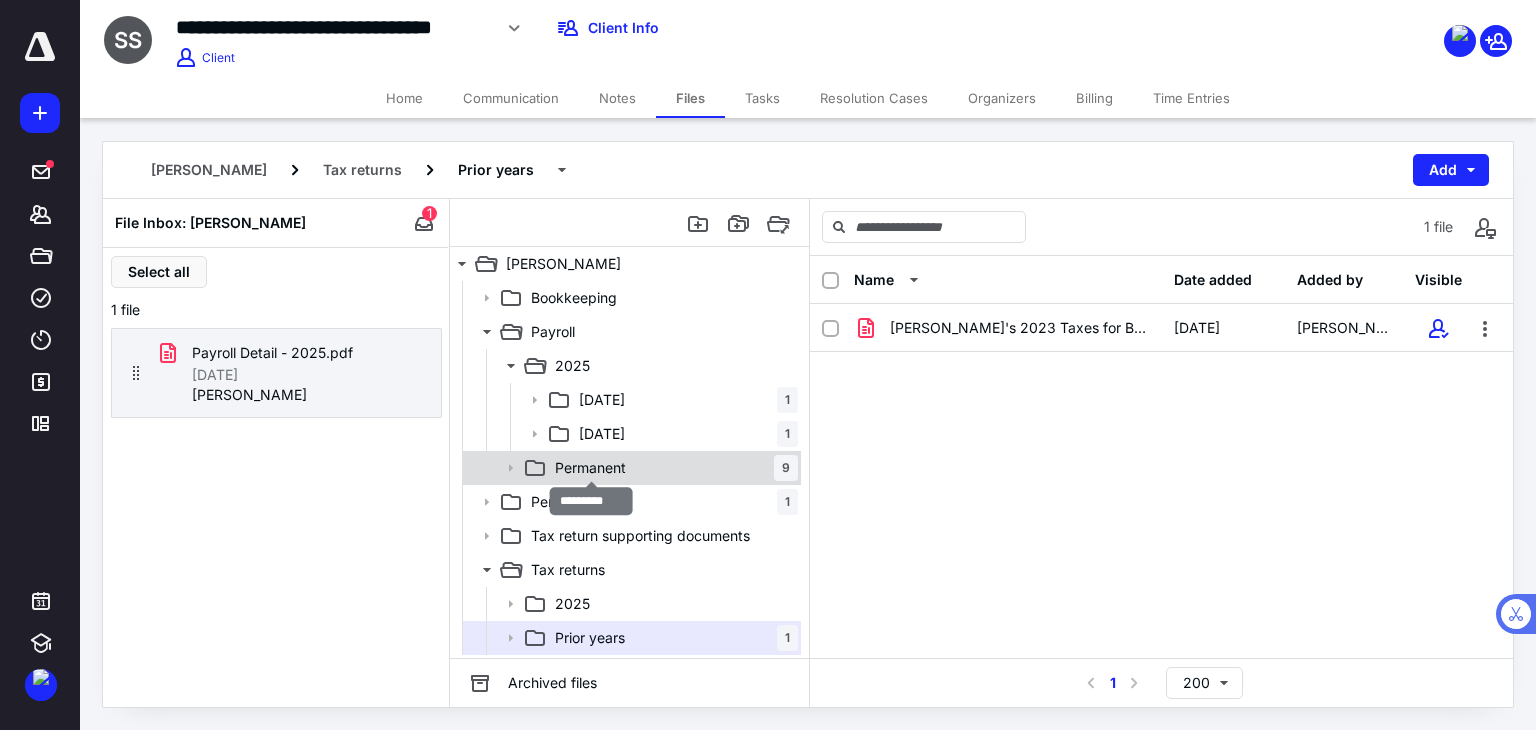 click on "Permanent" at bounding box center (590, 468) 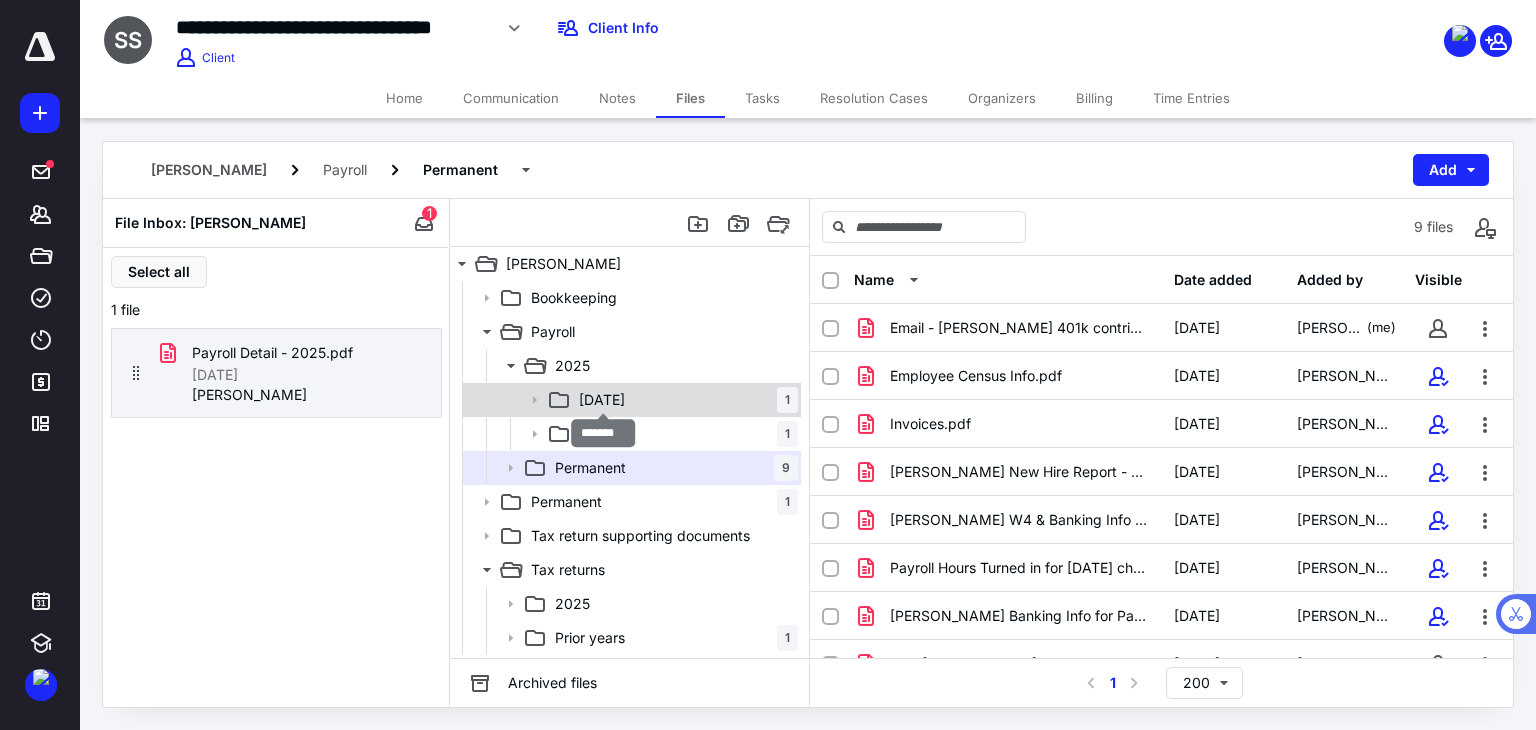 click on "[DATE]" at bounding box center [602, 400] 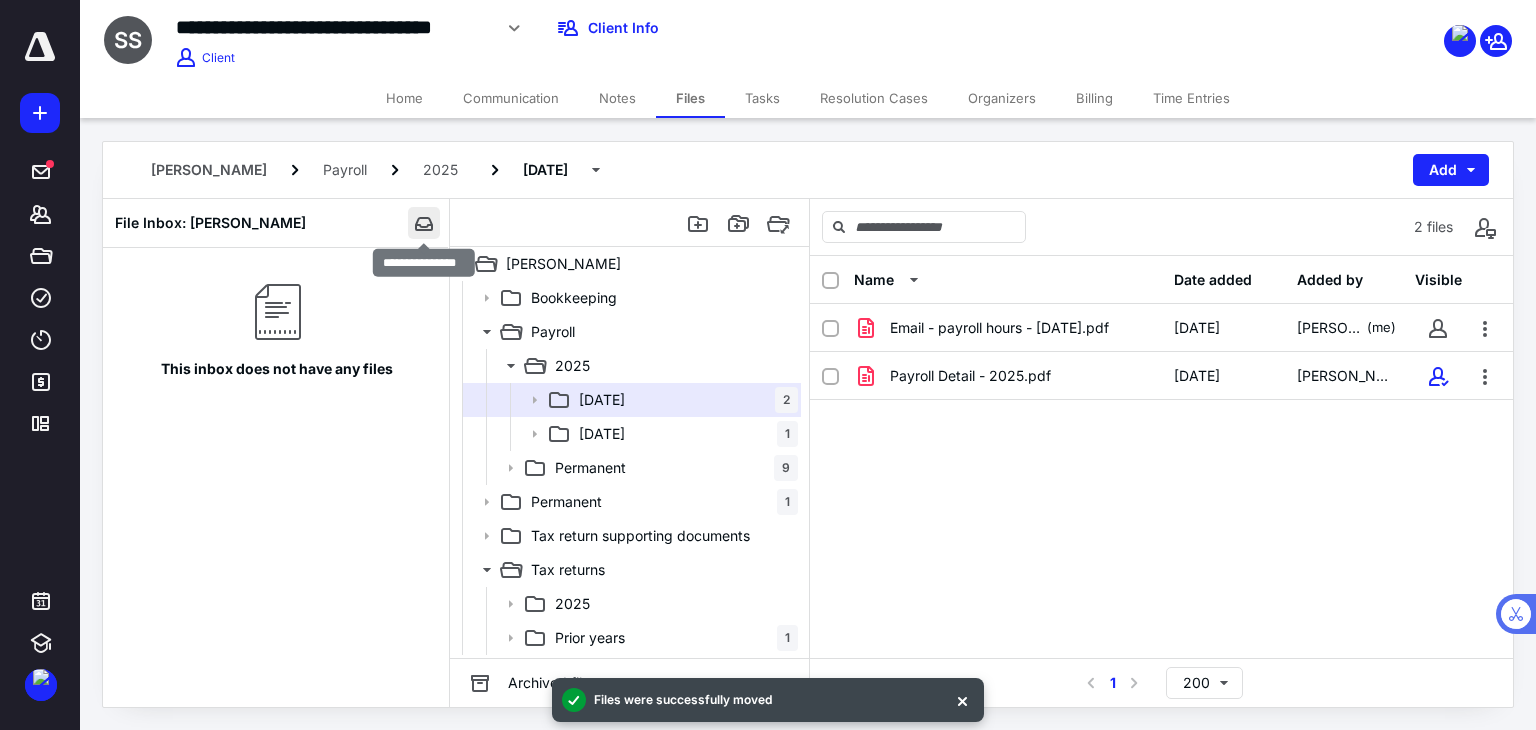 click at bounding box center [424, 223] 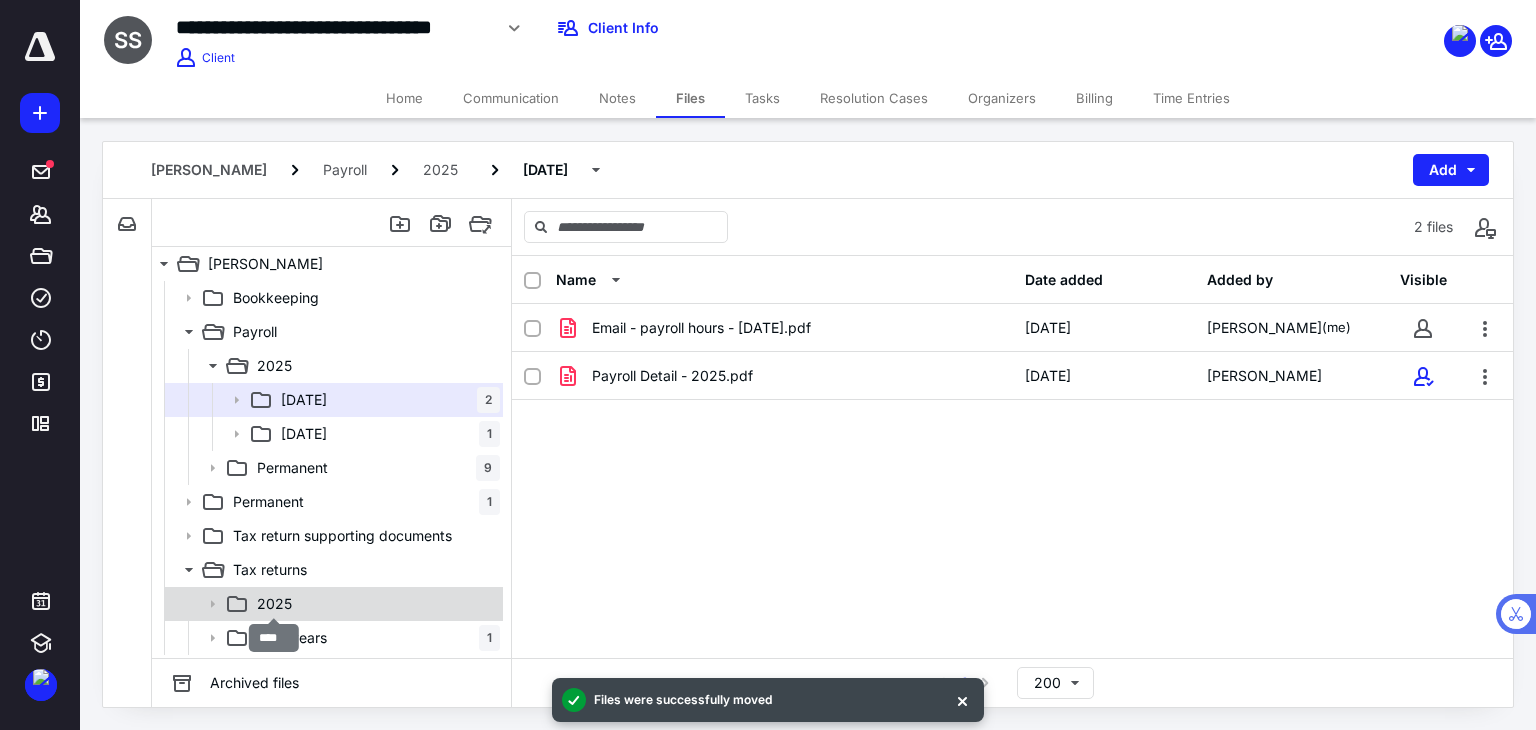 click on "2025" at bounding box center (274, 604) 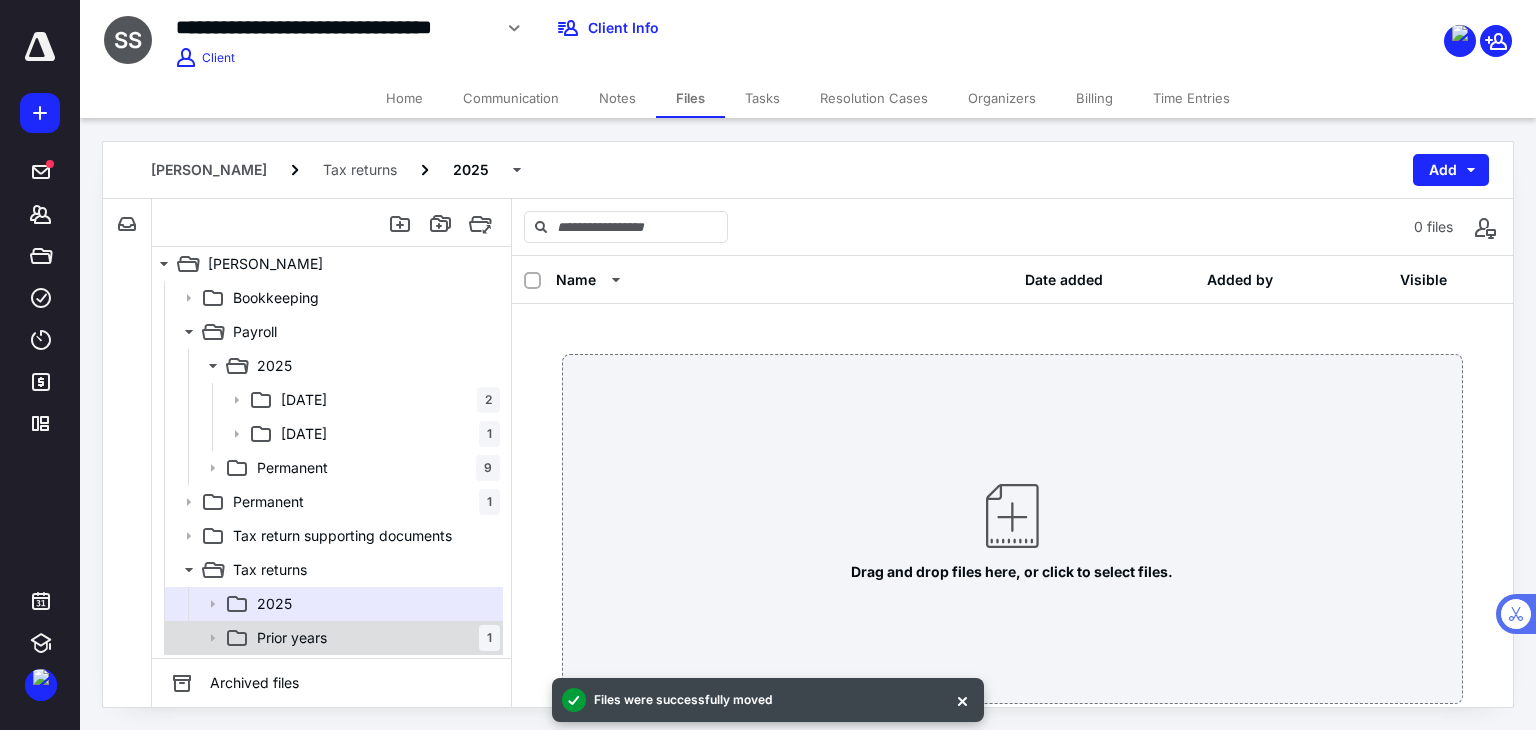 click on "Prior years" at bounding box center [292, 638] 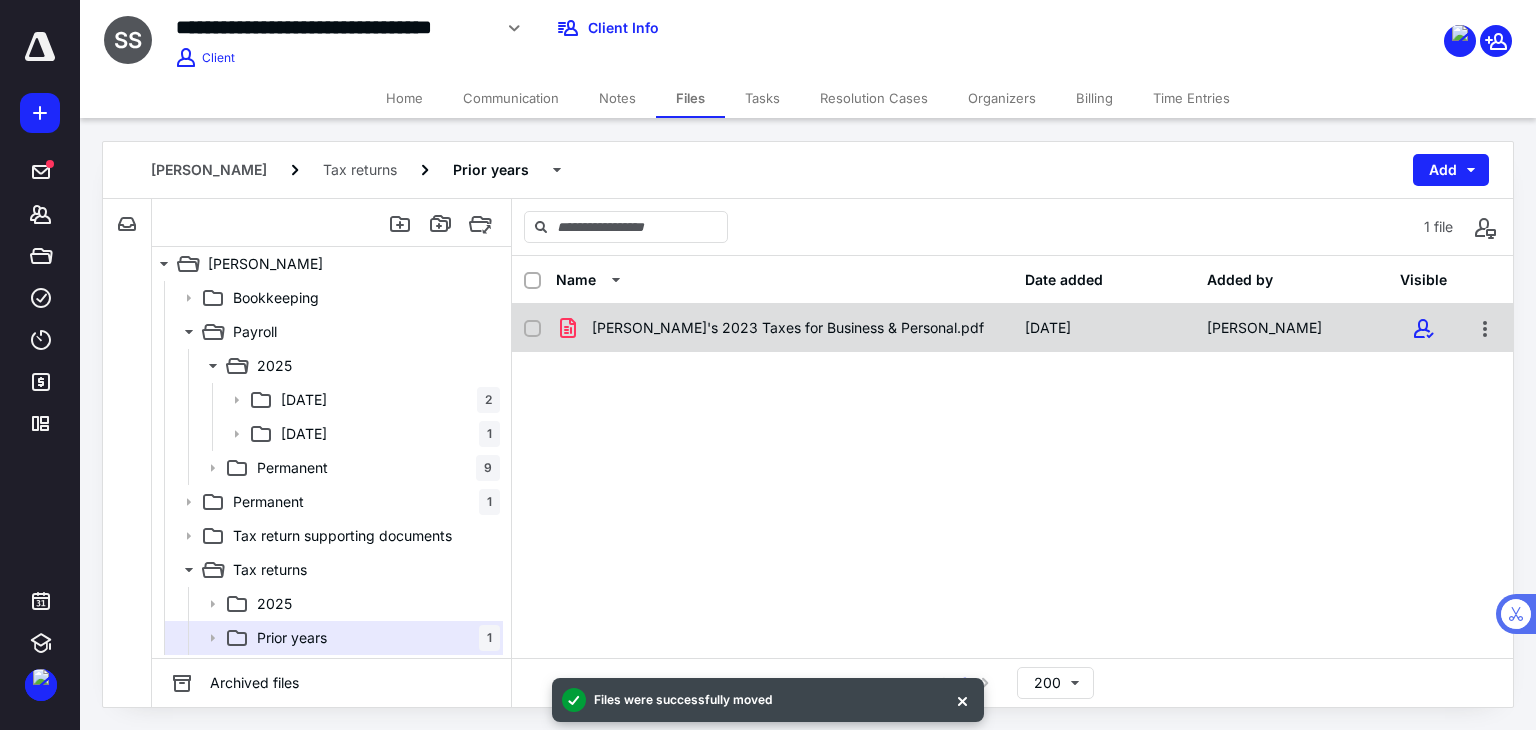 click on "[PERSON_NAME]'s 2023 Taxes for Business & Personal.pdf [DATE] [PERSON_NAME]" at bounding box center (1012, 328) 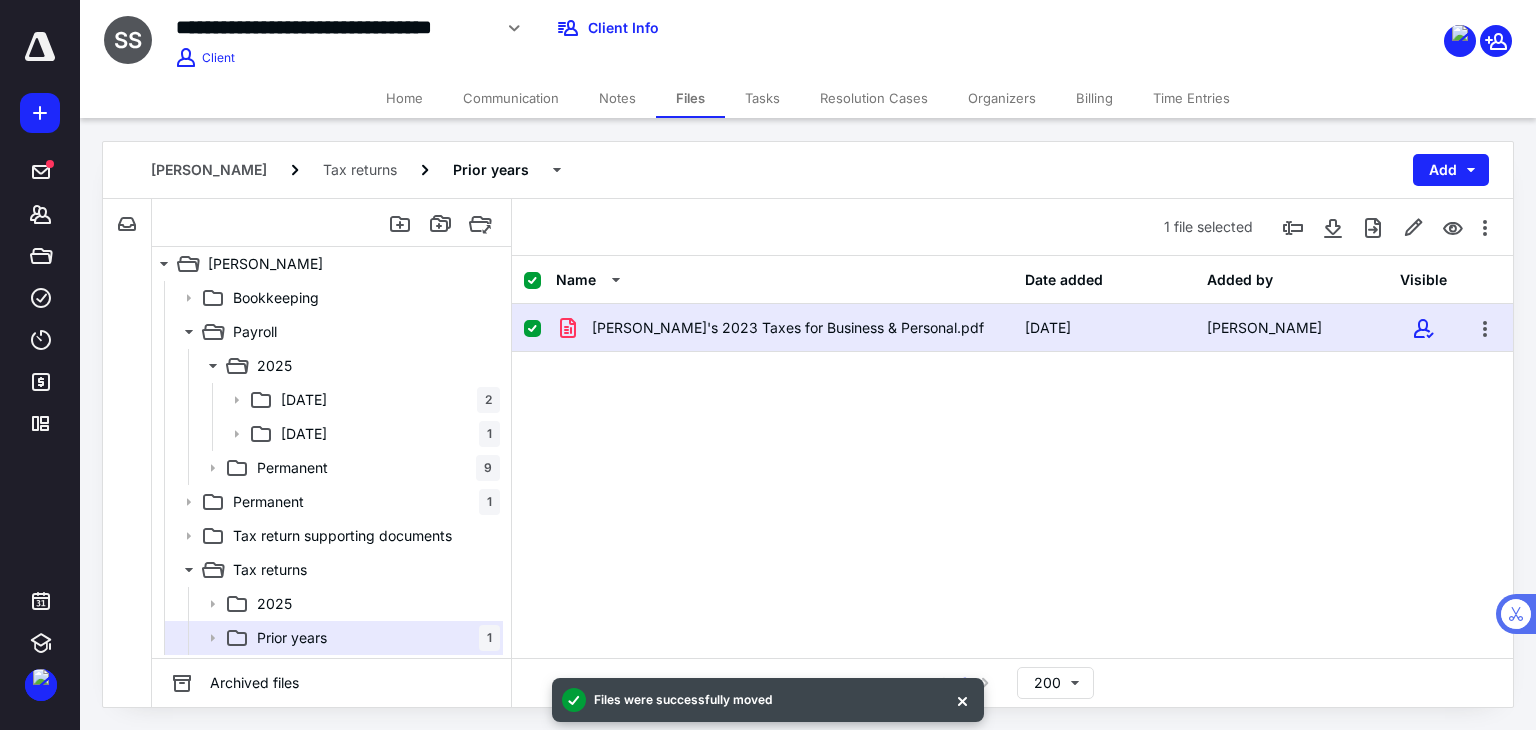 click on "[PERSON_NAME]'s 2023 Taxes for Business & Personal.pdf [DATE] [PERSON_NAME]" at bounding box center [1012, 328] 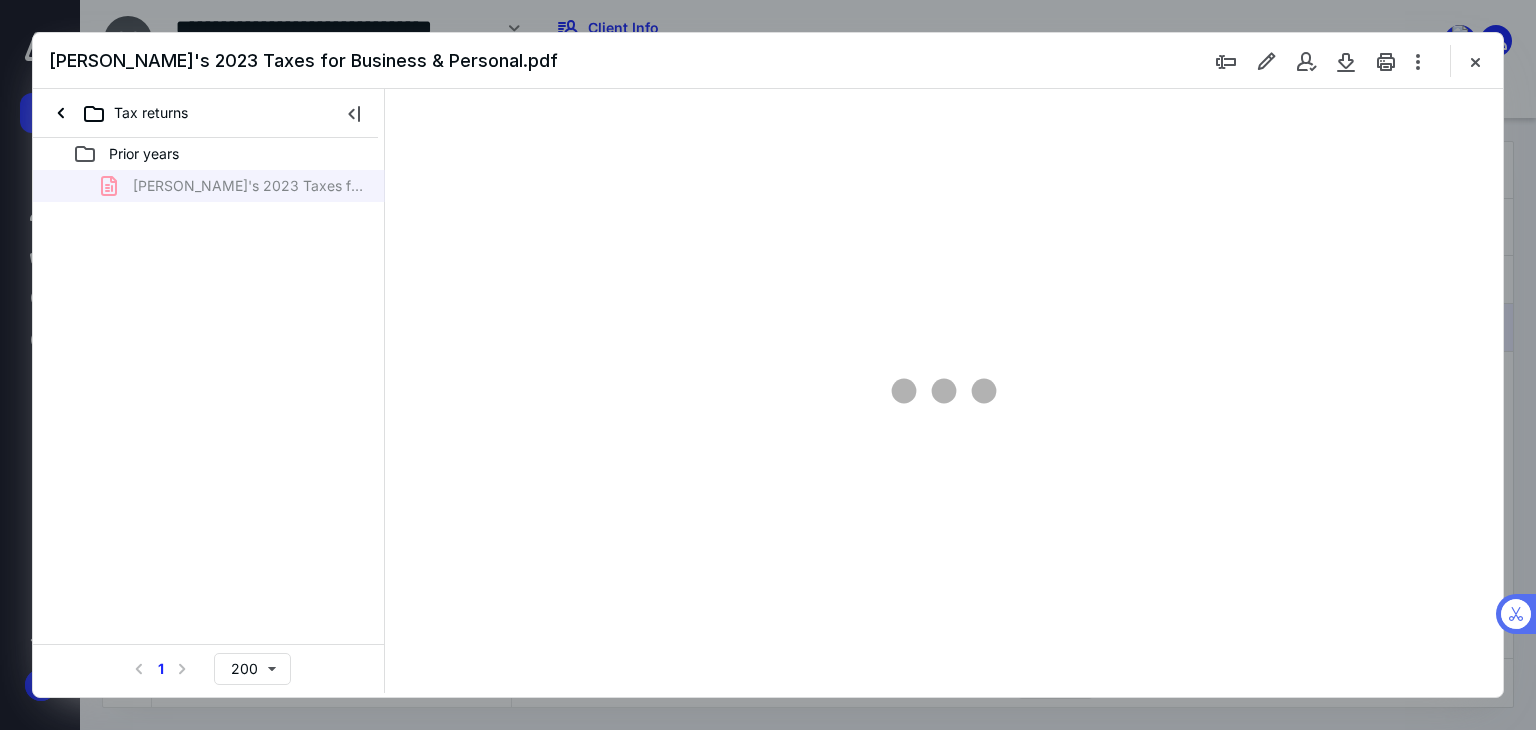 scroll, scrollTop: 0, scrollLeft: 0, axis: both 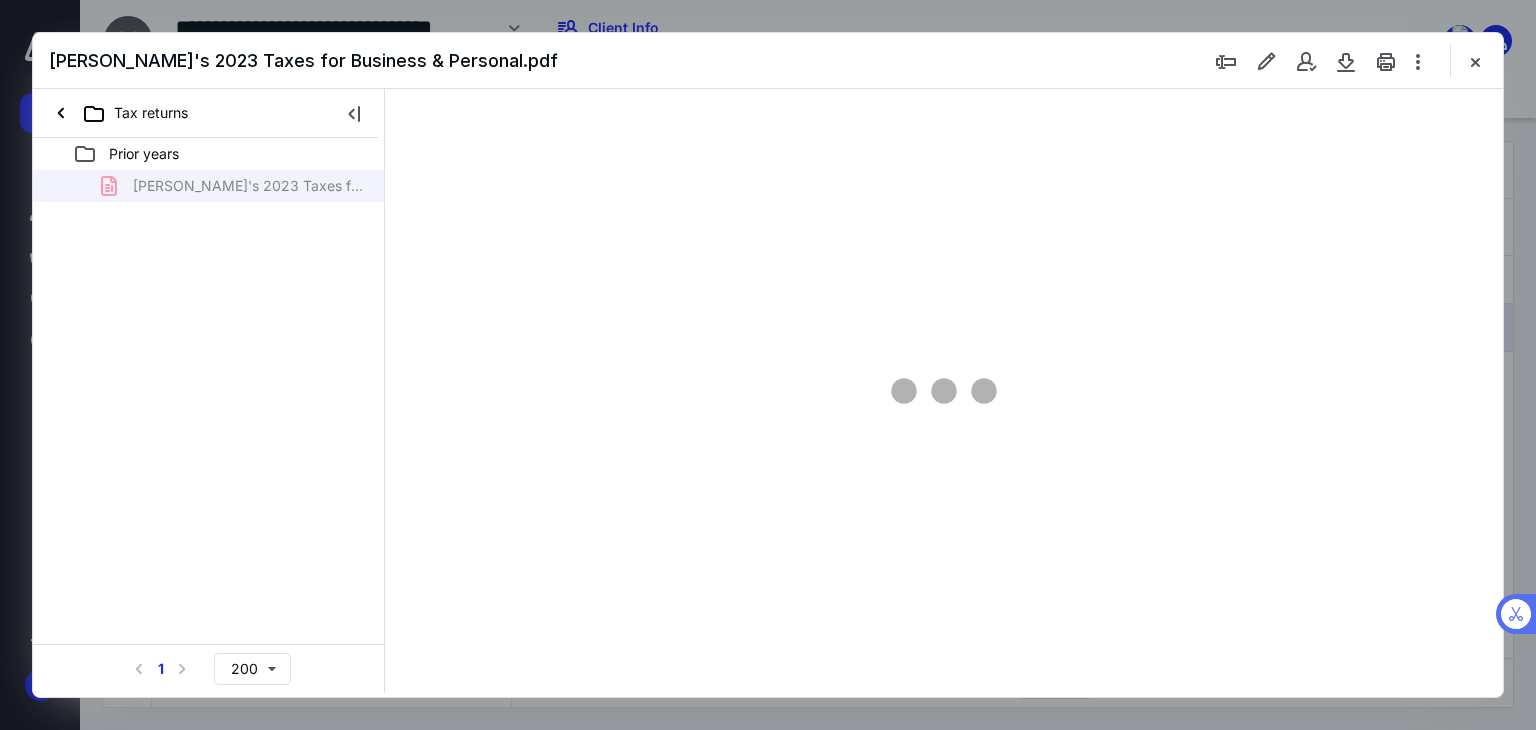 type on "179" 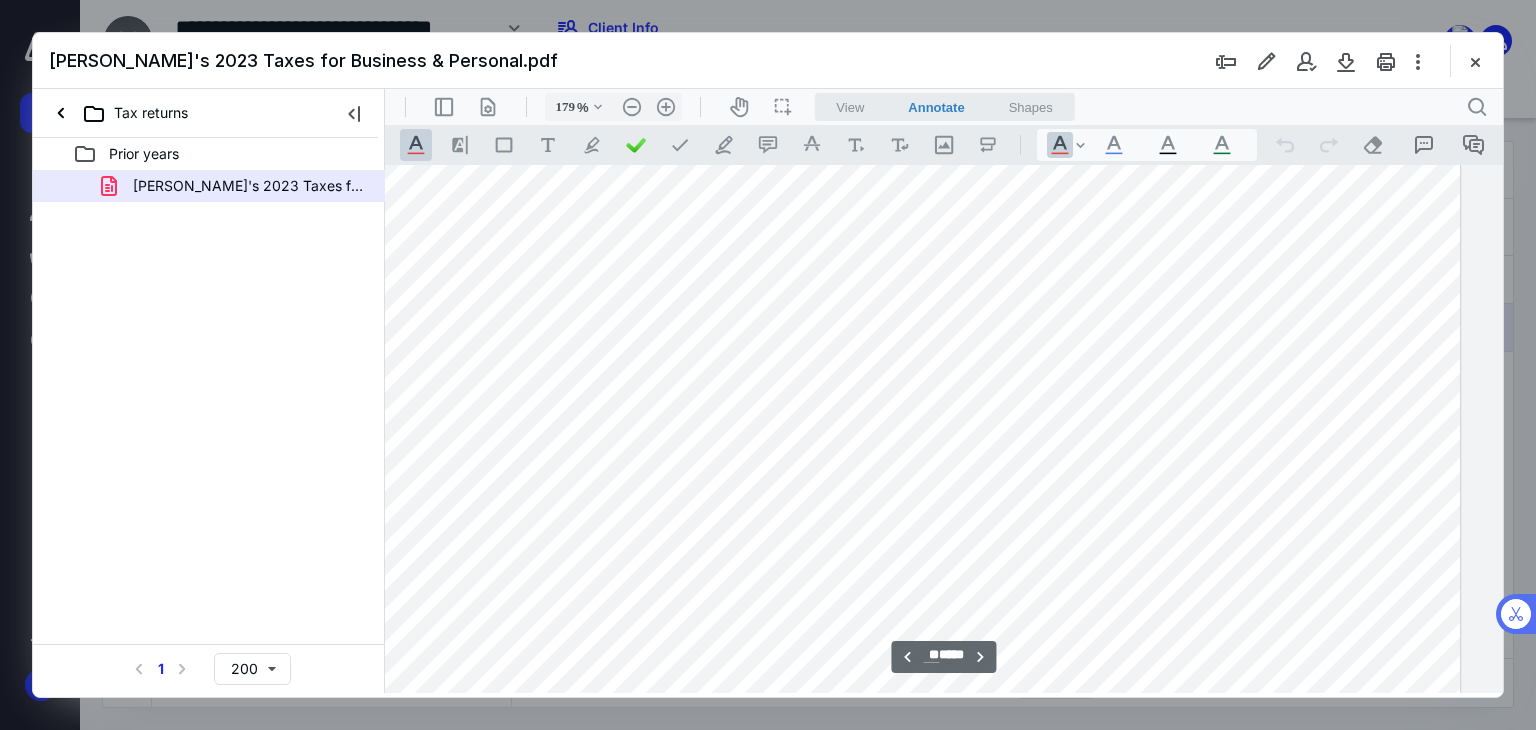 scroll, scrollTop: 13548, scrollLeft: 186, axis: both 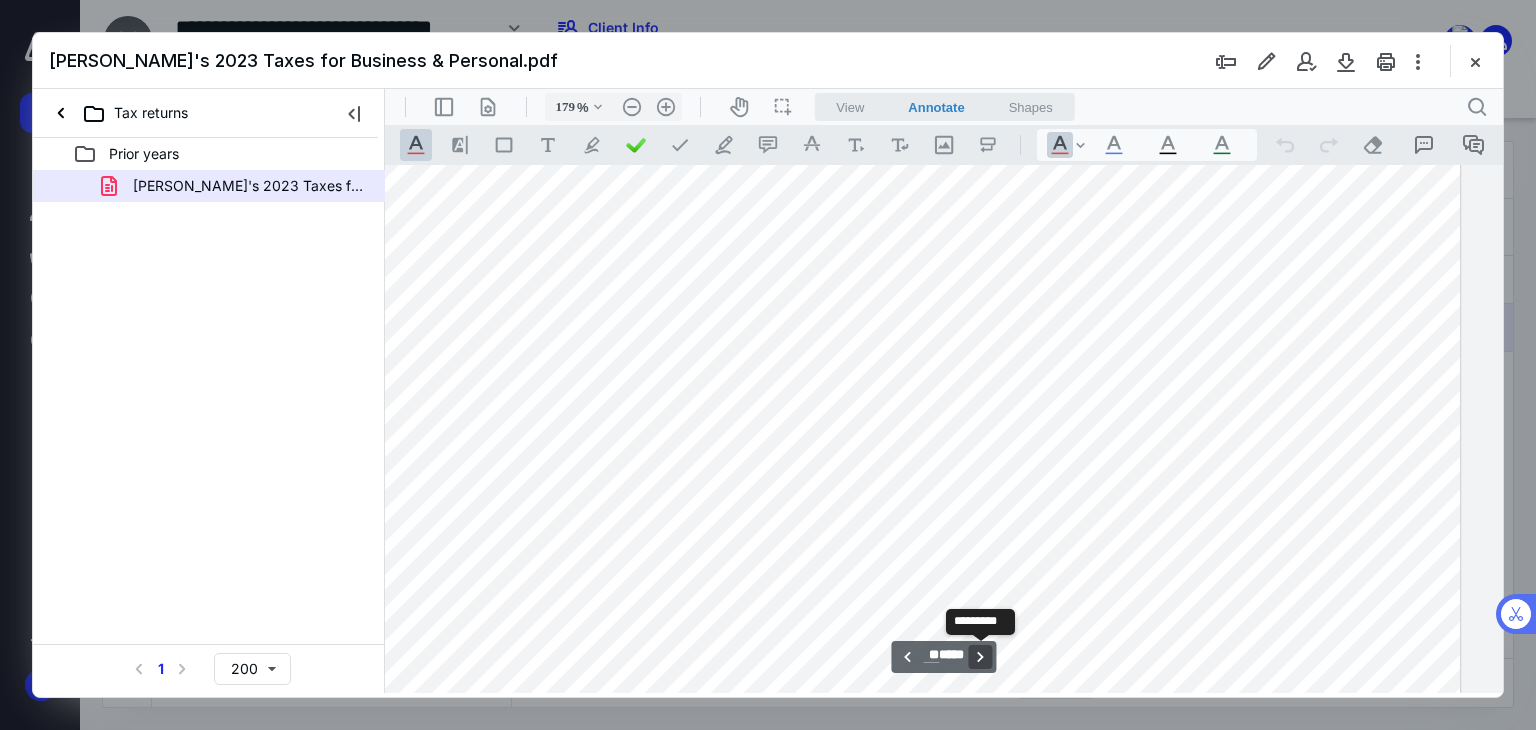 click on "**********" at bounding box center [981, 657] 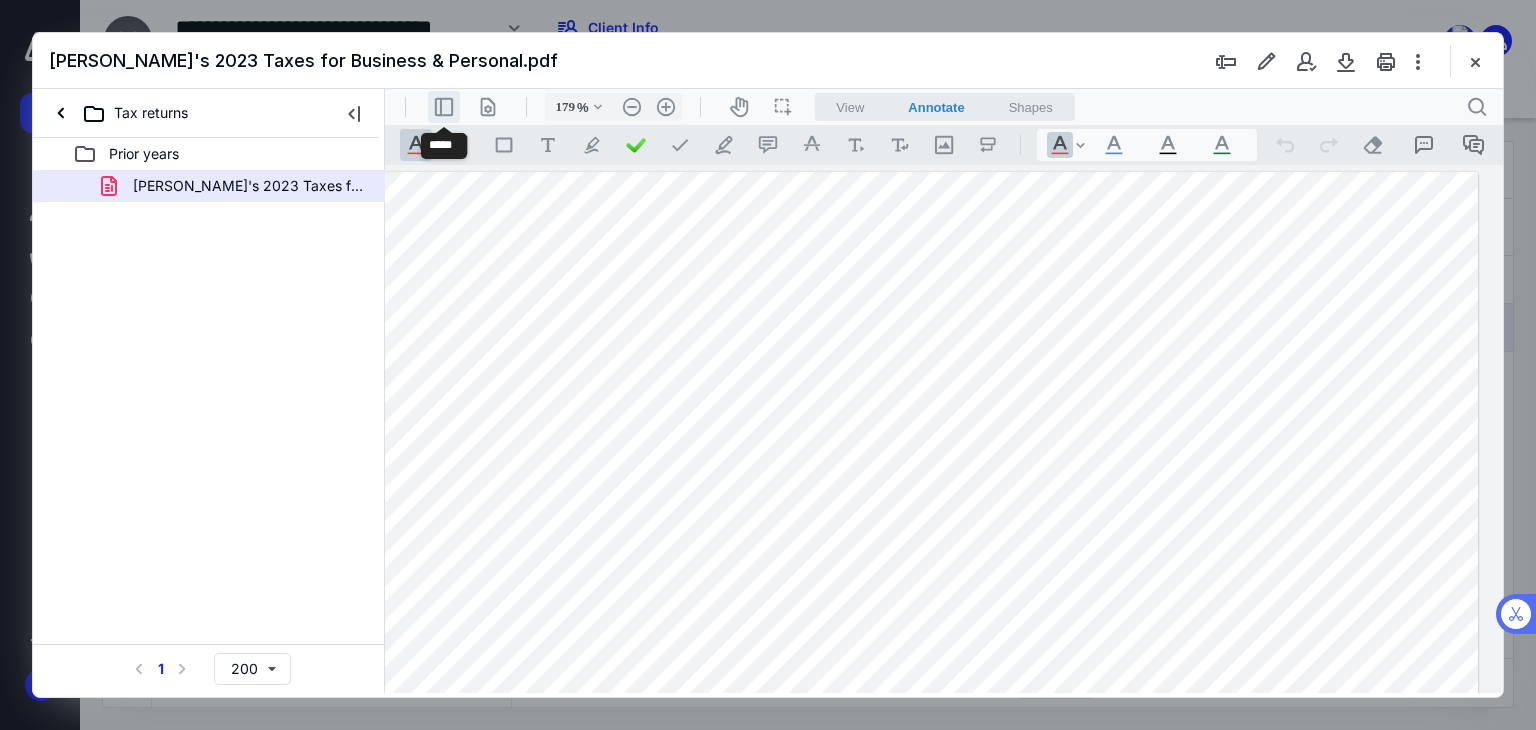 click on ".cls-1{fill:#abb0c4;} icon - header - sidebar - line" at bounding box center (444, 107) 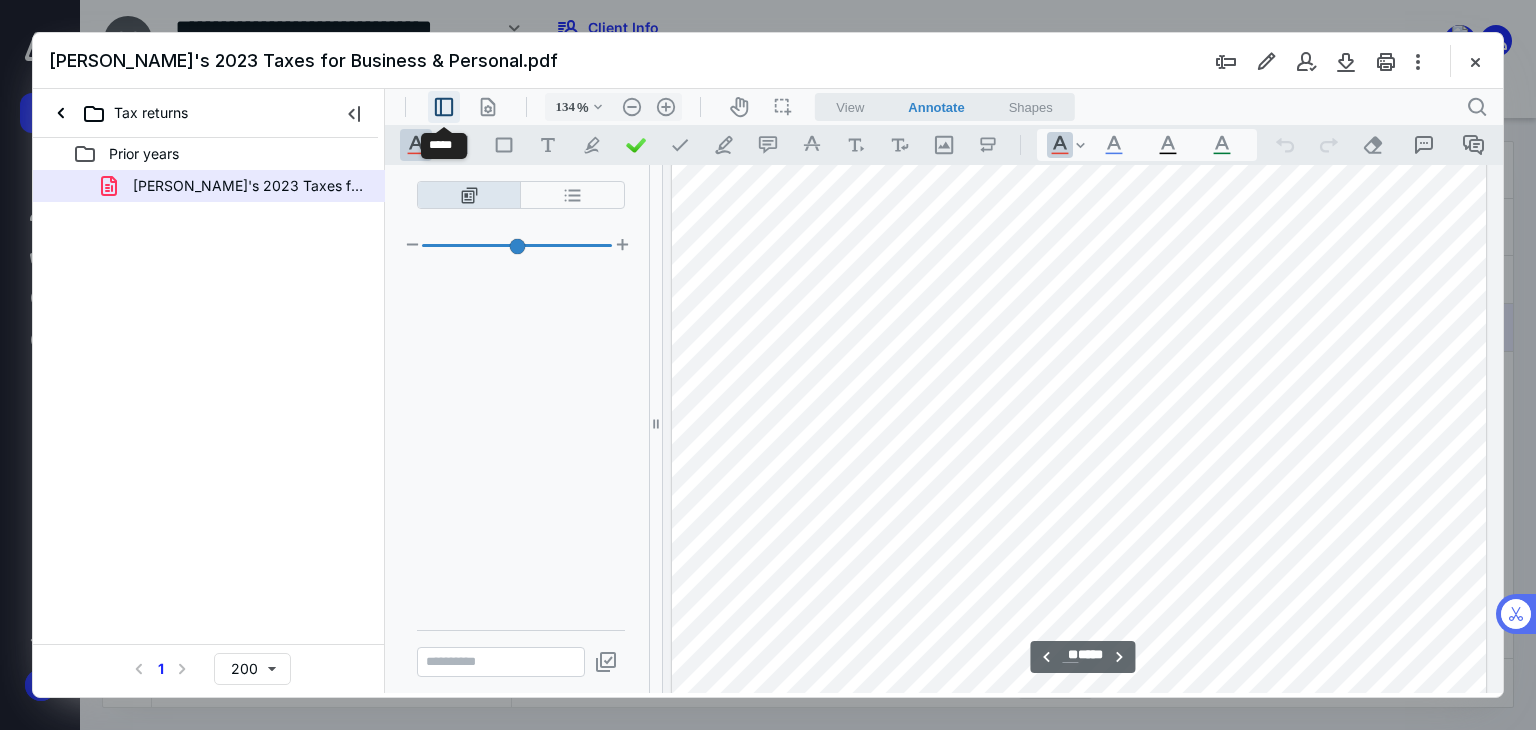 scroll, scrollTop: 10628, scrollLeft: 114, axis: both 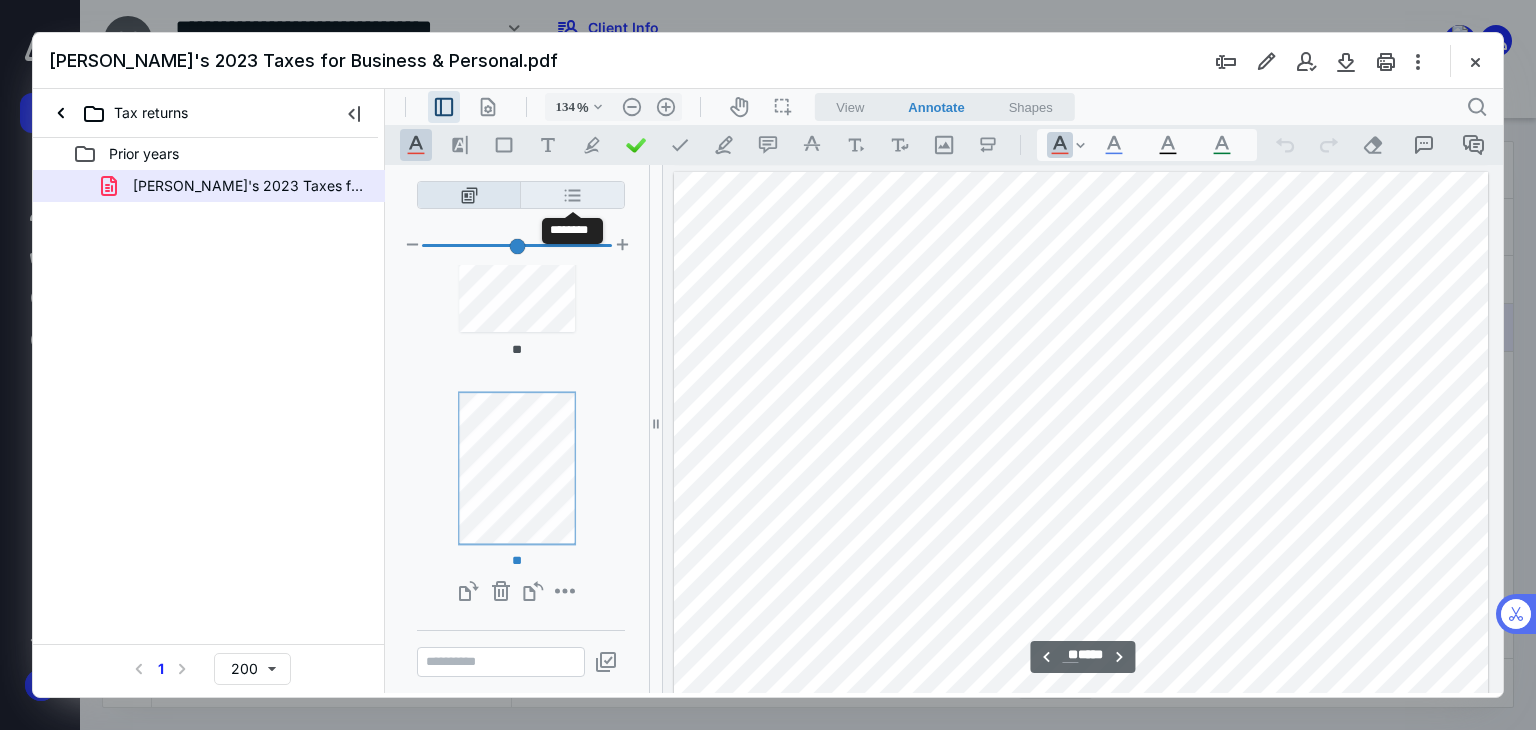 click on "**********" at bounding box center (572, 195) 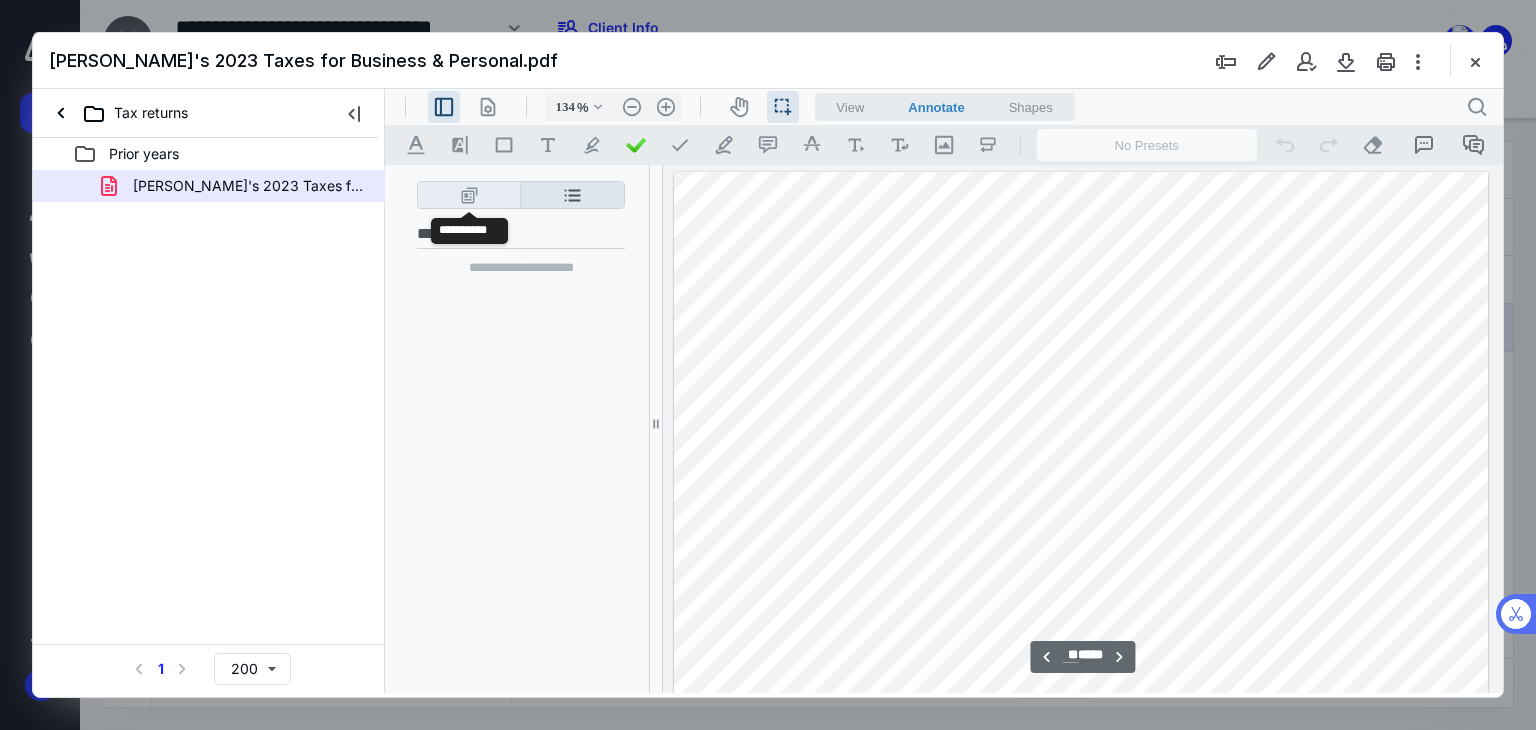 click on "**********" at bounding box center [469, 195] 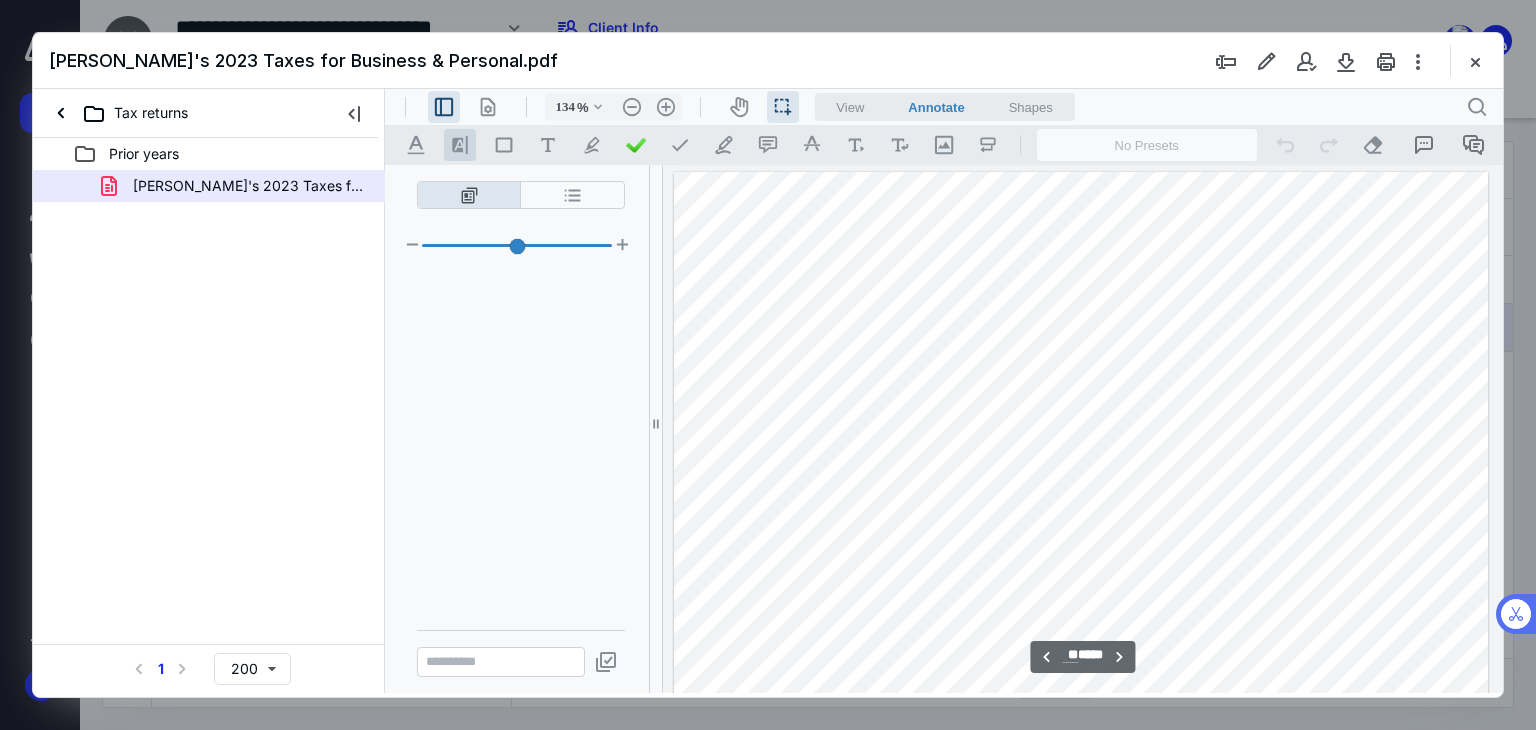 scroll, scrollTop: 2180, scrollLeft: 0, axis: vertical 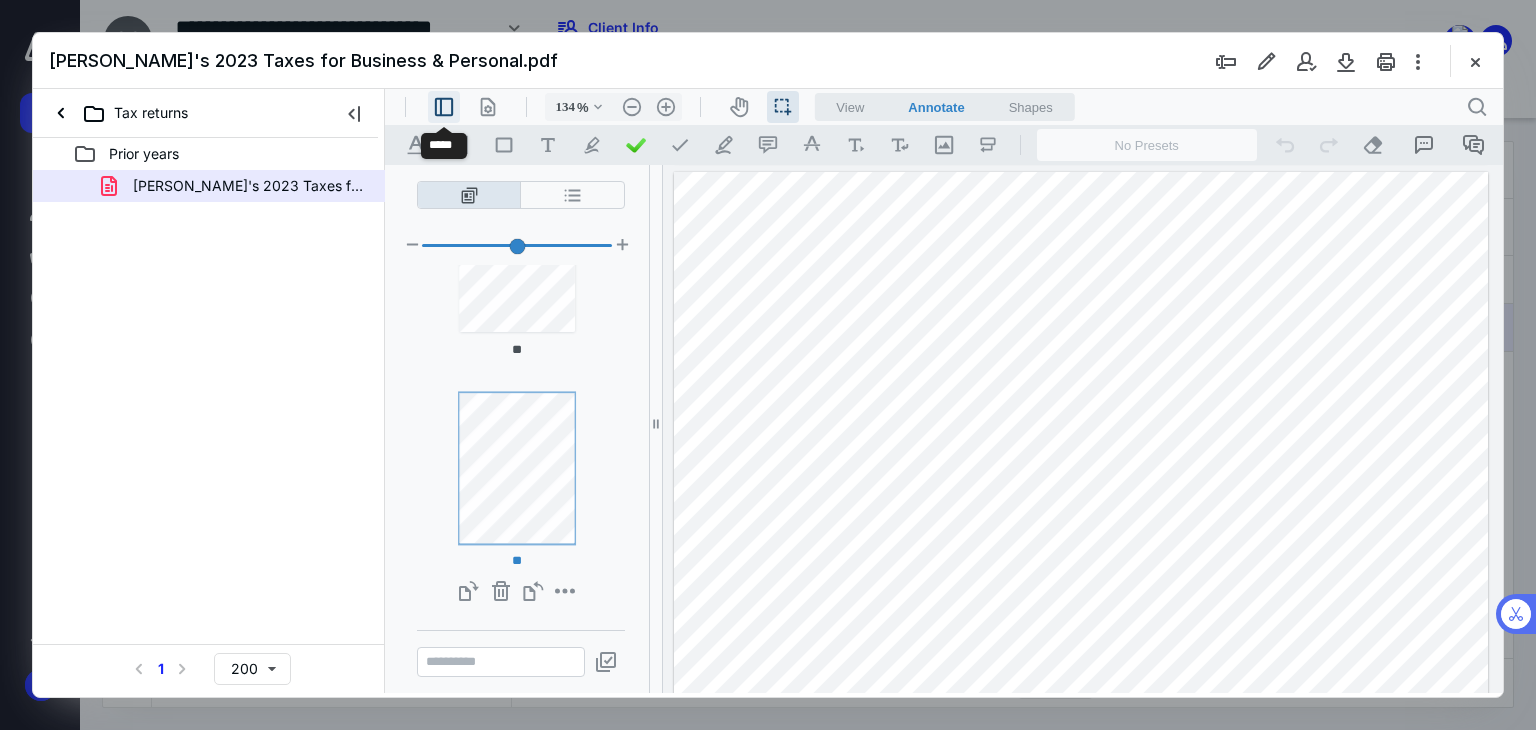 click on ".cls-1{fill:#abb0c4;} icon - header - sidebar - line" at bounding box center [444, 107] 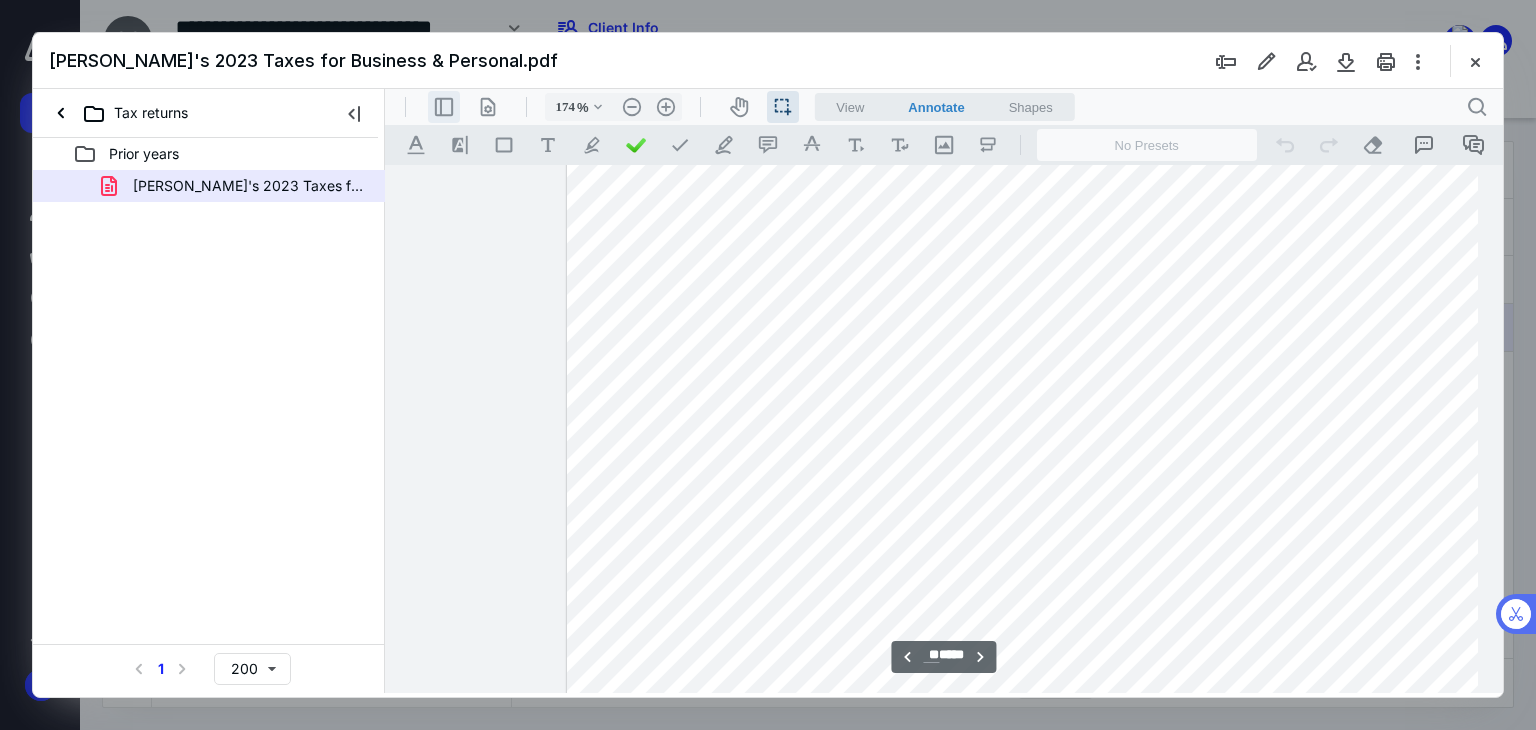 type on "178" 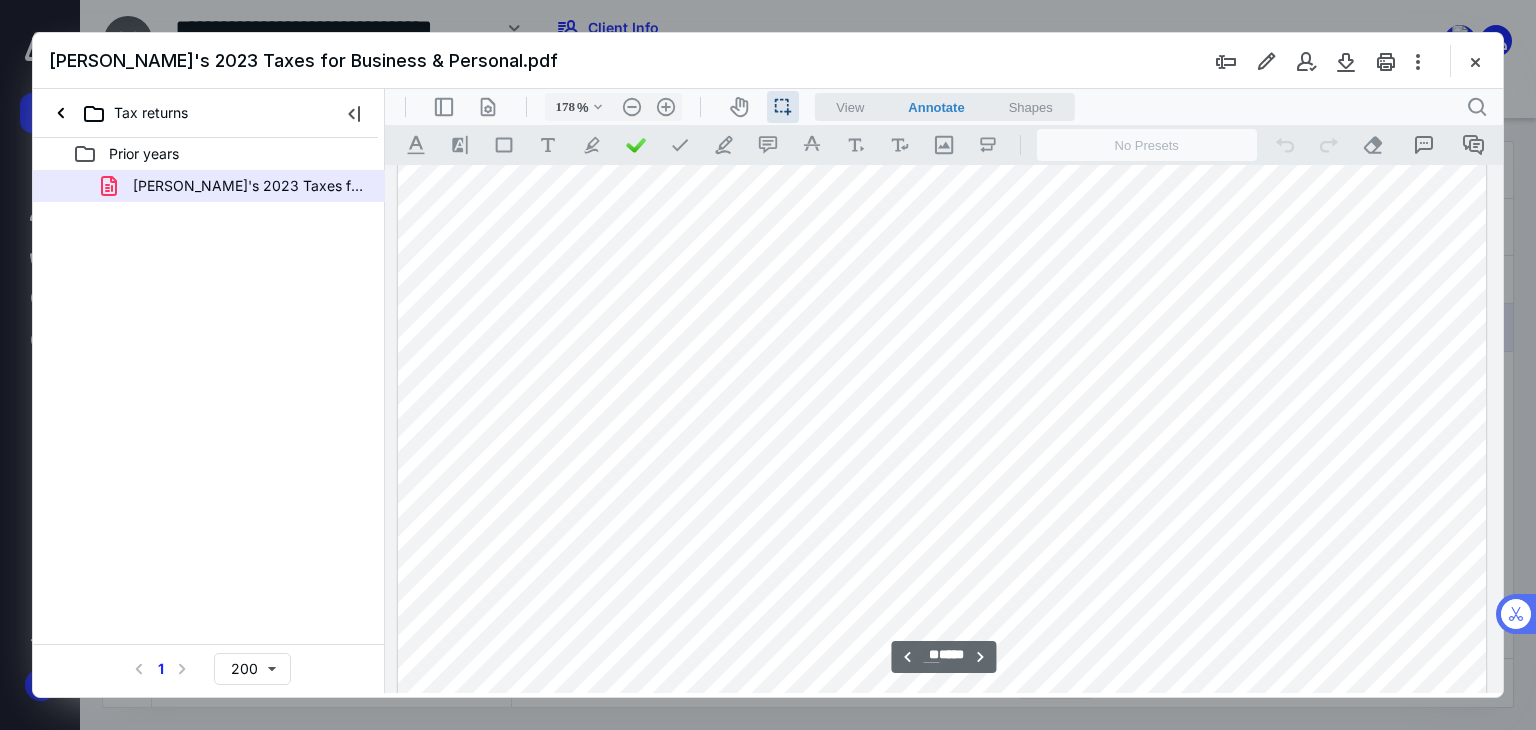 scroll, scrollTop: 16232, scrollLeft: 154, axis: both 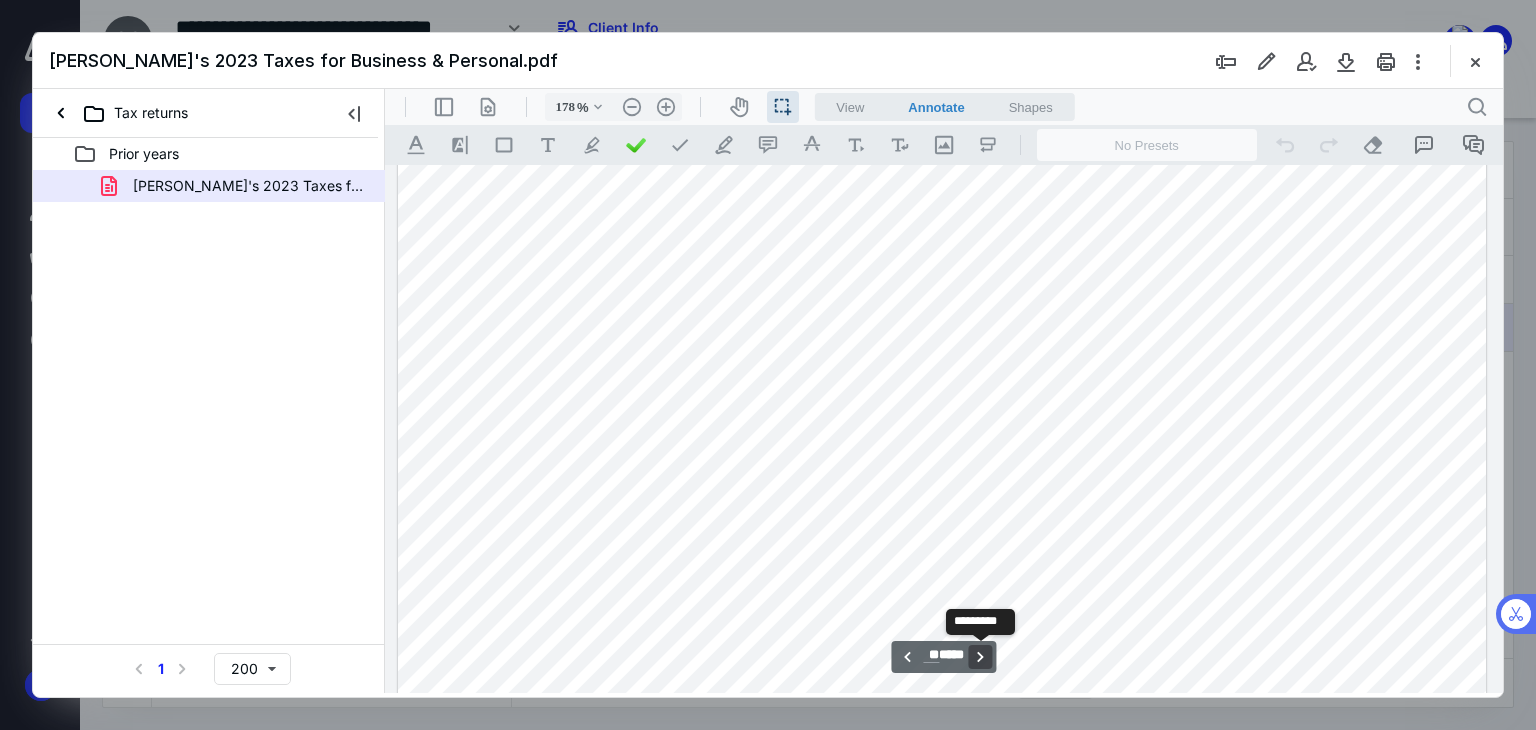 click on "**********" at bounding box center (981, 657) 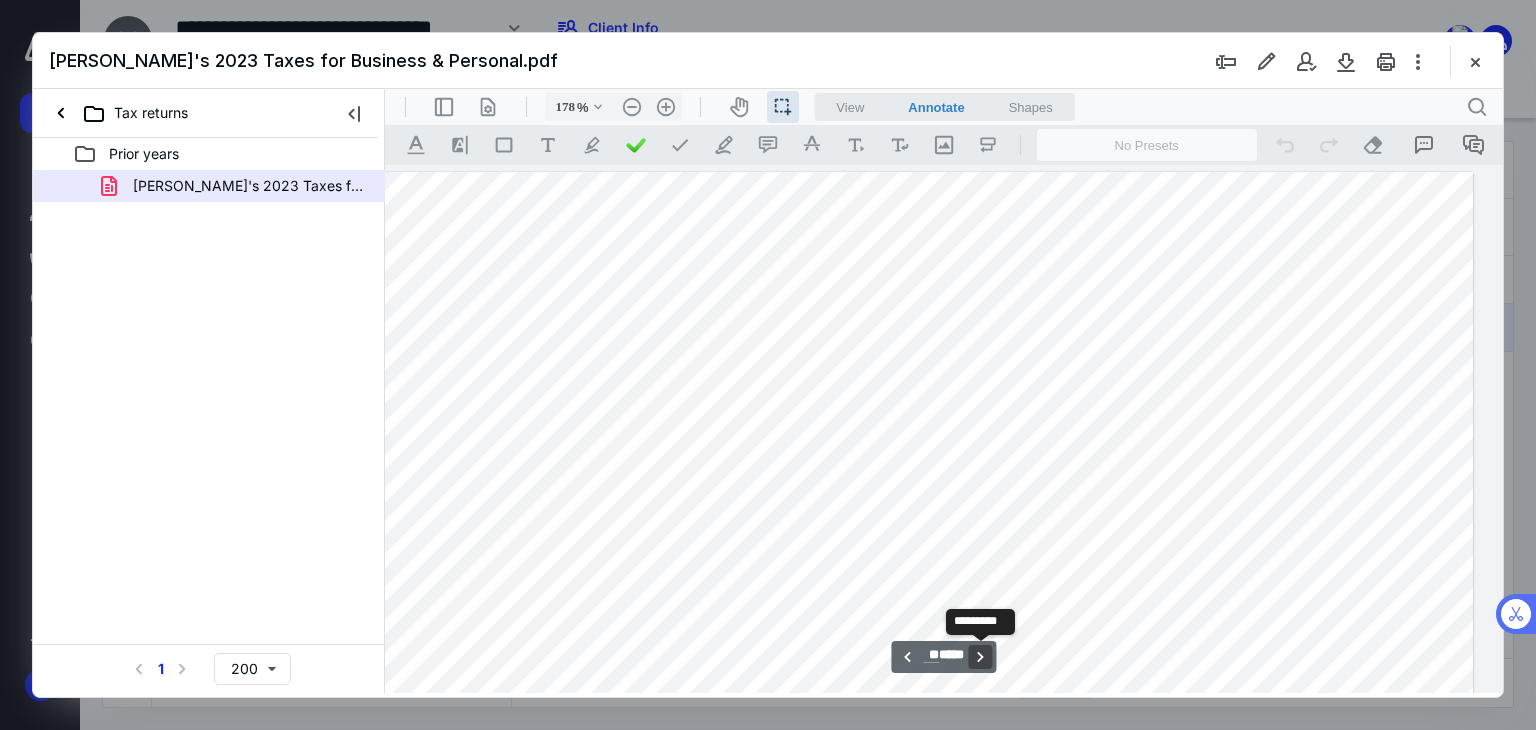 click on "**********" at bounding box center (981, 657) 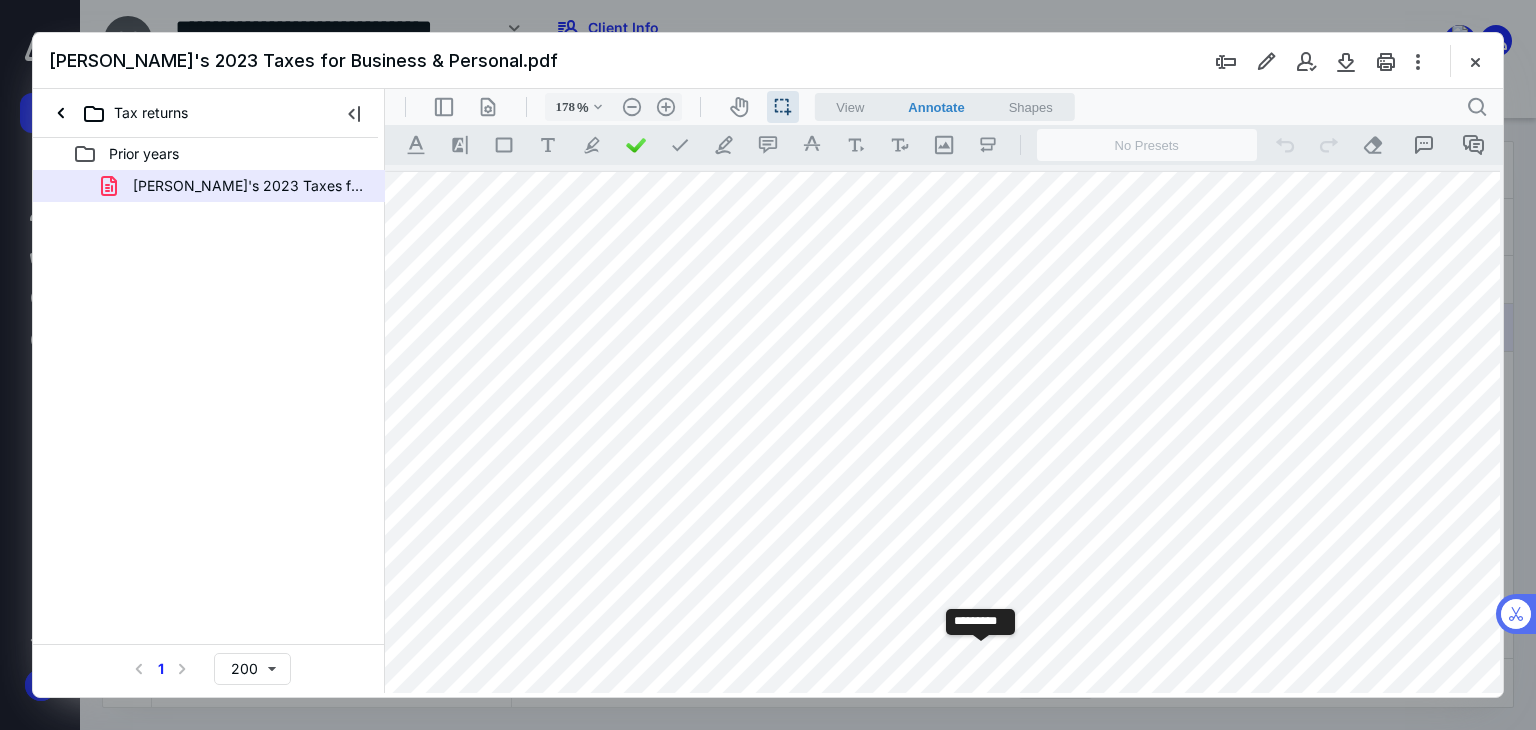 click on "**********" at bounding box center (981, 657) 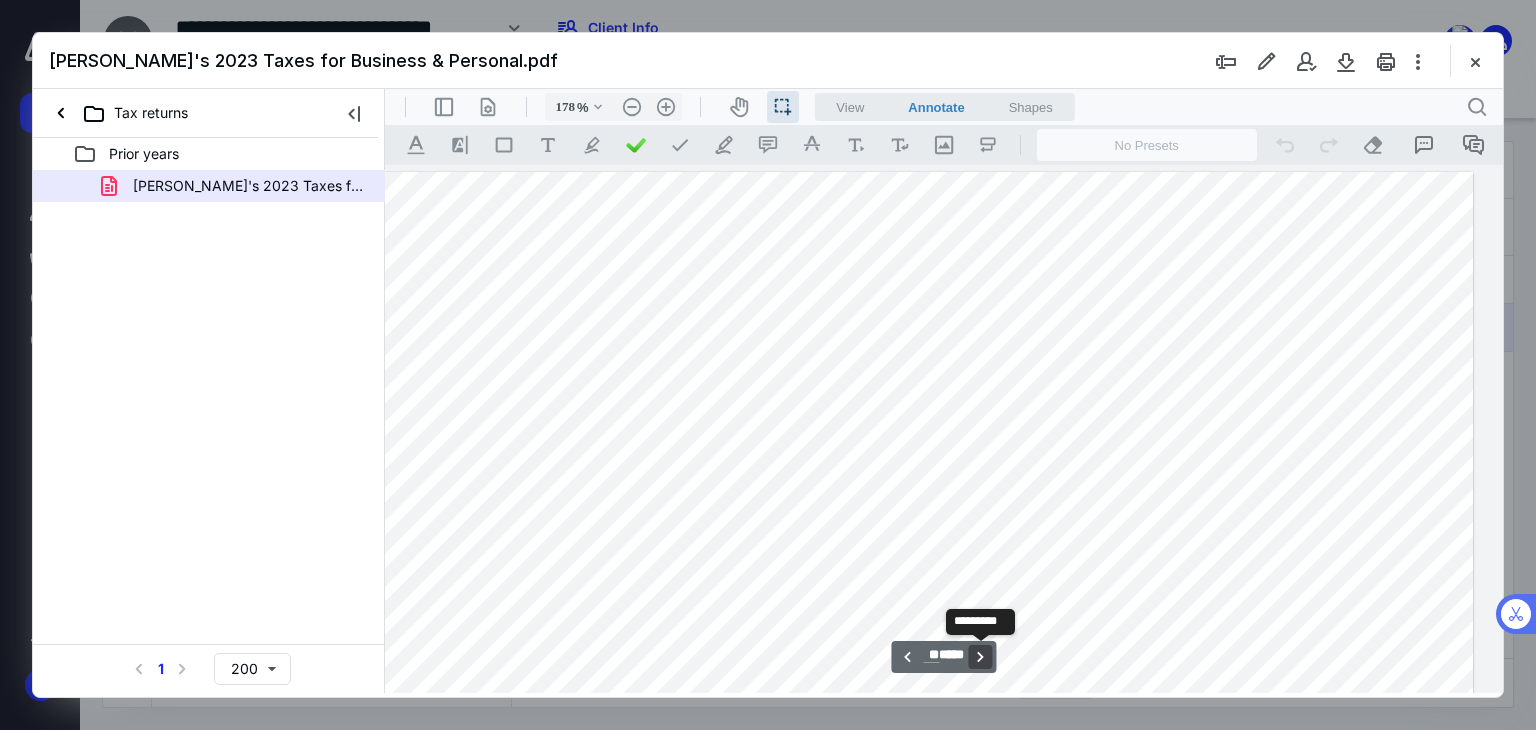 click on "**********" at bounding box center [981, 657] 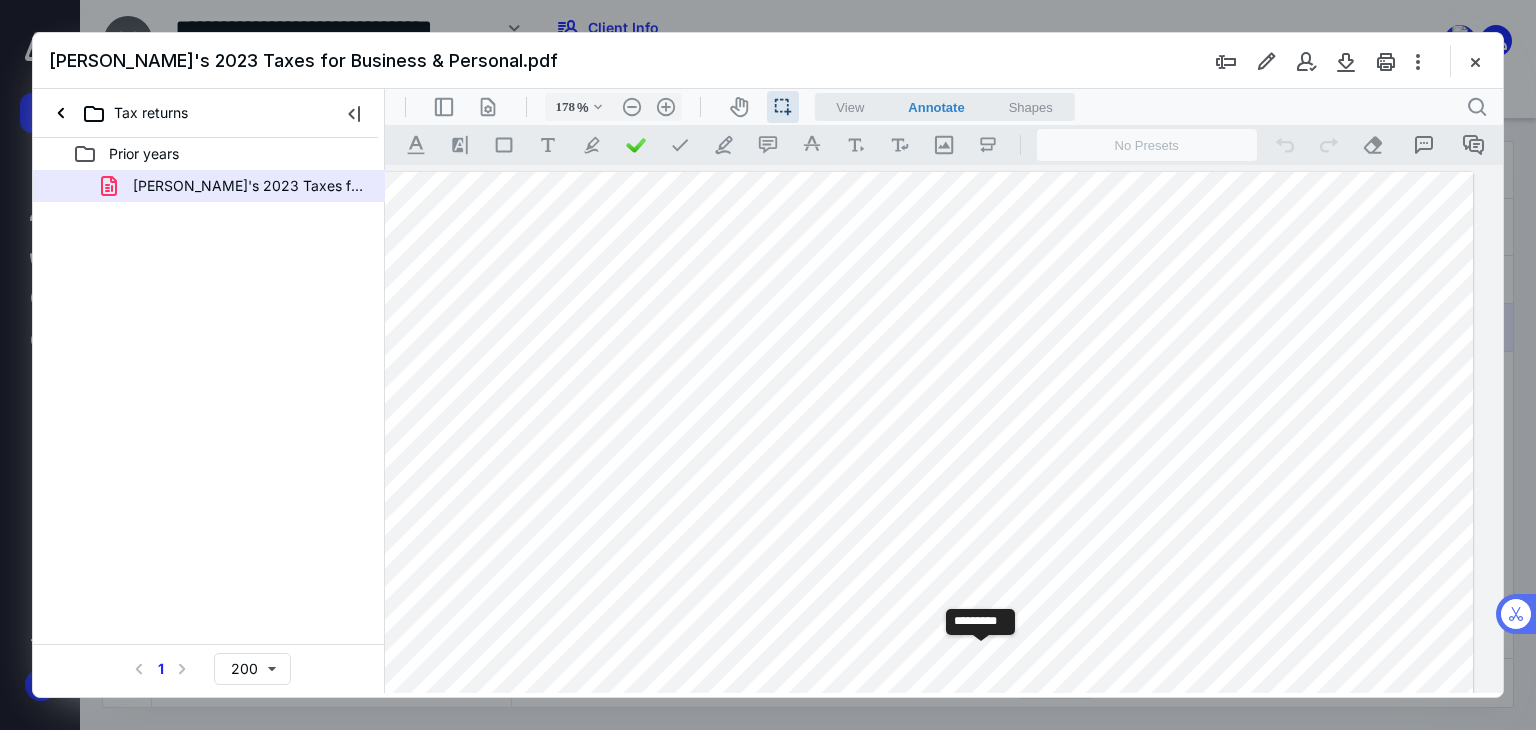 click on "**********" at bounding box center [981, 657] 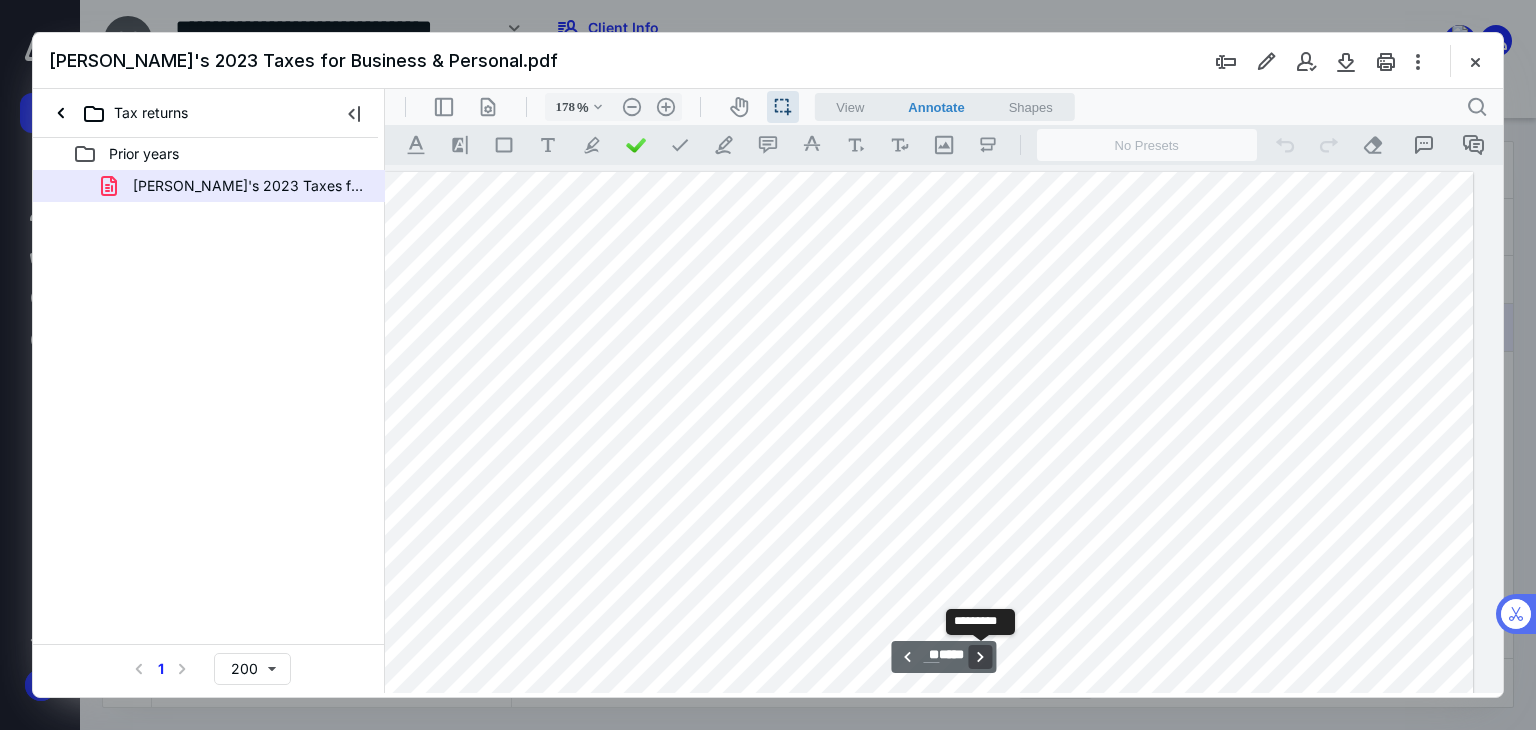 scroll, scrollTop: 23854, scrollLeft: 167, axis: both 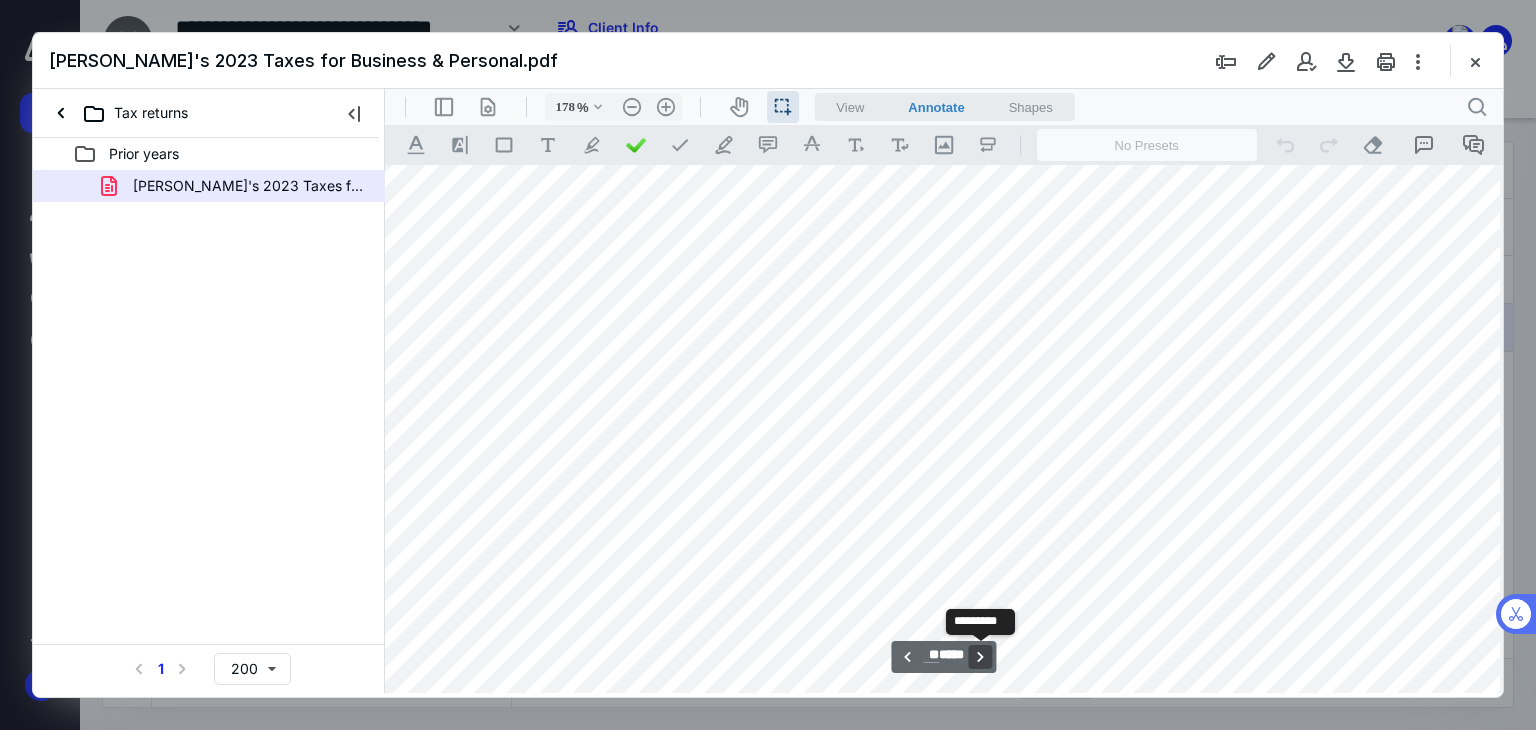 click on "**********" at bounding box center [981, 657] 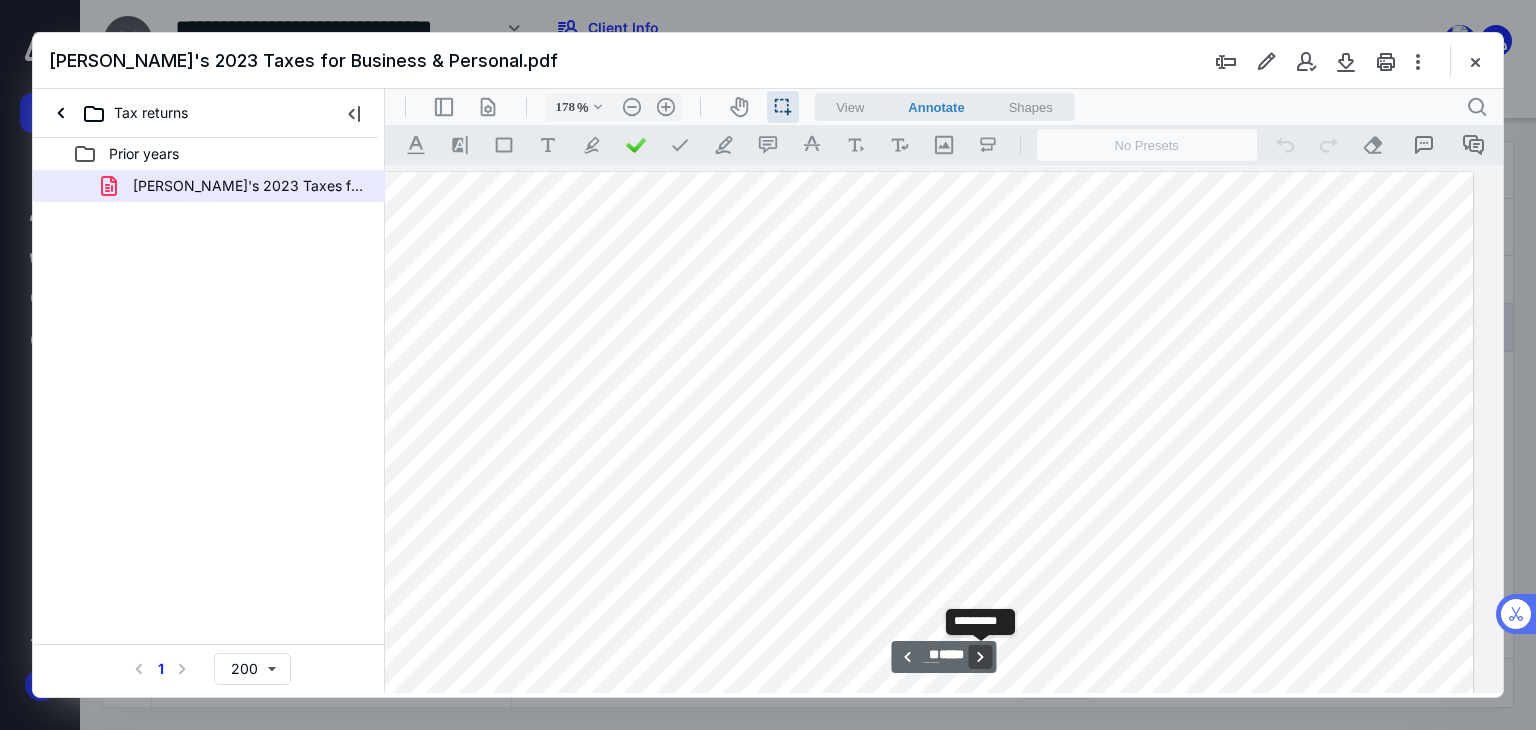 click on "**********" at bounding box center (981, 657) 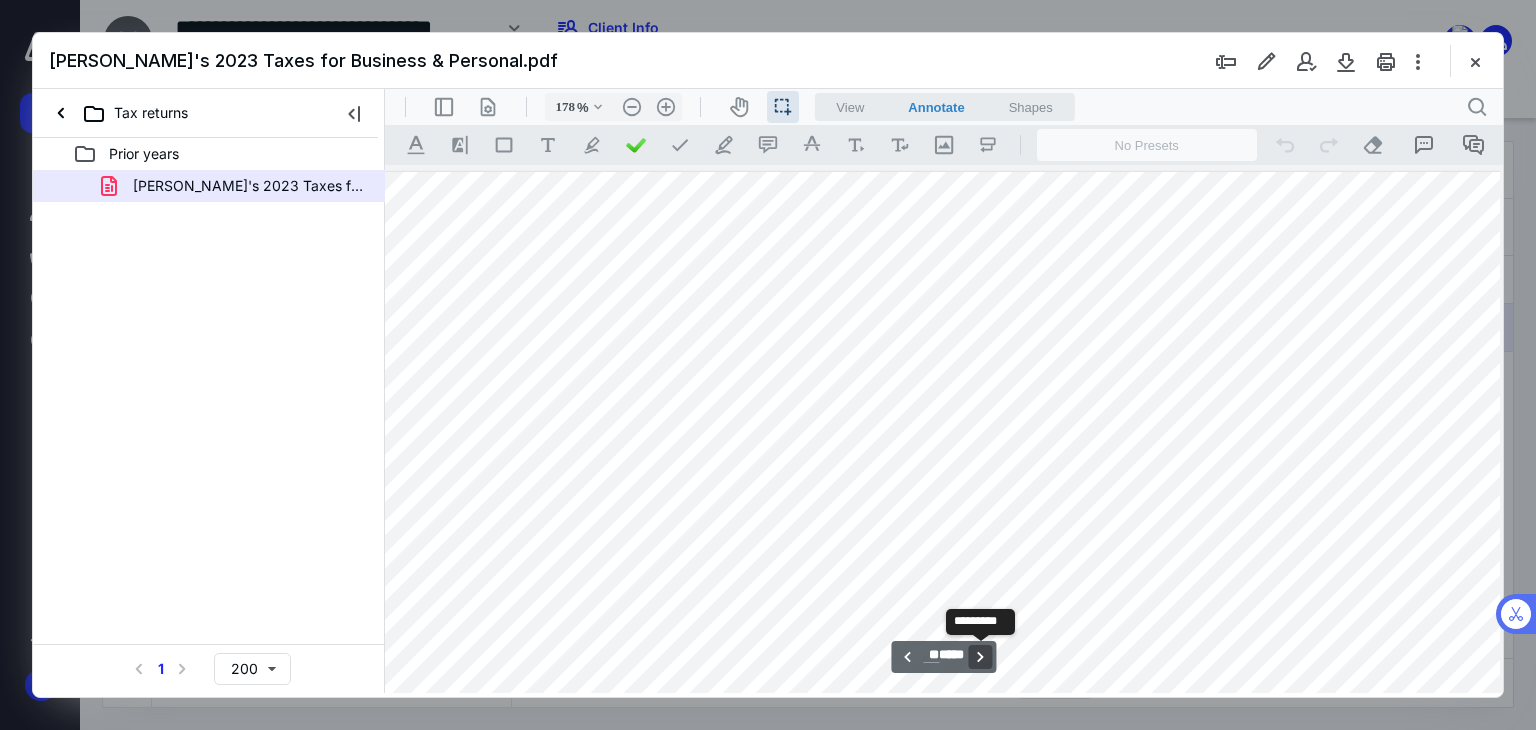 click on "**********" at bounding box center (981, 657) 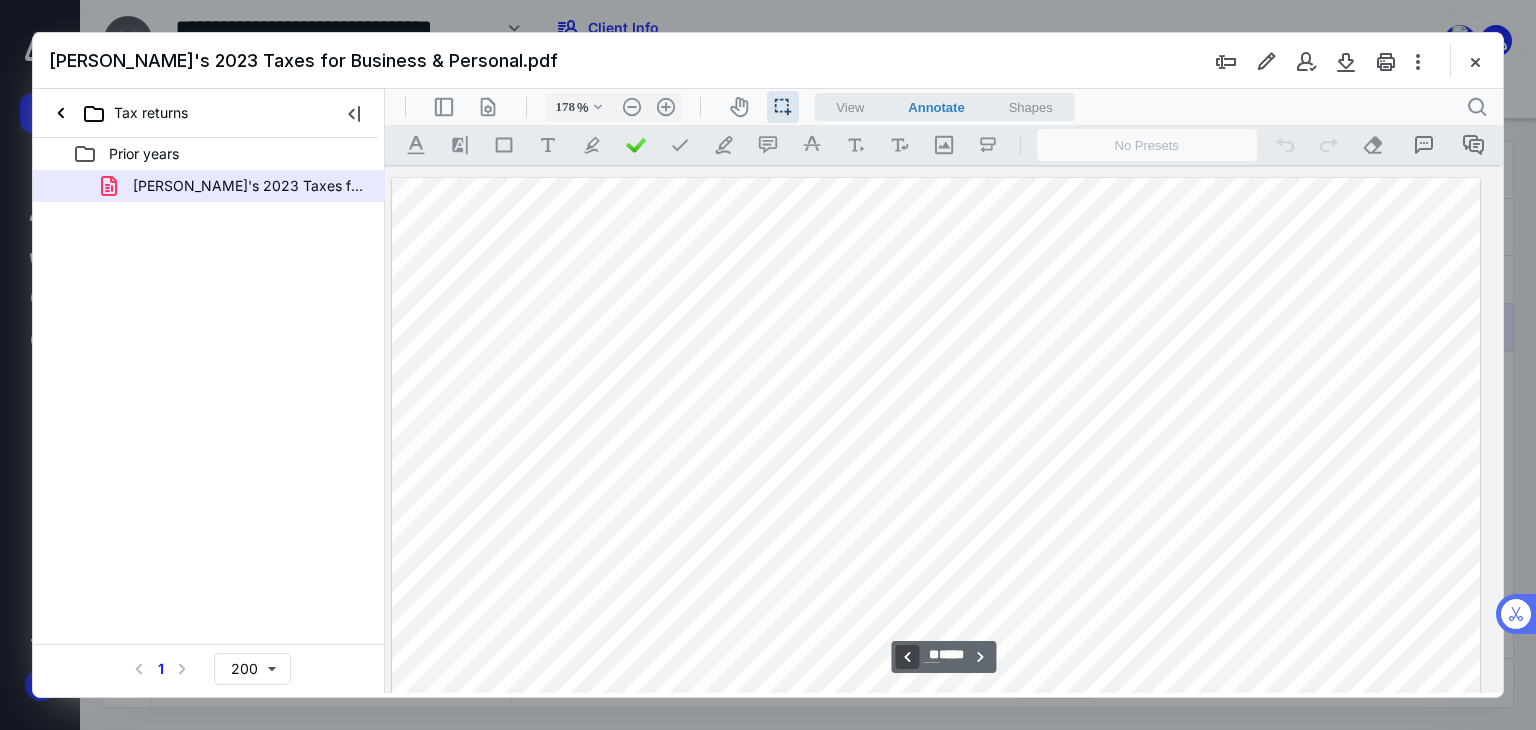 click on "**********" at bounding box center [907, 657] 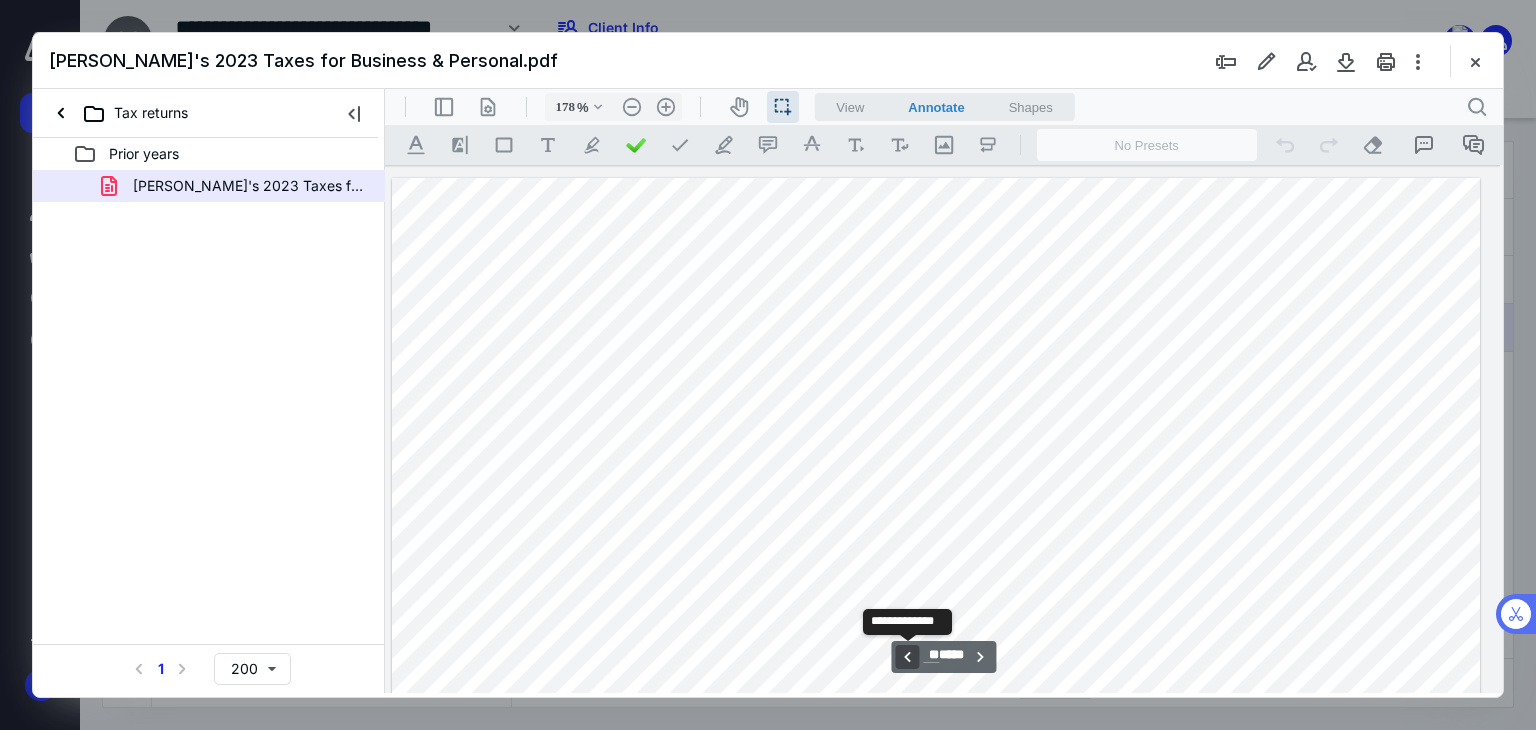 scroll, scrollTop: 40598, scrollLeft: 7, axis: both 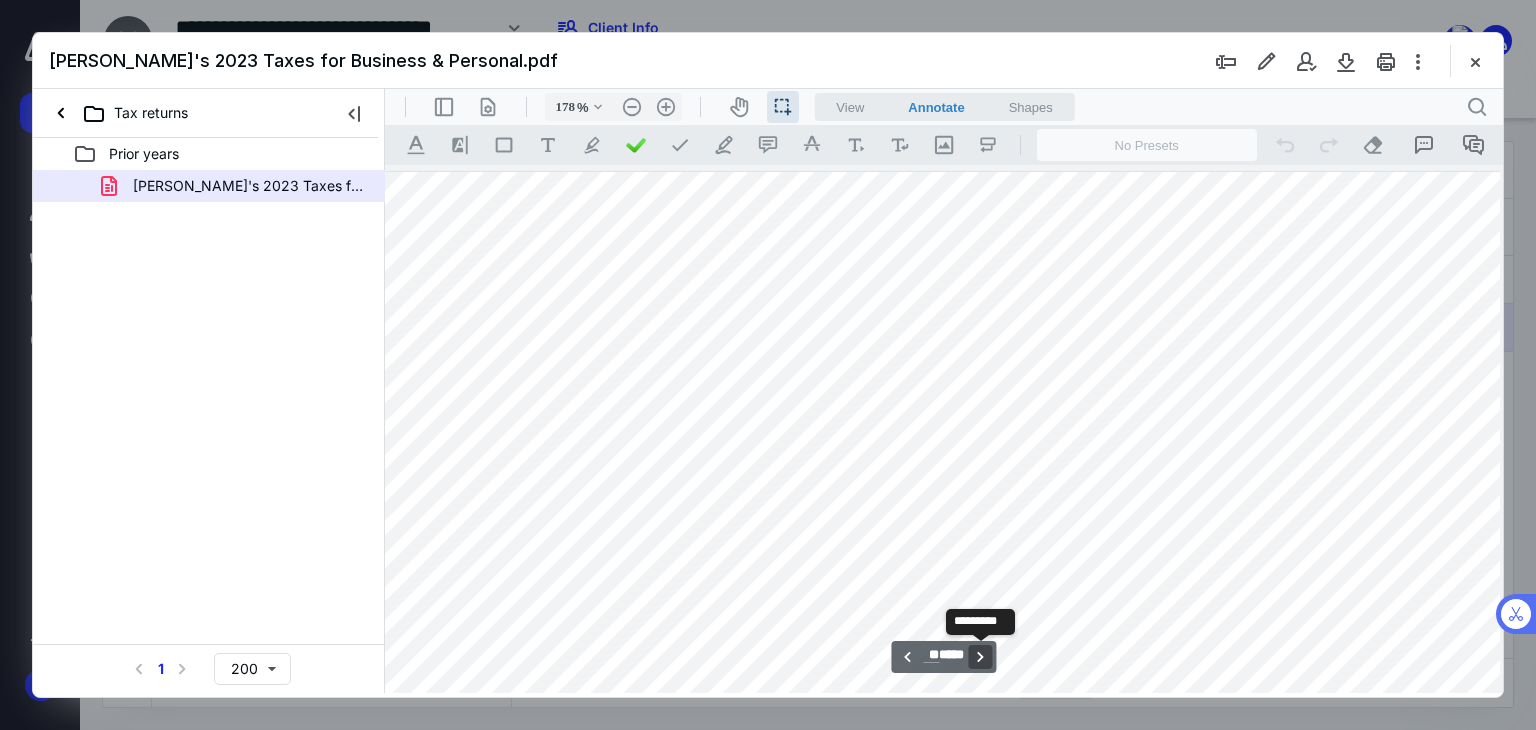click on "**********" at bounding box center [981, 657] 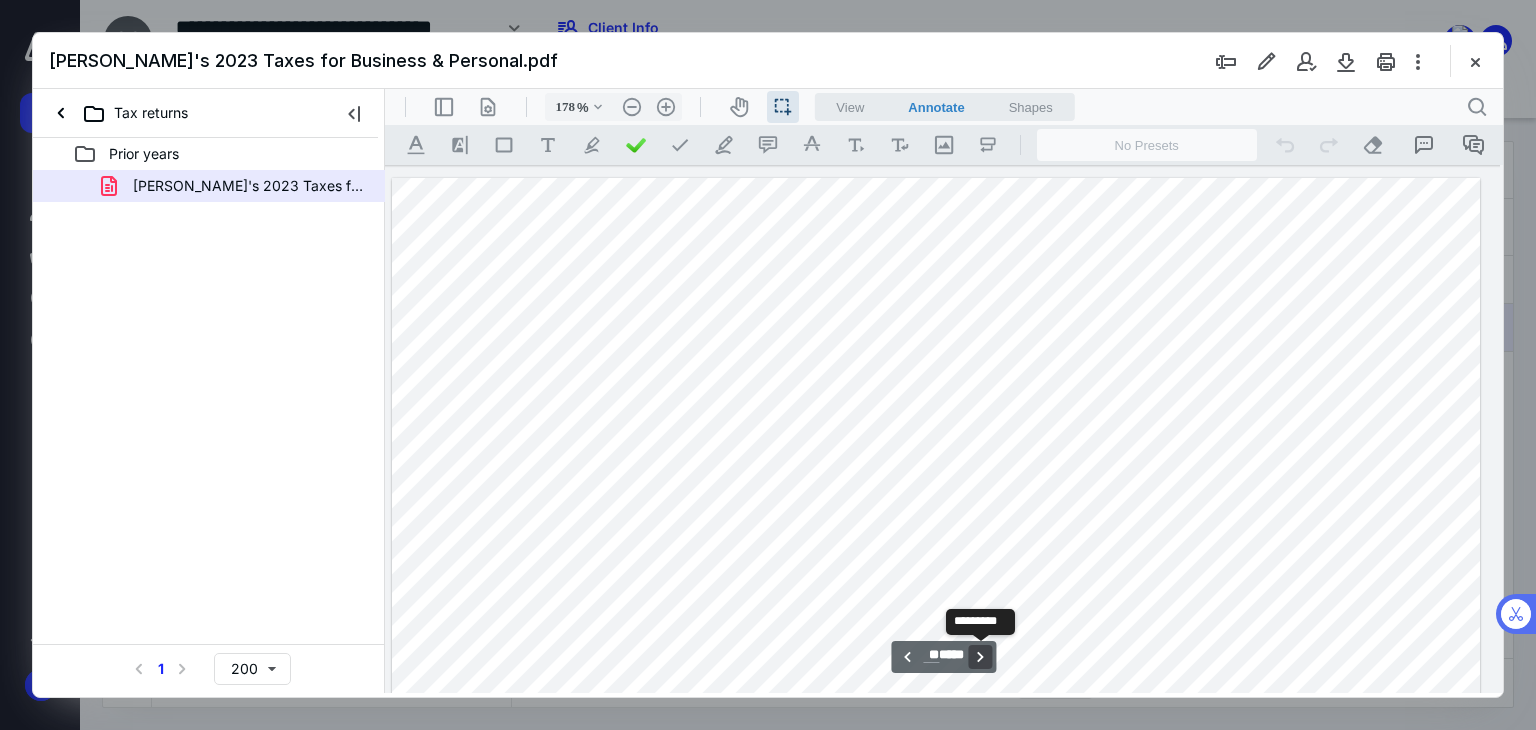 click on "**********" at bounding box center (981, 657) 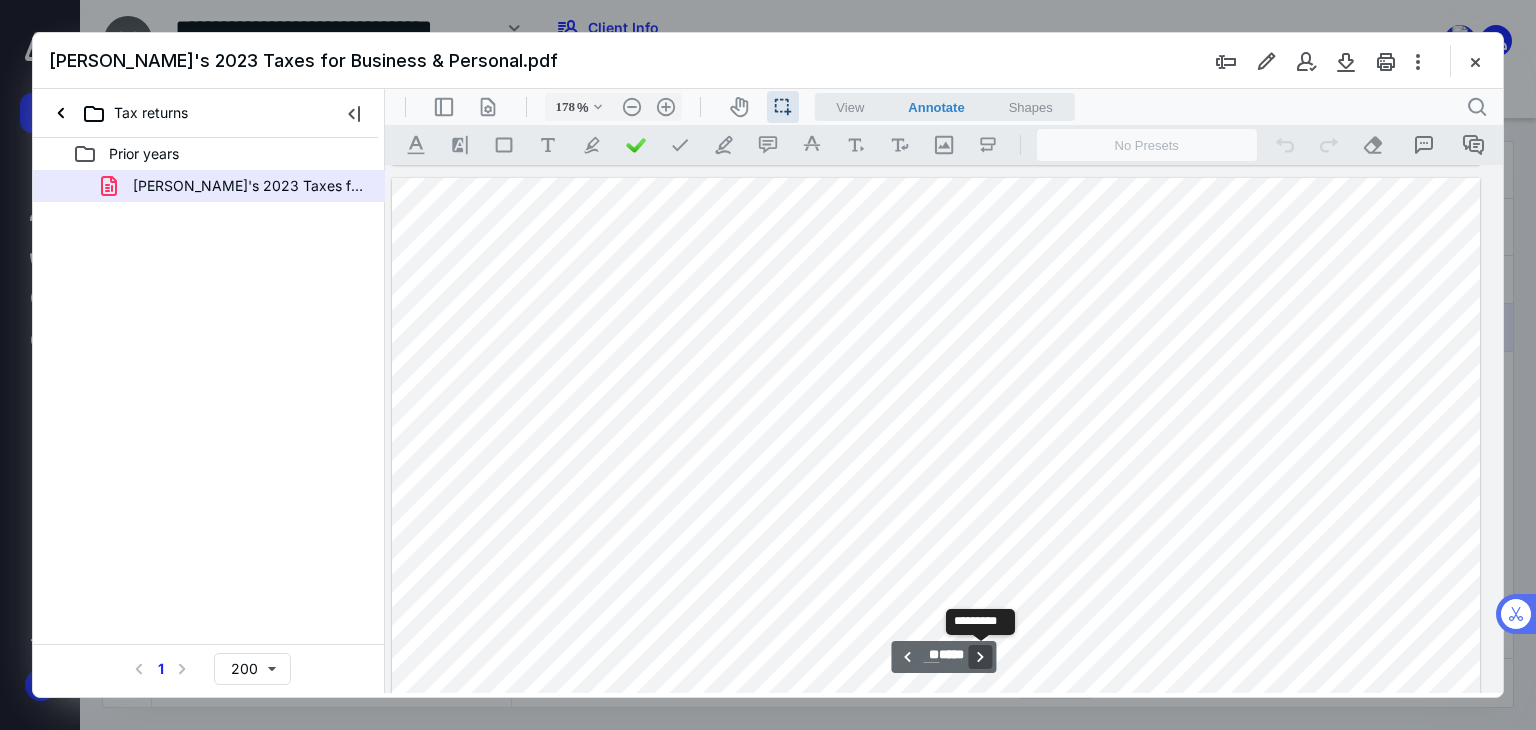 click on "**********" at bounding box center [981, 657] 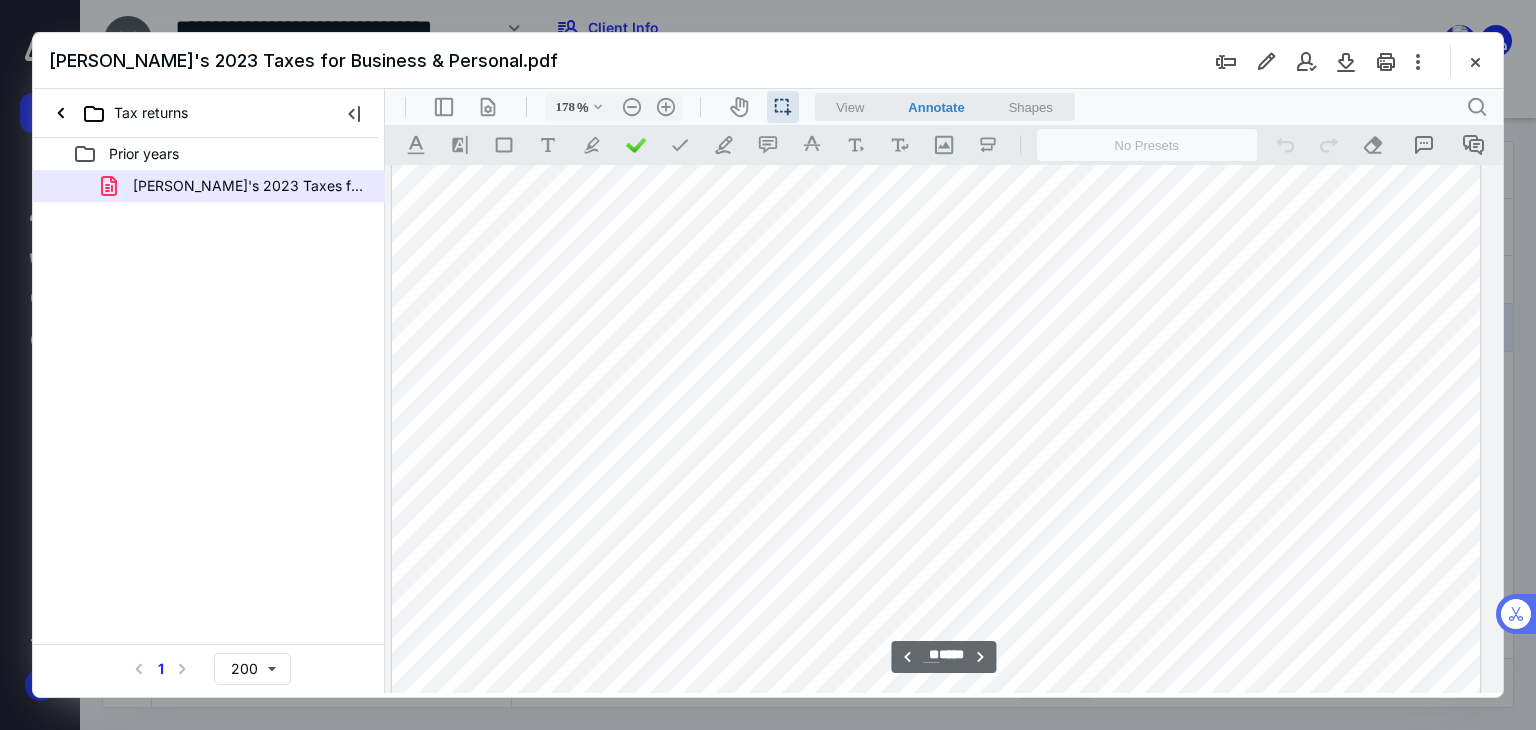 scroll, scrollTop: 50443, scrollLeft: 160, axis: both 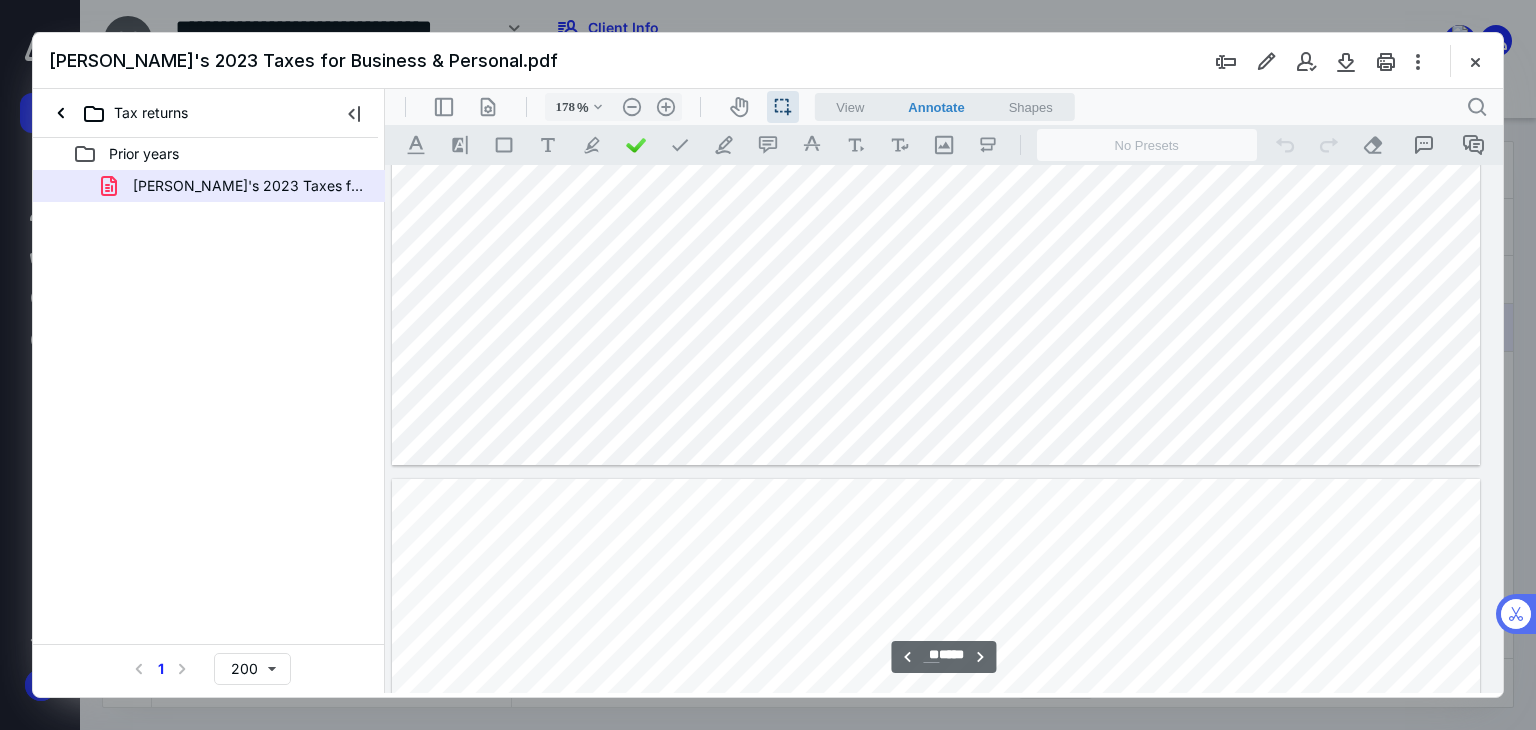 type on "**" 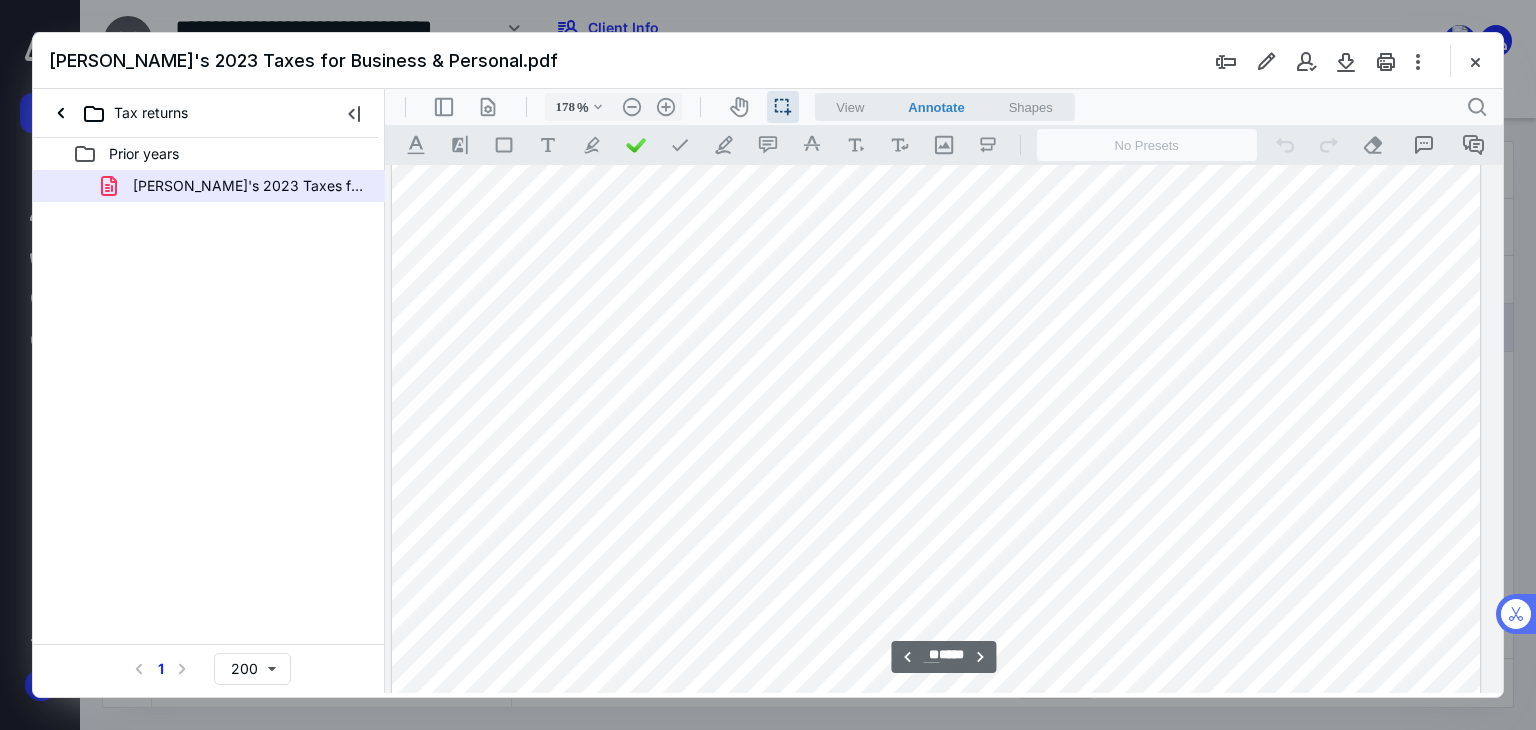 scroll, scrollTop: 56660, scrollLeft: 160, axis: both 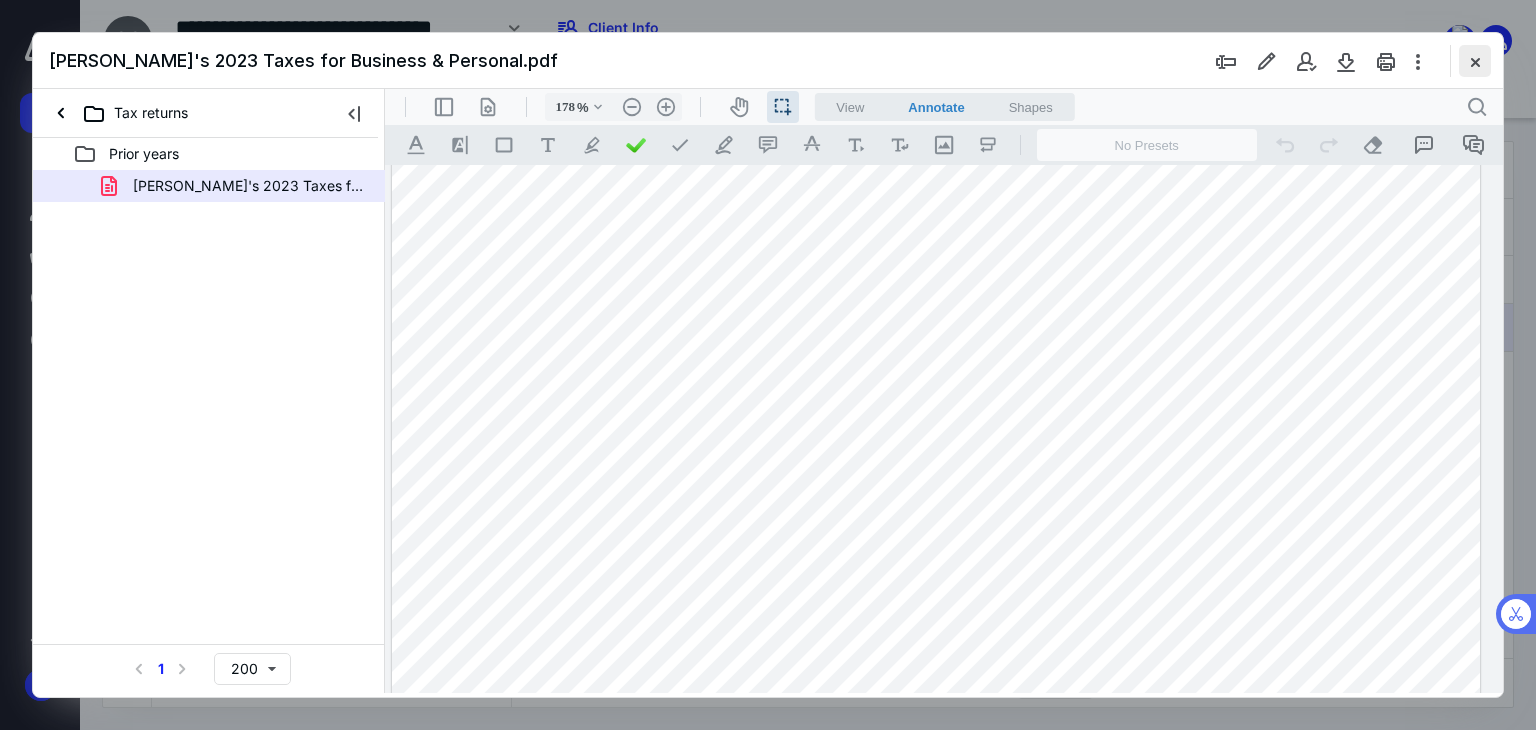 click at bounding box center [1475, 61] 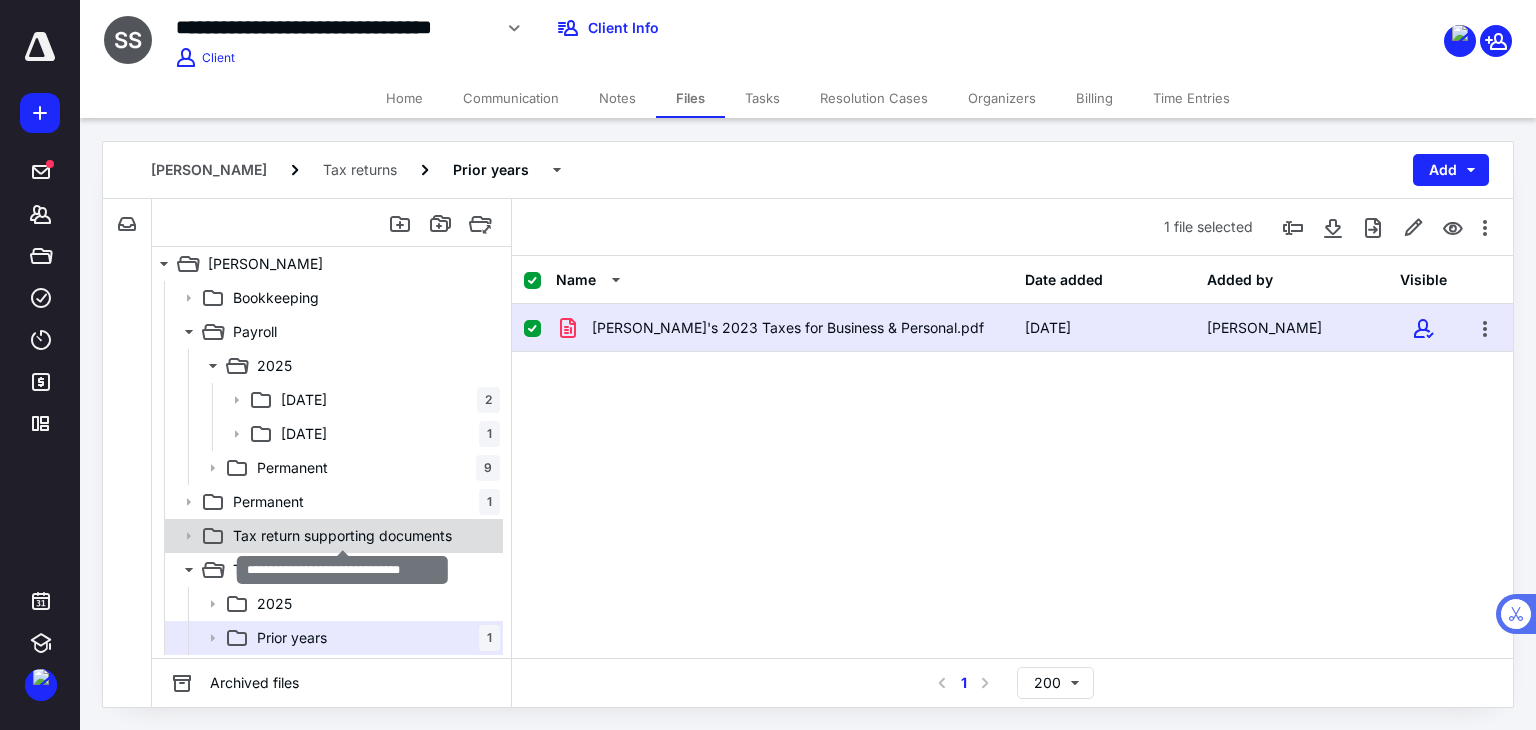 click on "Tax return supporting documents" at bounding box center [342, 536] 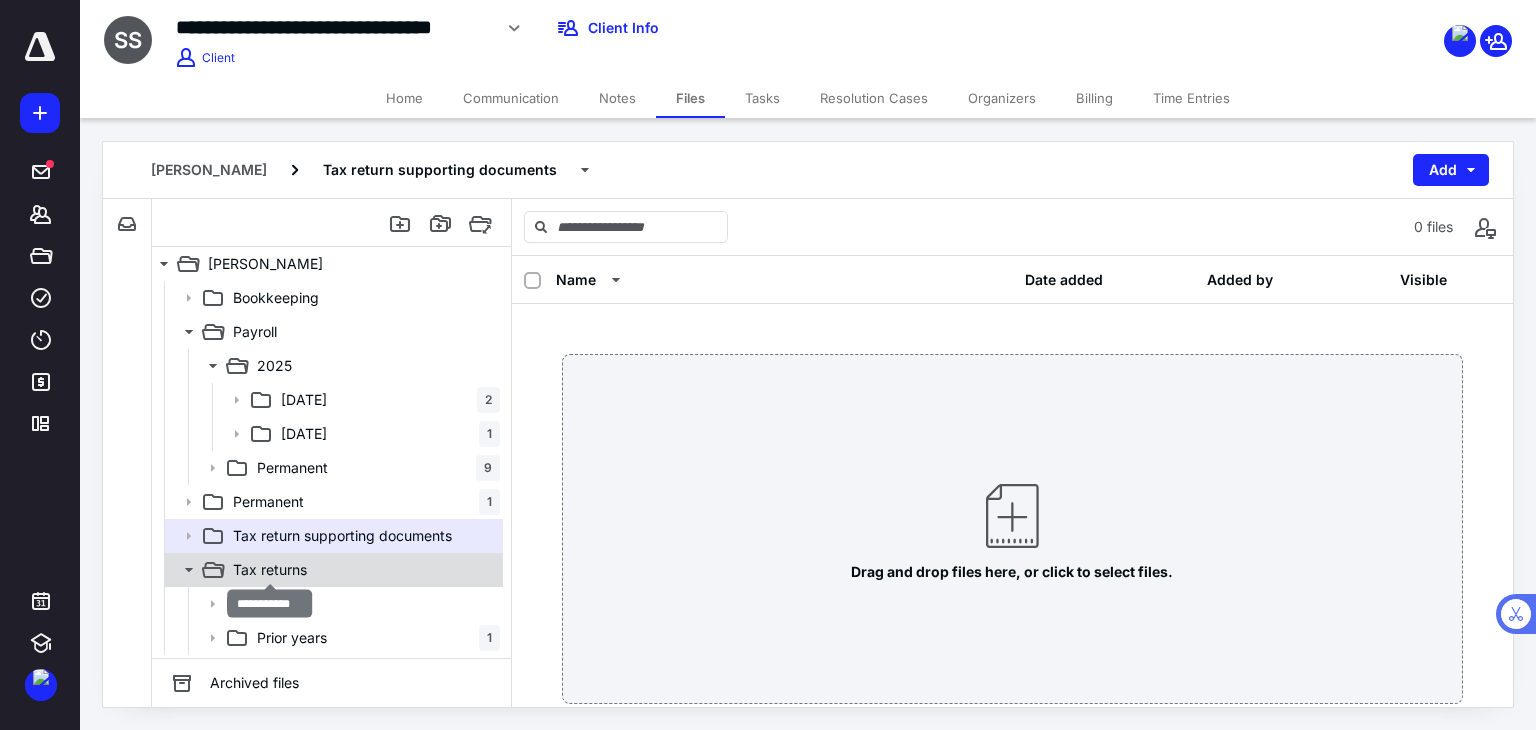click on "Tax returns" at bounding box center (270, 570) 